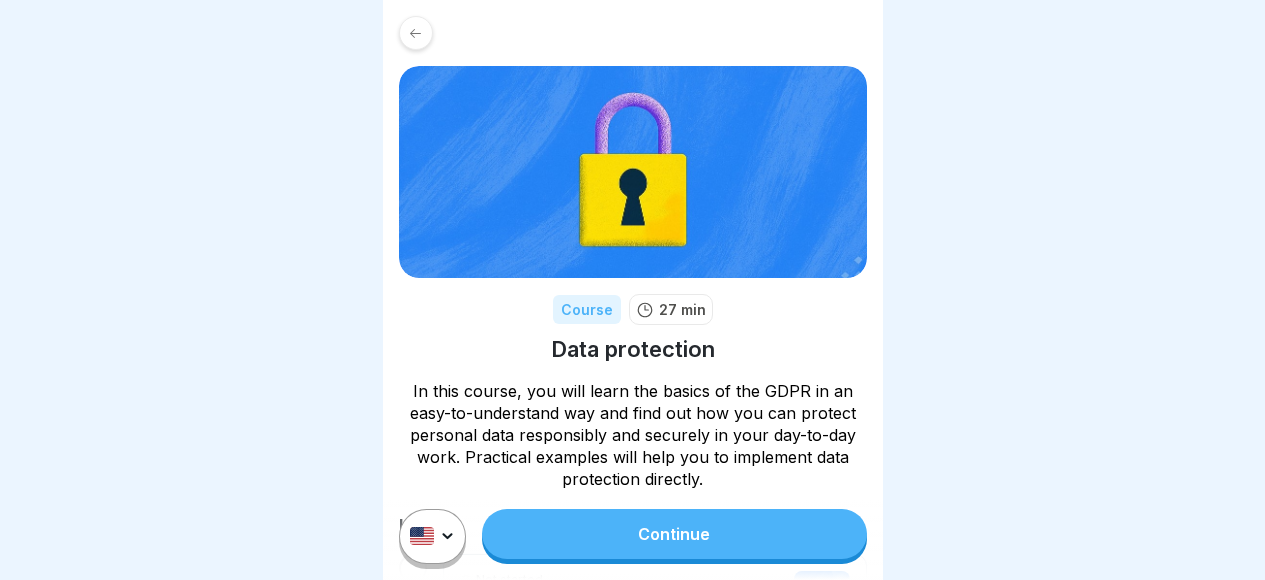 scroll, scrollTop: 0, scrollLeft: 0, axis: both 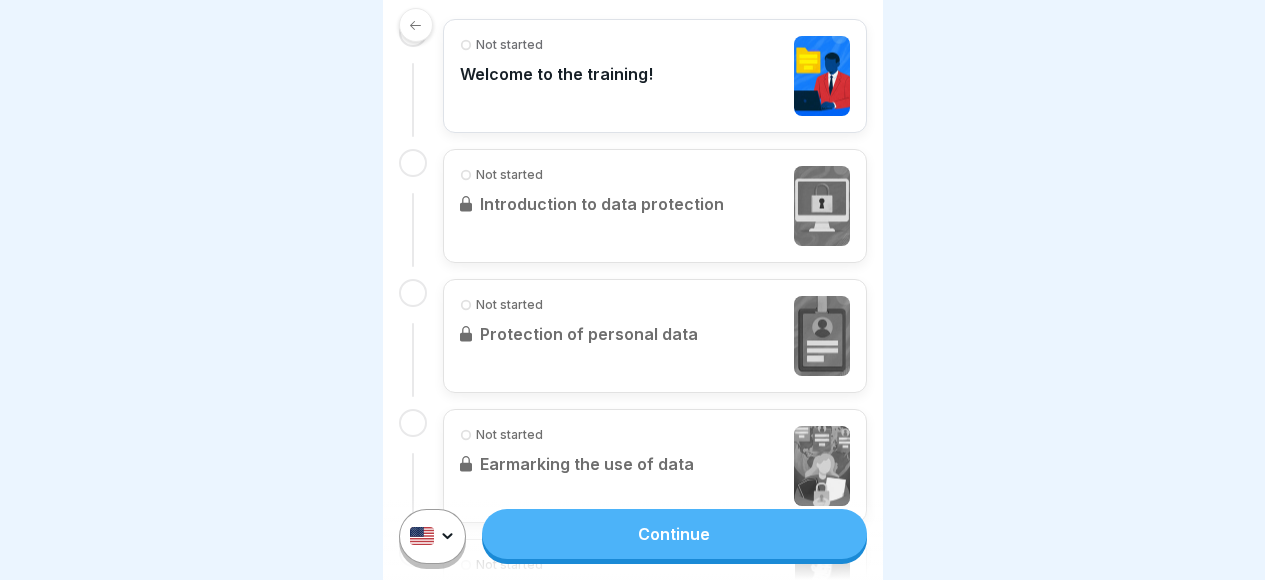 click on "Continue" at bounding box center (674, 534) 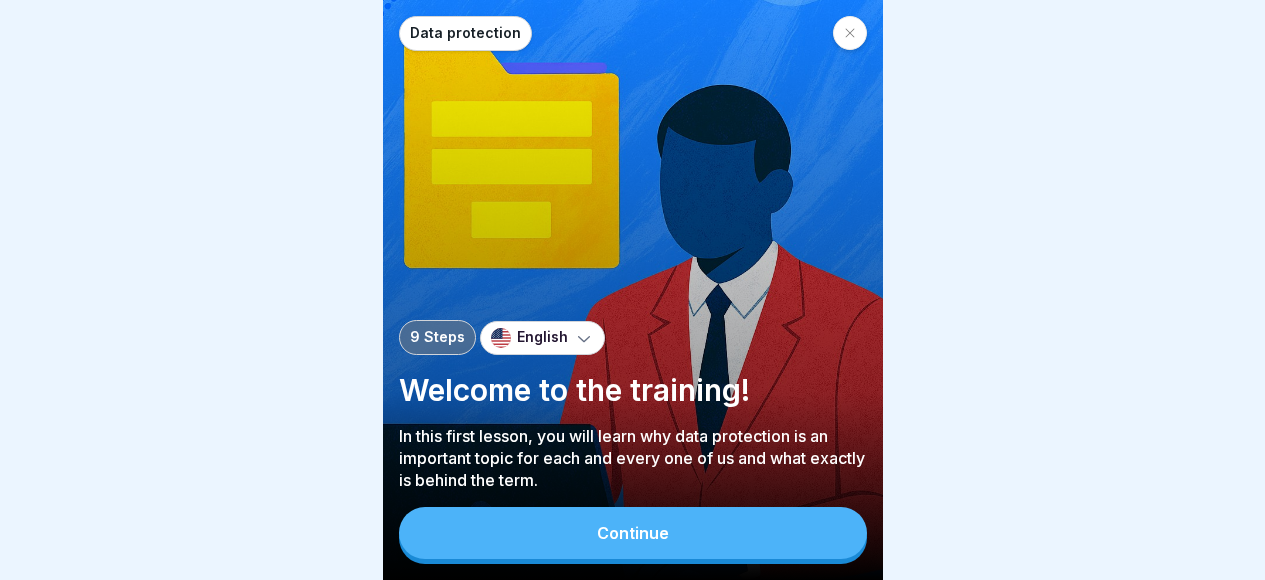 scroll, scrollTop: 15, scrollLeft: 0, axis: vertical 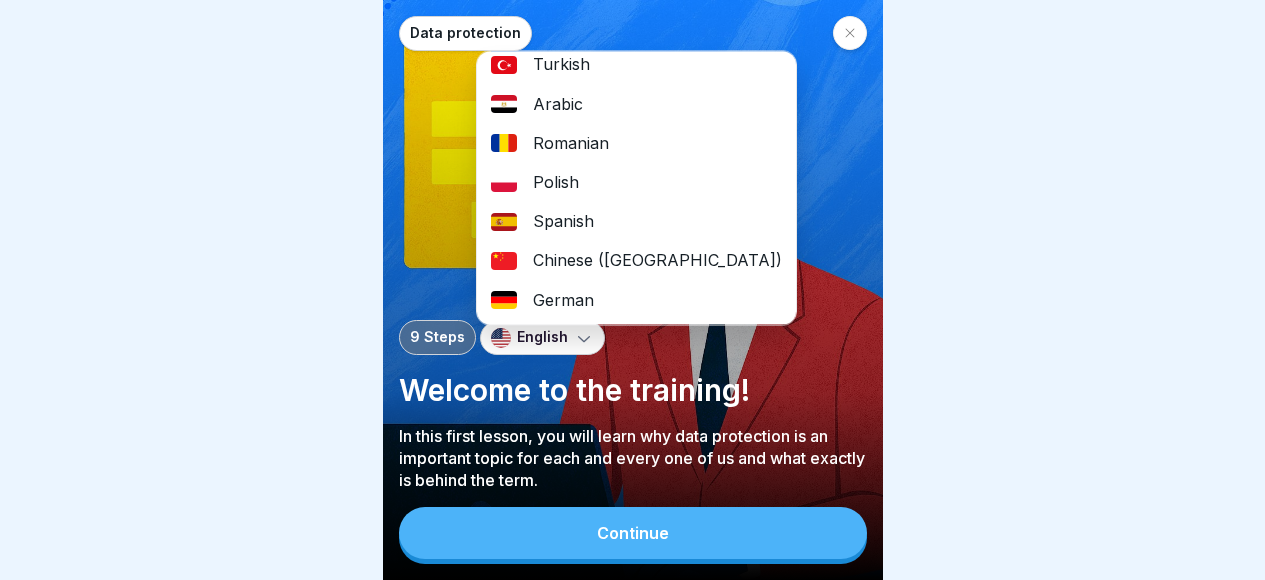 click on "German" at bounding box center (636, 300) 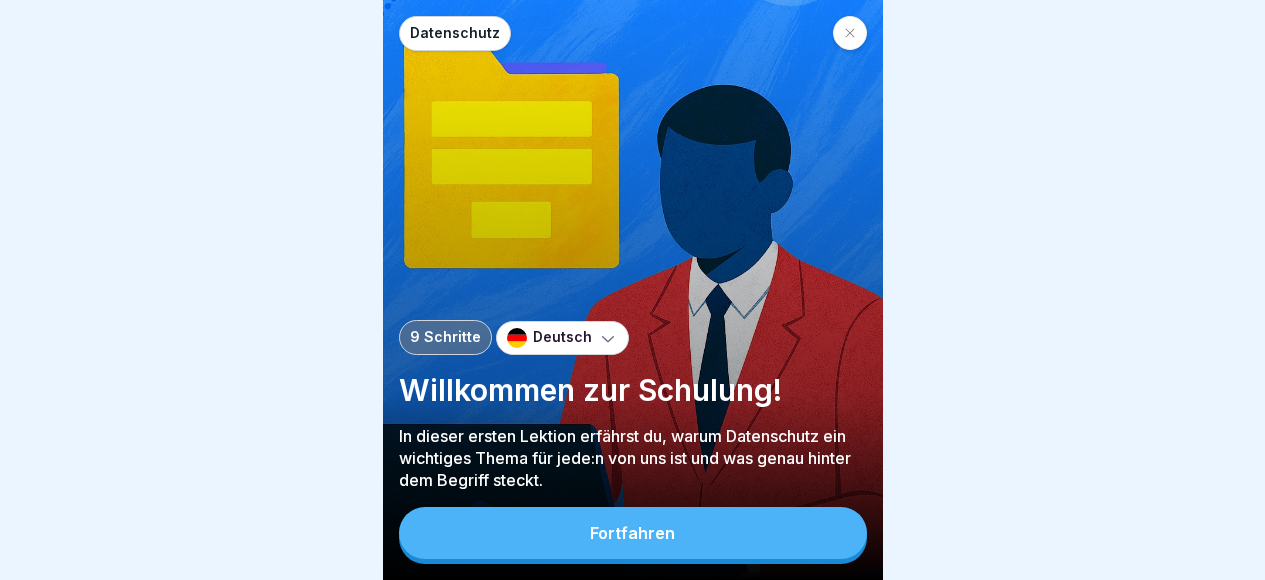 click on "Fortfahren" at bounding box center [633, 533] 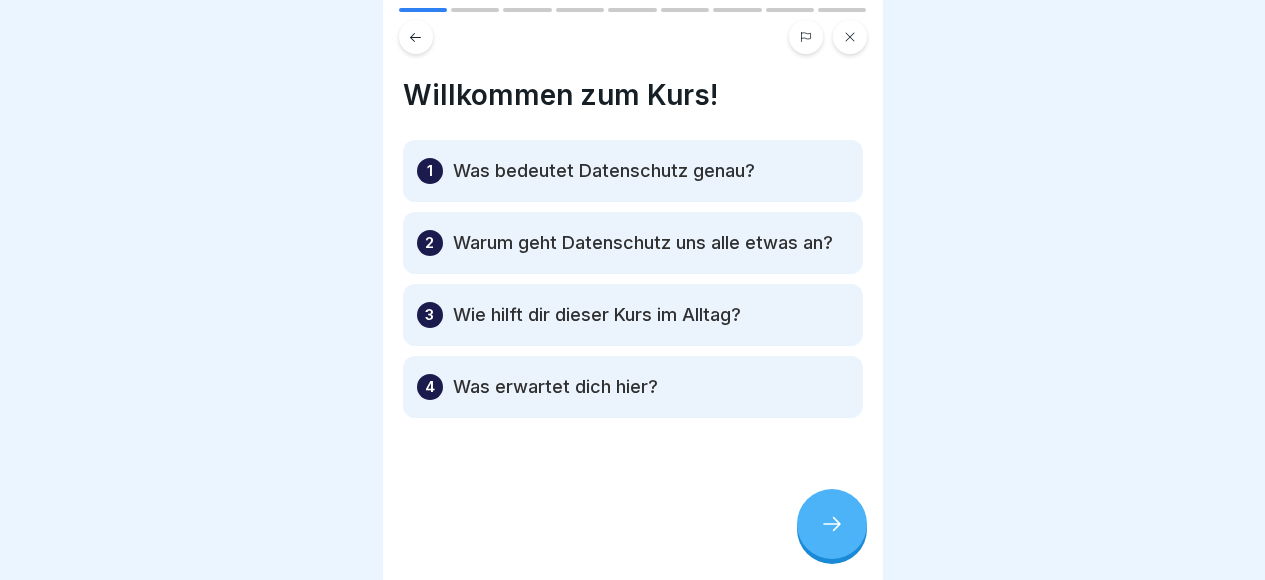 click at bounding box center (832, 524) 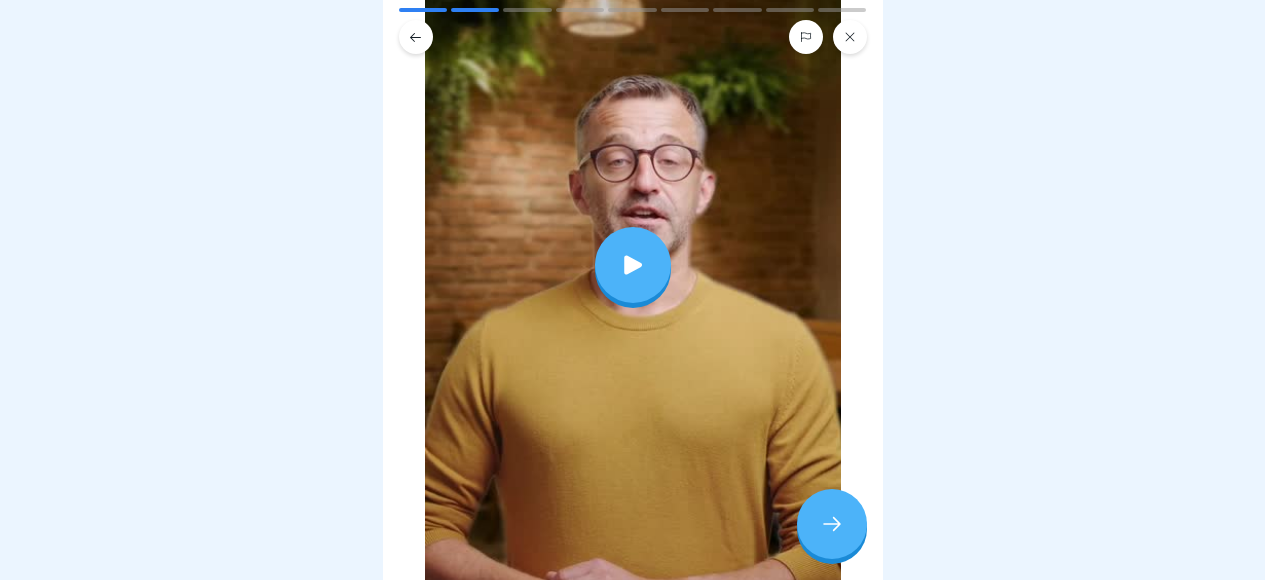 scroll, scrollTop: 244, scrollLeft: 0, axis: vertical 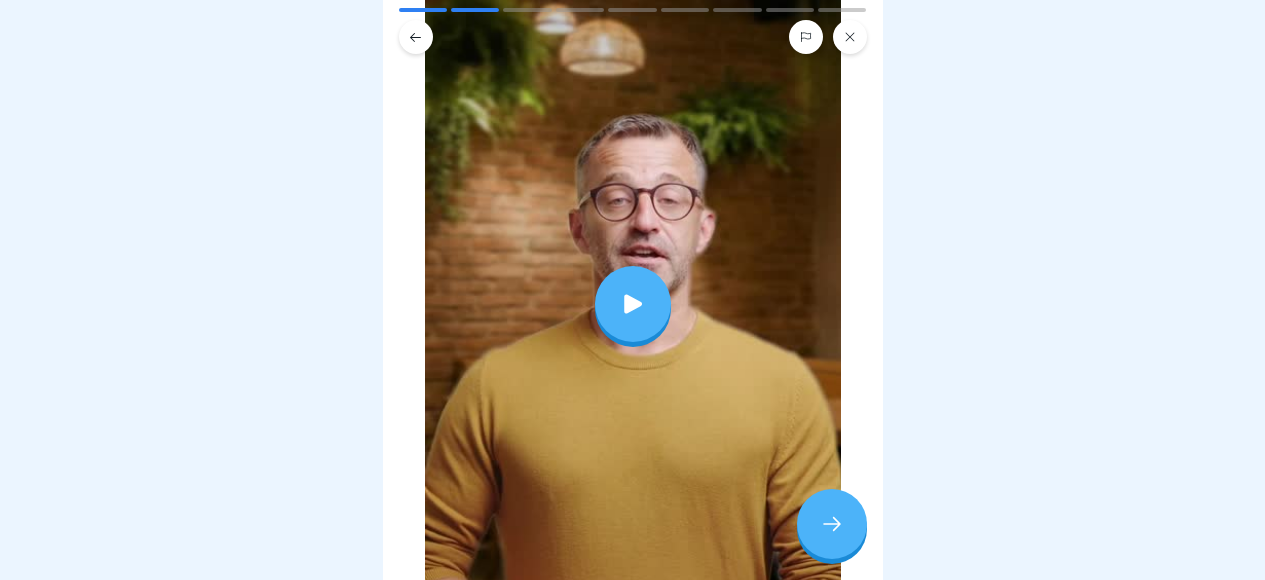 click at bounding box center [633, 304] 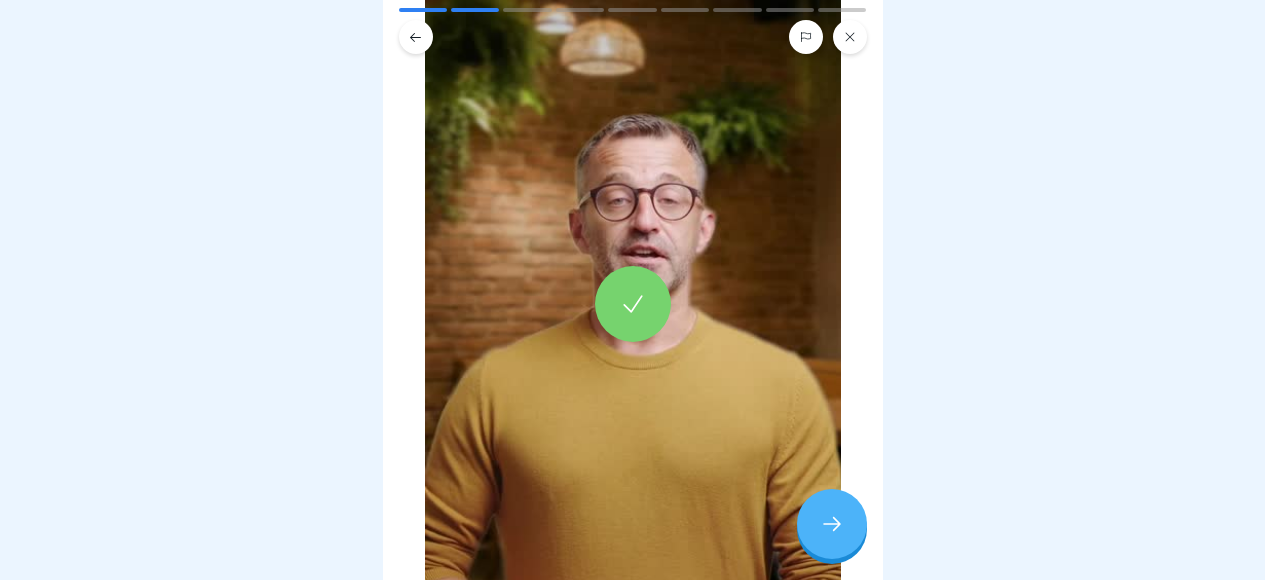 click at bounding box center [832, 524] 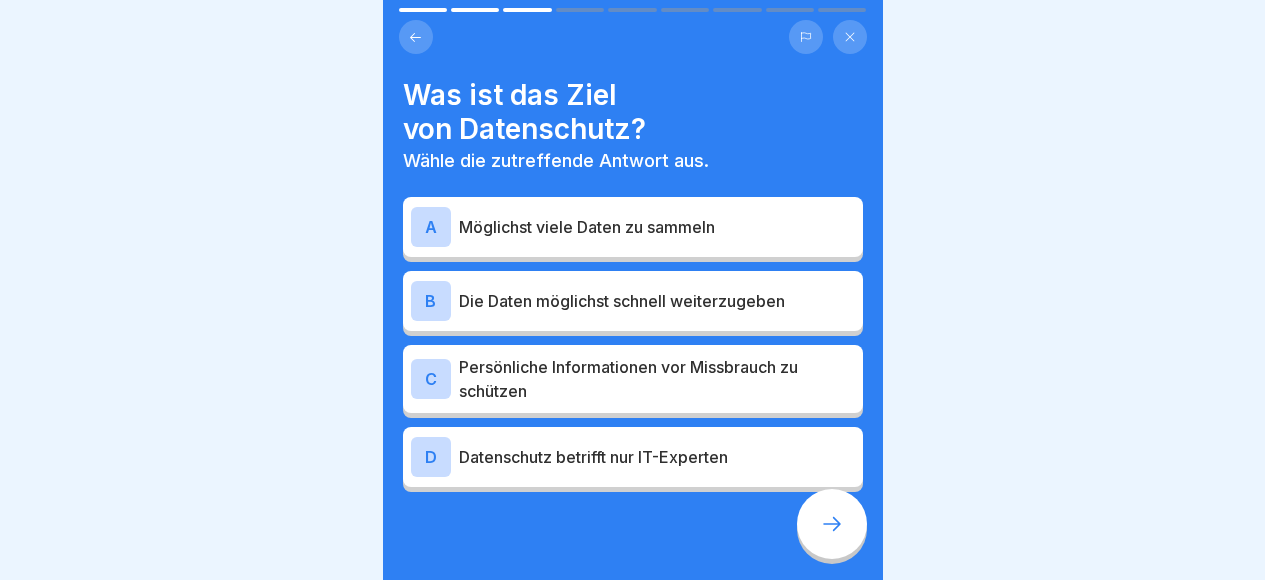 click on "Möglichst viele Daten zu sammeln" at bounding box center (657, 227) 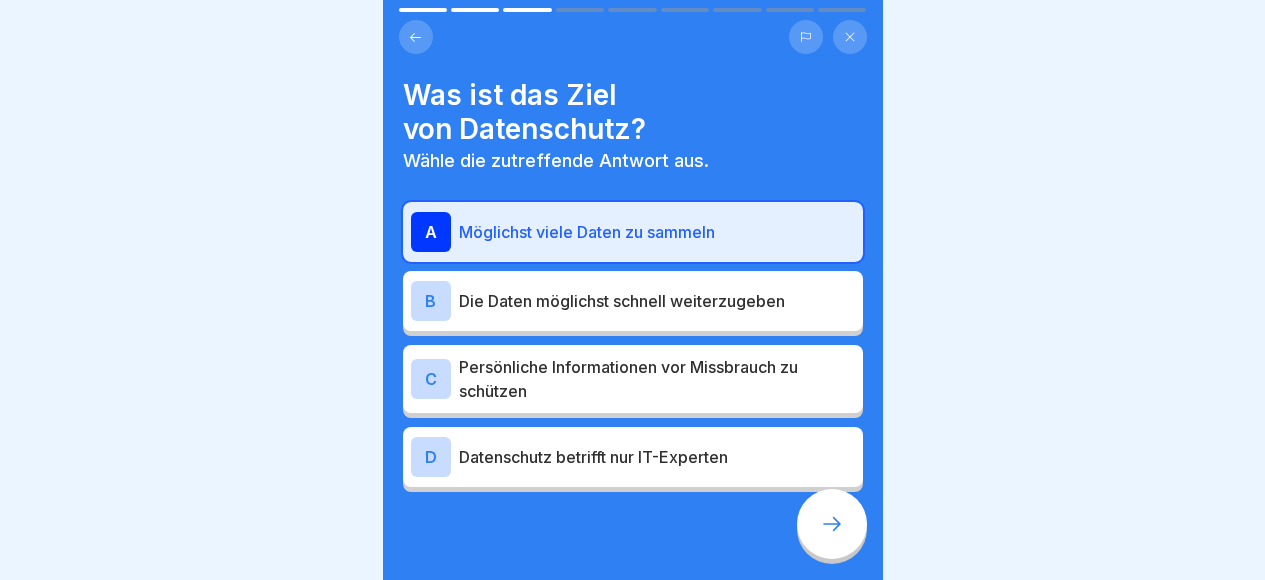 click on "Möglichst viele Daten zu sammeln" at bounding box center (657, 232) 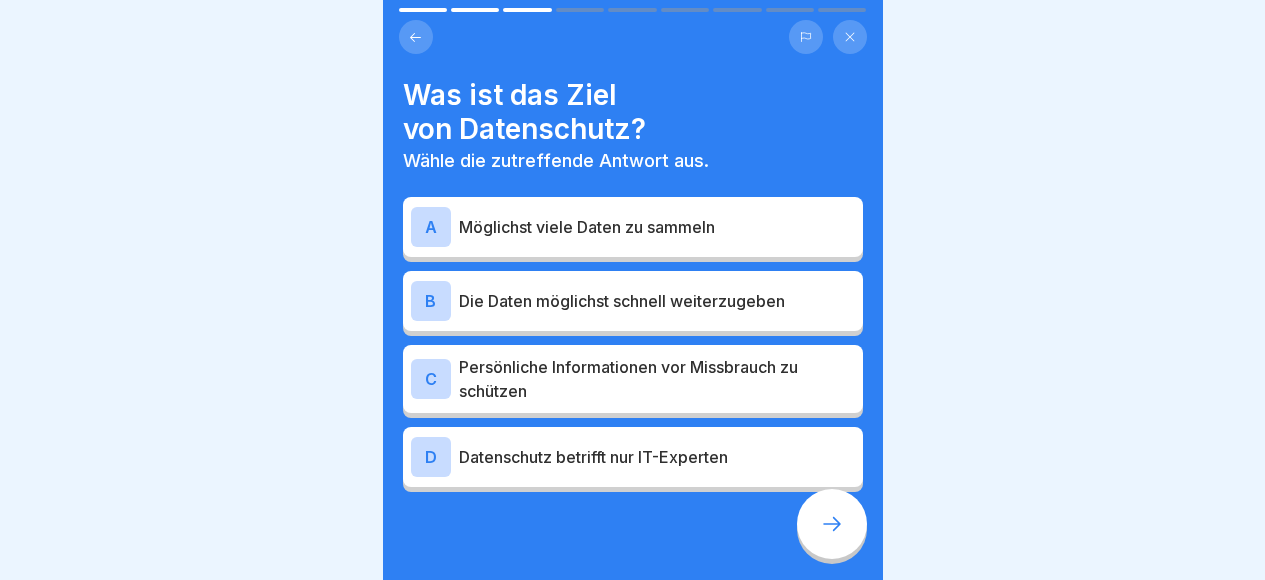 click on "Persönliche Informationen vor Missbrauch zu schützen" at bounding box center (657, 379) 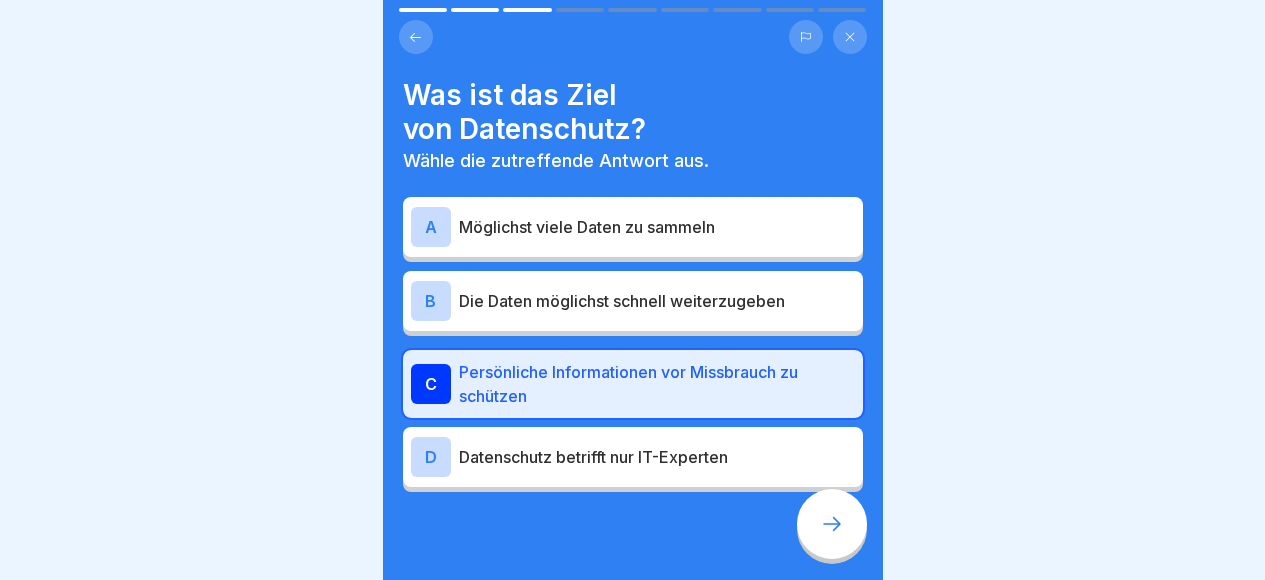 click at bounding box center (832, 524) 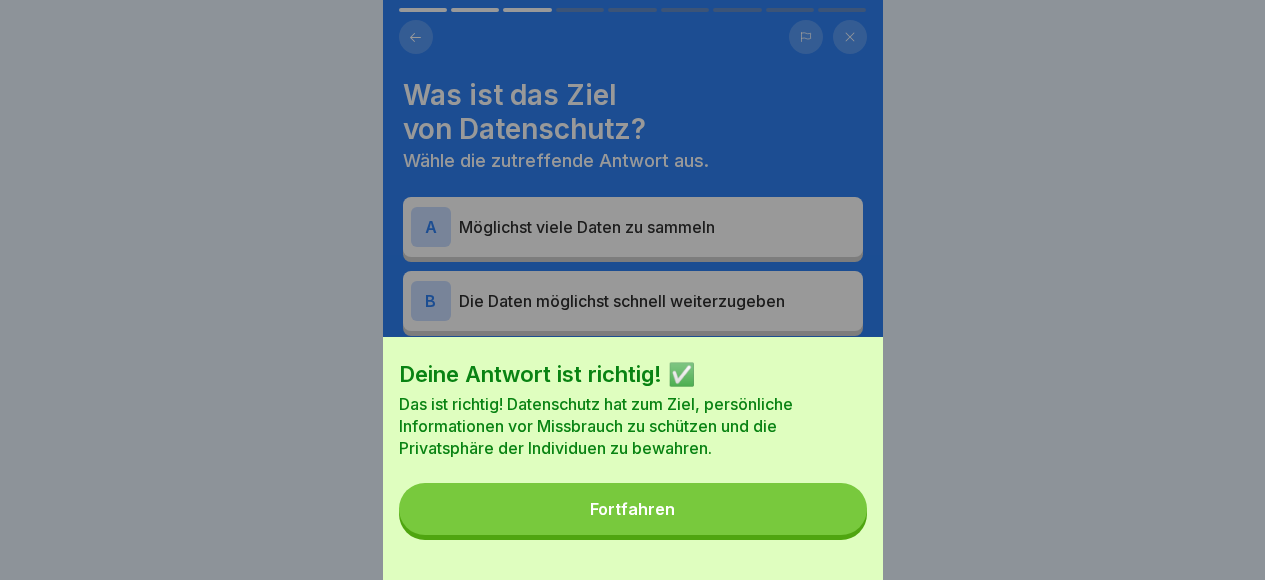 click on "Fortfahren" at bounding box center (633, 509) 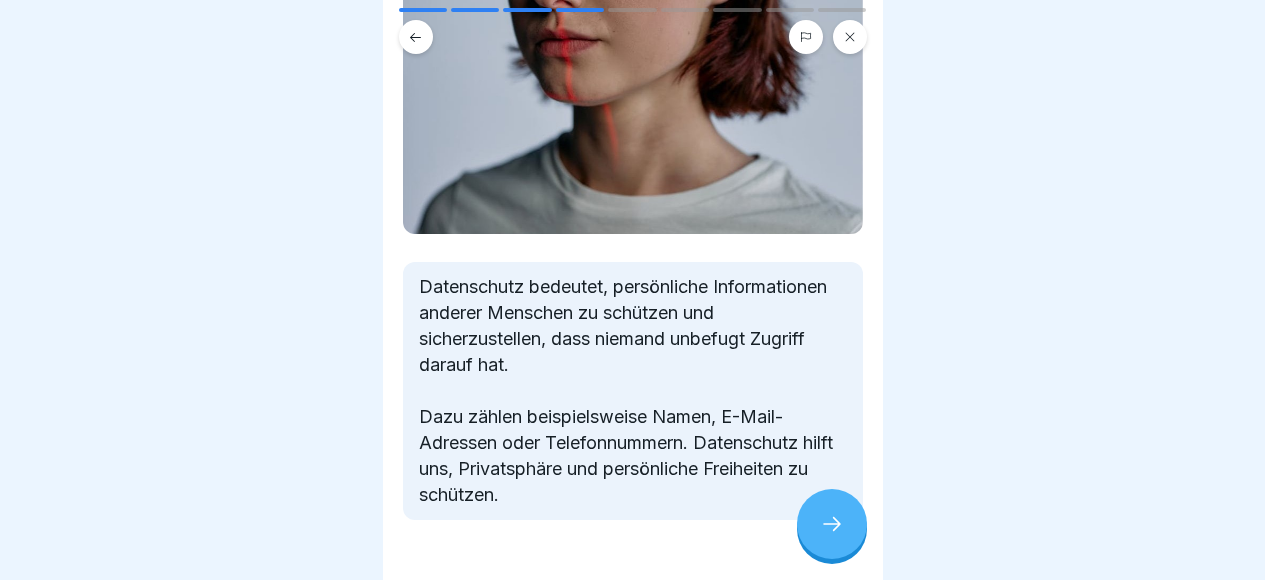 scroll, scrollTop: 464, scrollLeft: 0, axis: vertical 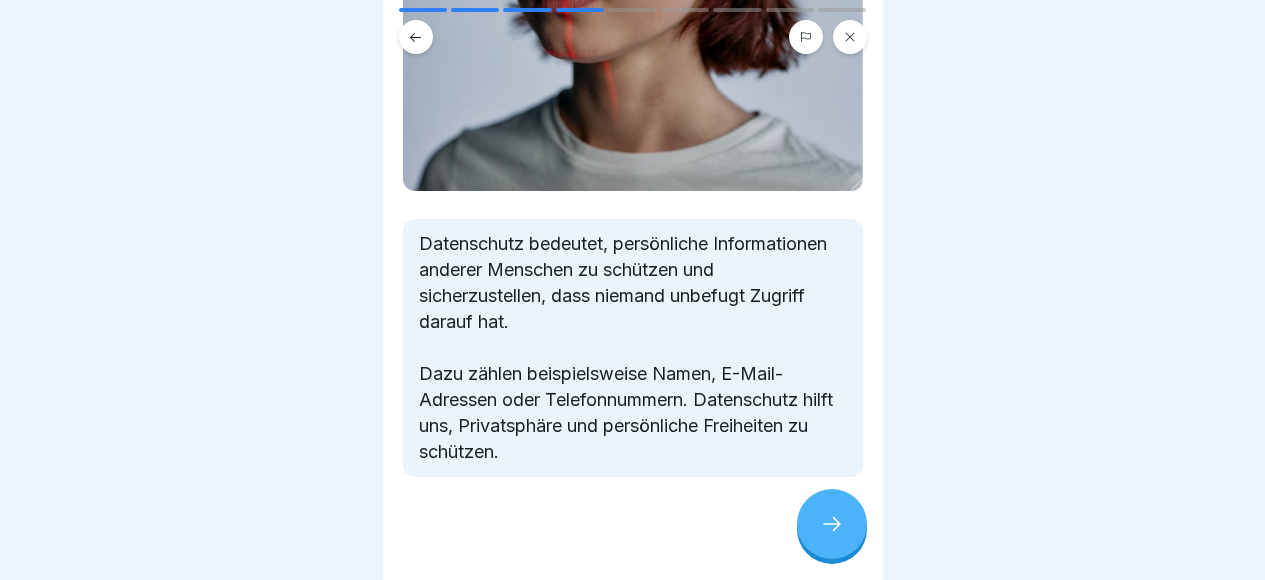 click at bounding box center [832, 524] 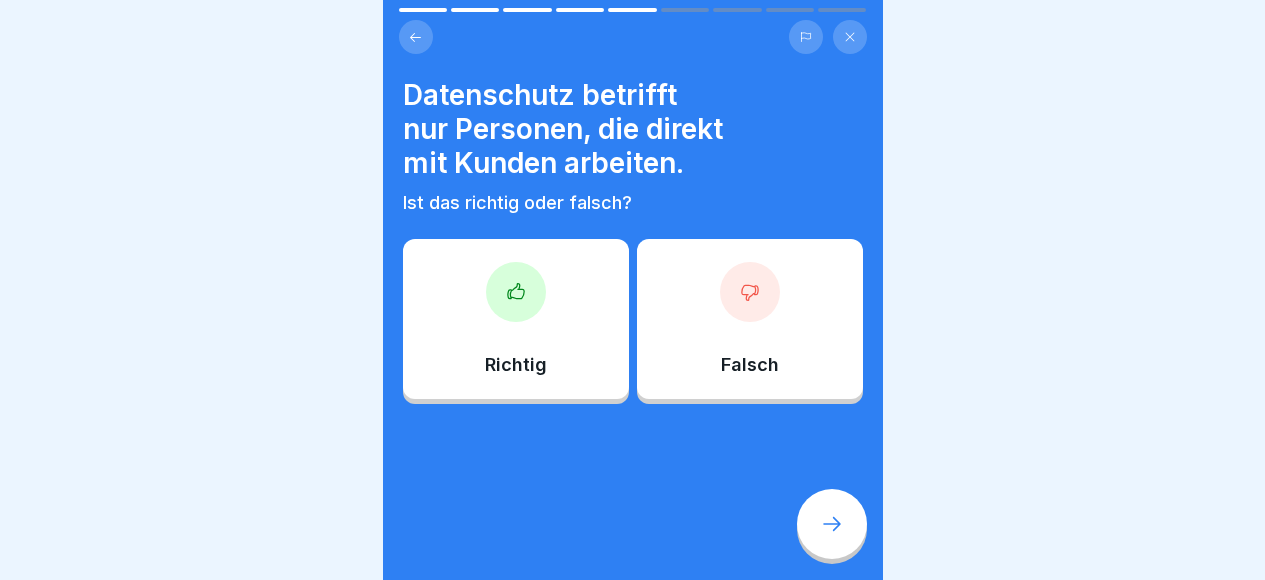 click on "Falsch" at bounding box center (750, 365) 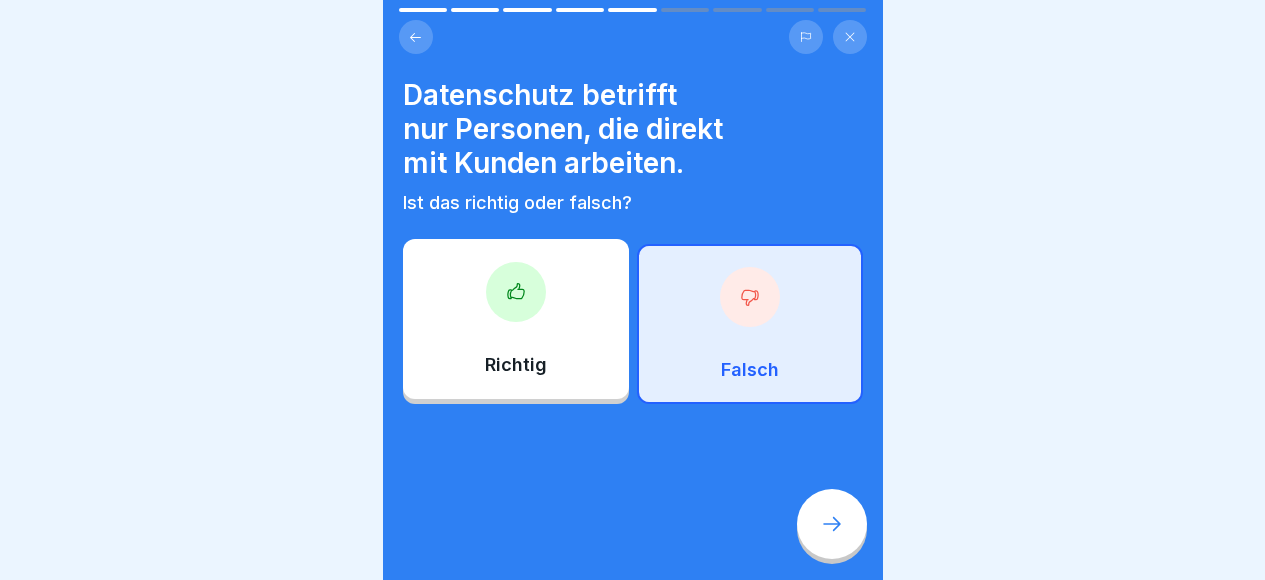 click 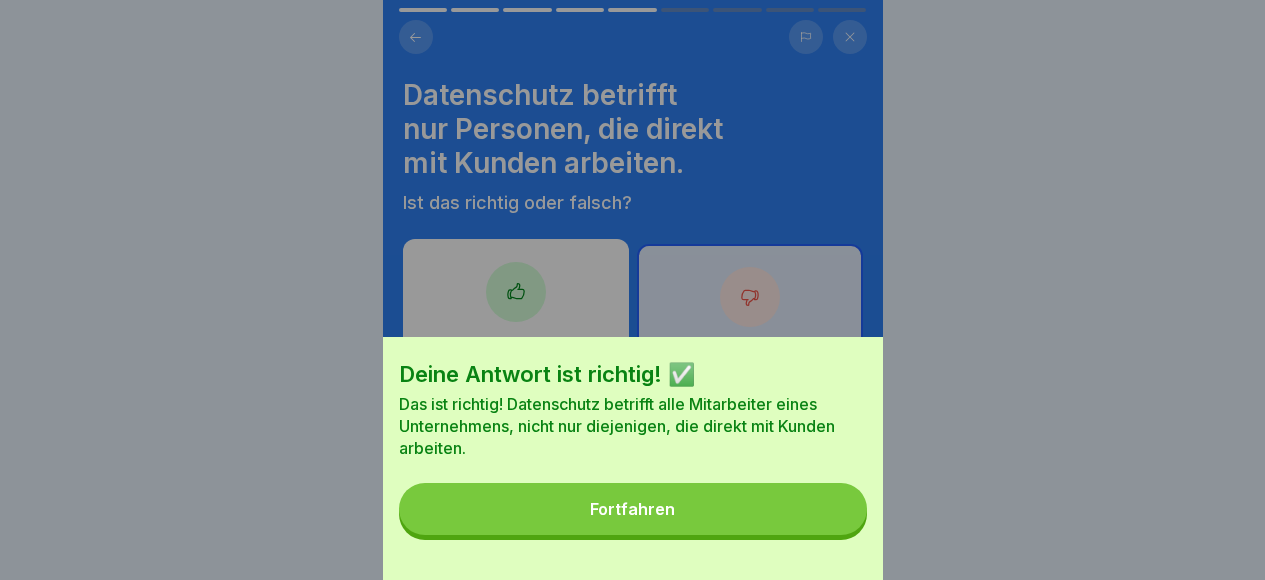 click on "Fortfahren" at bounding box center [633, 509] 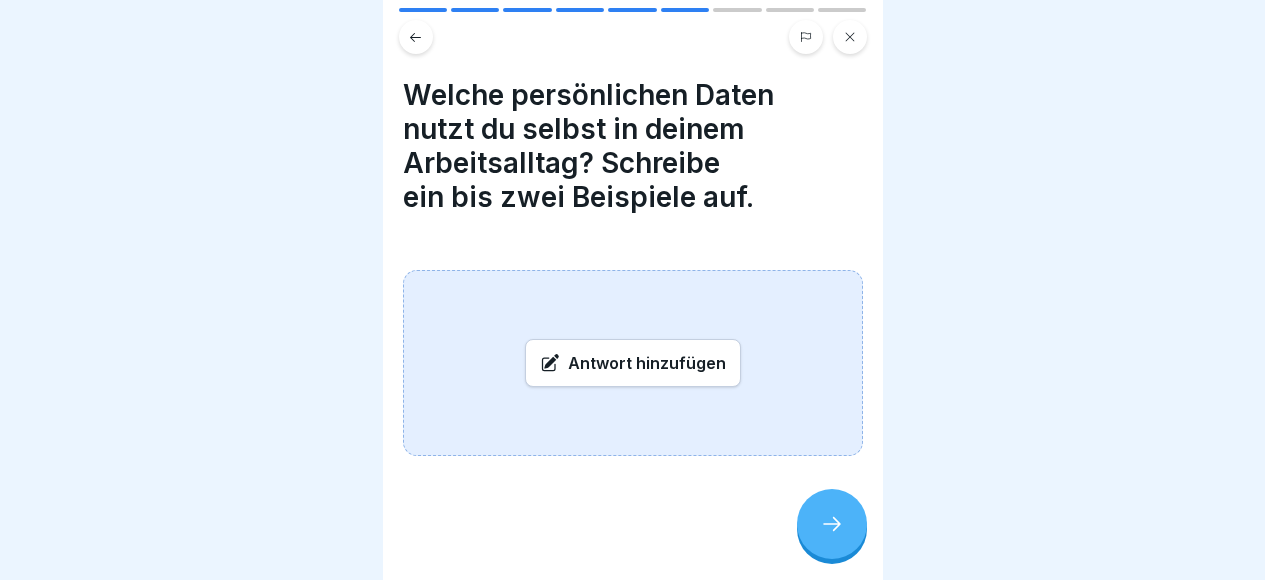 click on "Antwort hinzufügen" at bounding box center (633, 363) 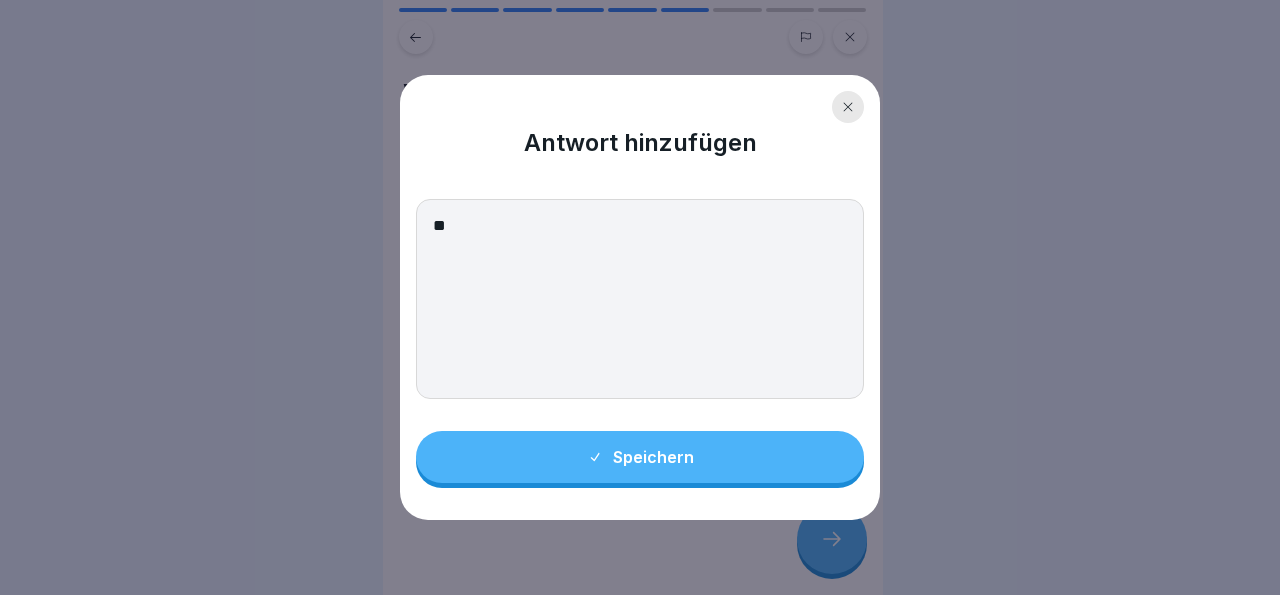 type on "*" 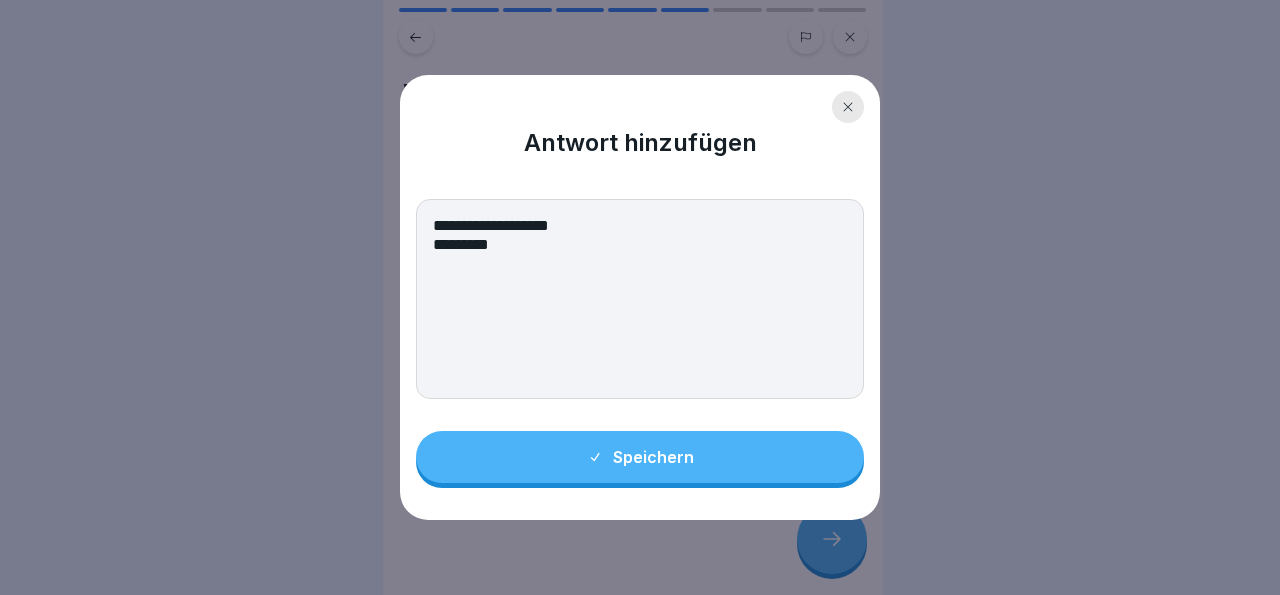 type on "**********" 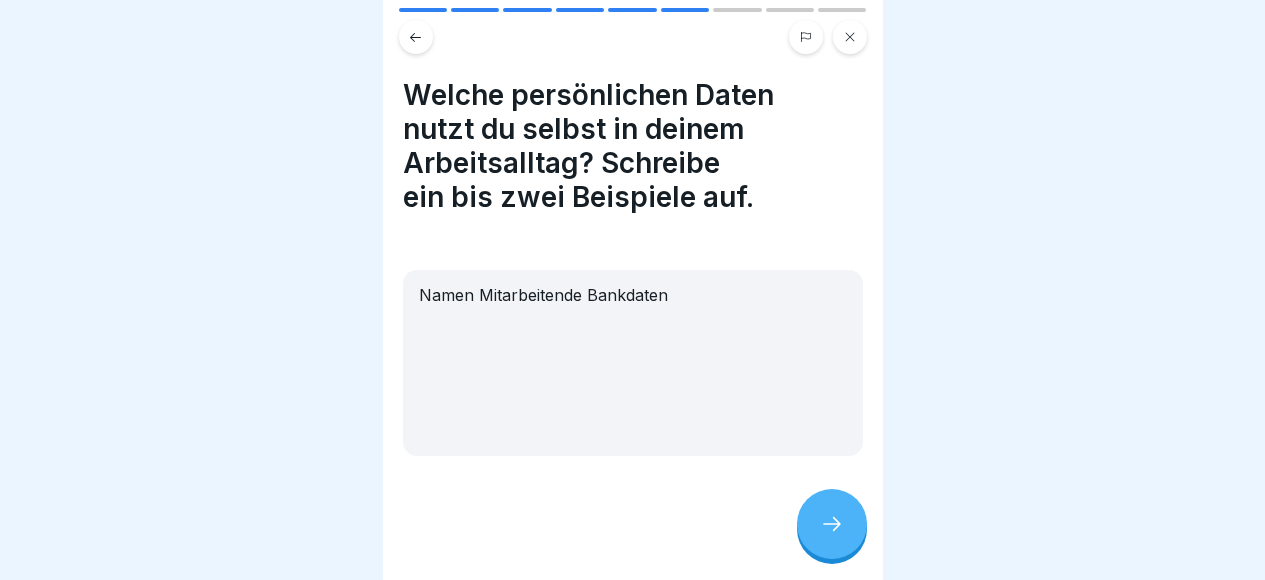 click 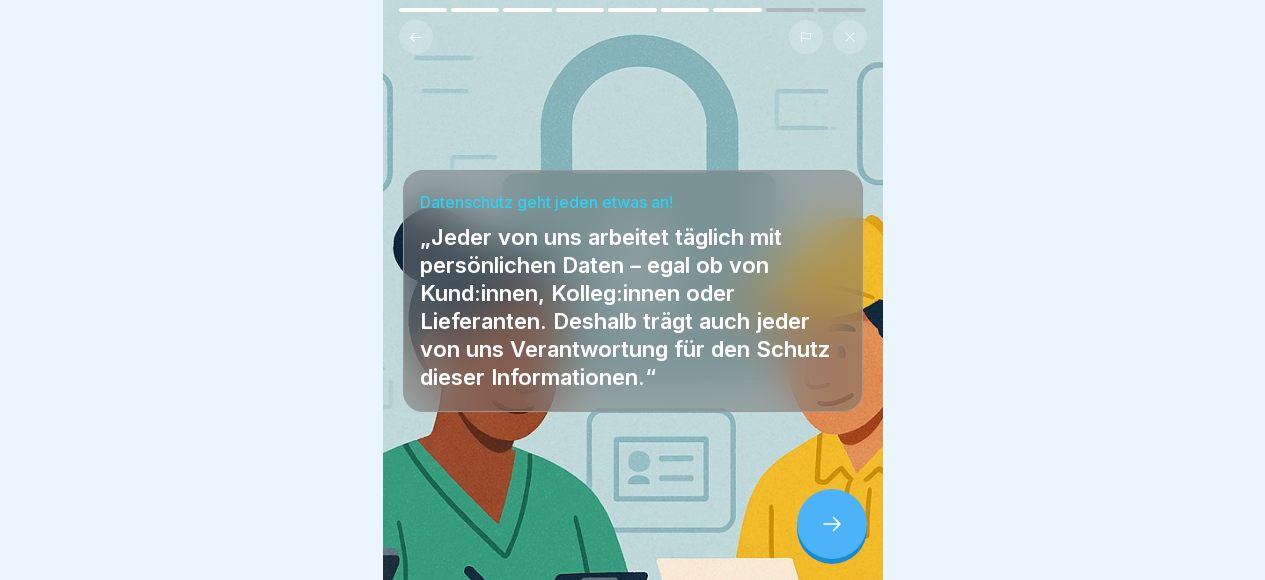 scroll, scrollTop: 15, scrollLeft: 0, axis: vertical 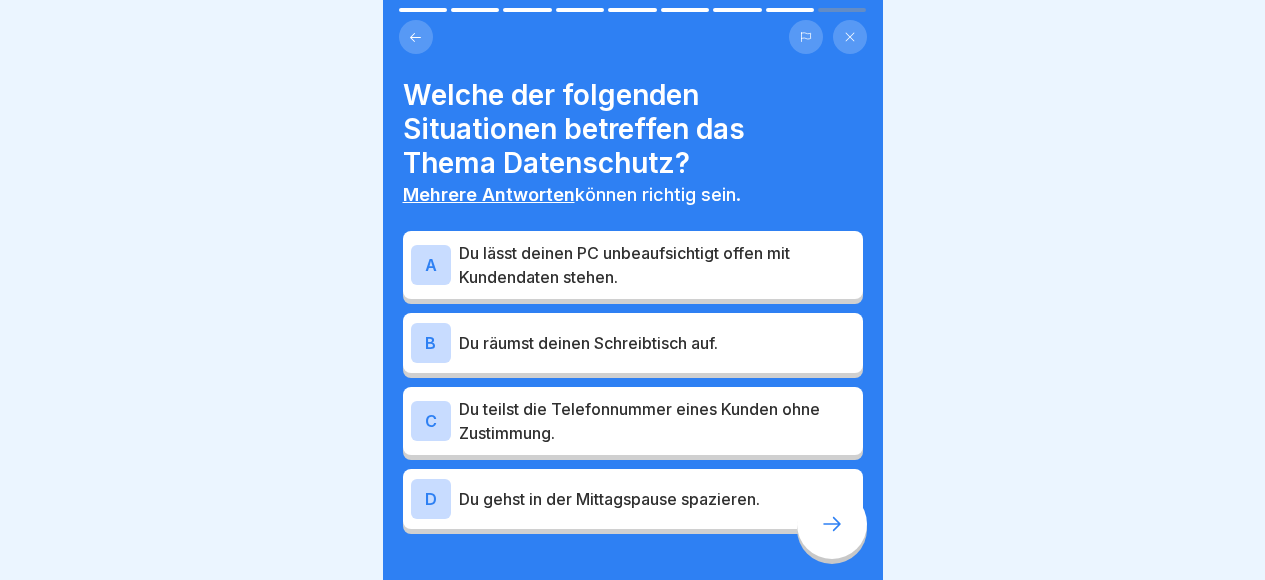 click on "Du lässt deinen PC unbeaufsichtigt offen mit Kundendaten stehen." at bounding box center [657, 265] 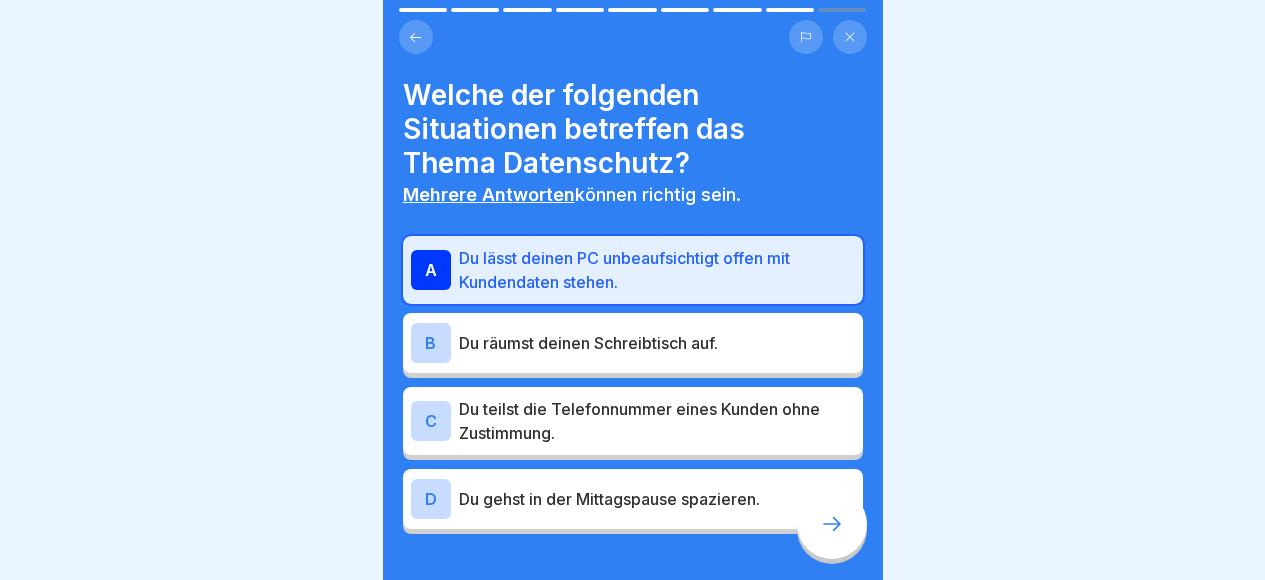 click on "Du teilst die Telefonnummer eines Kunden ohne Zustimmung." at bounding box center (657, 421) 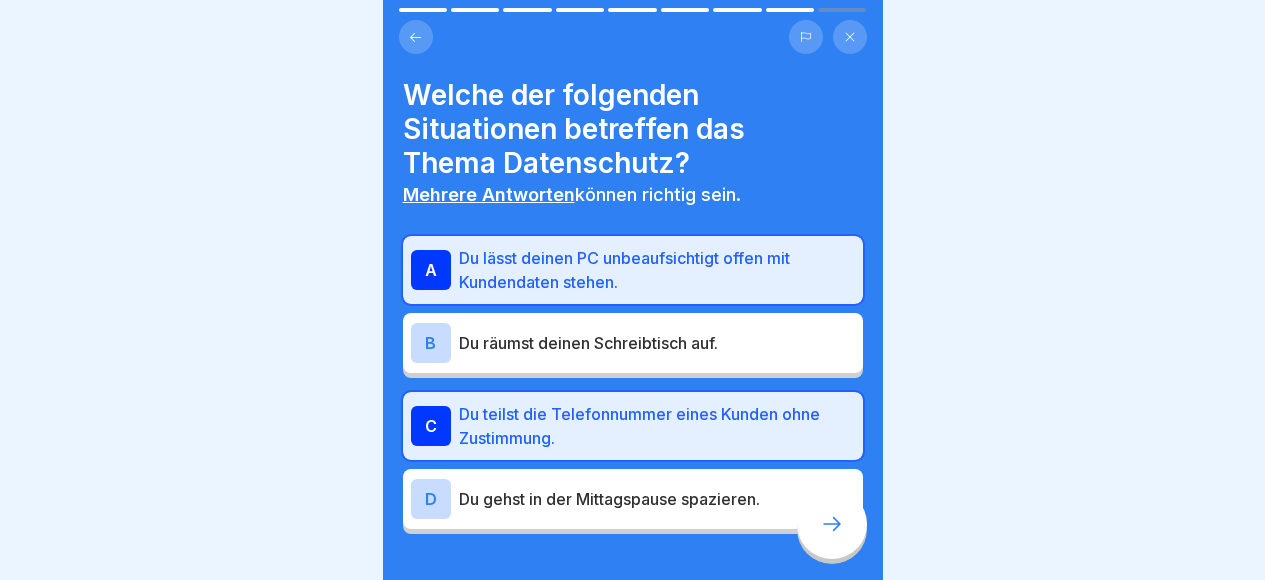 click 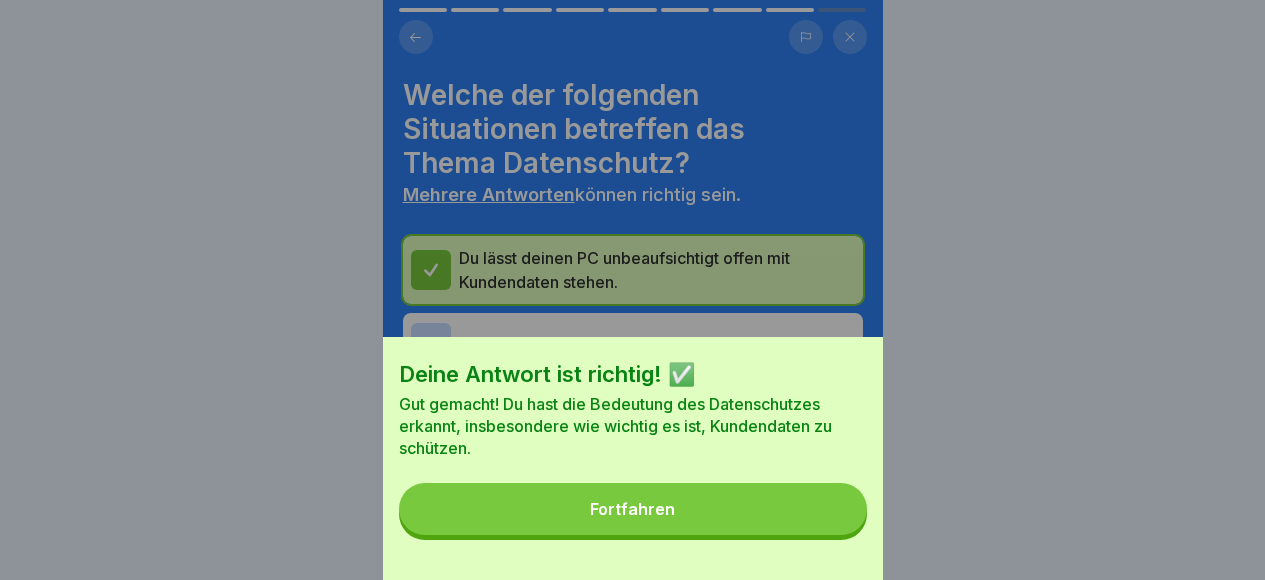 click on "Fortfahren" at bounding box center (633, 509) 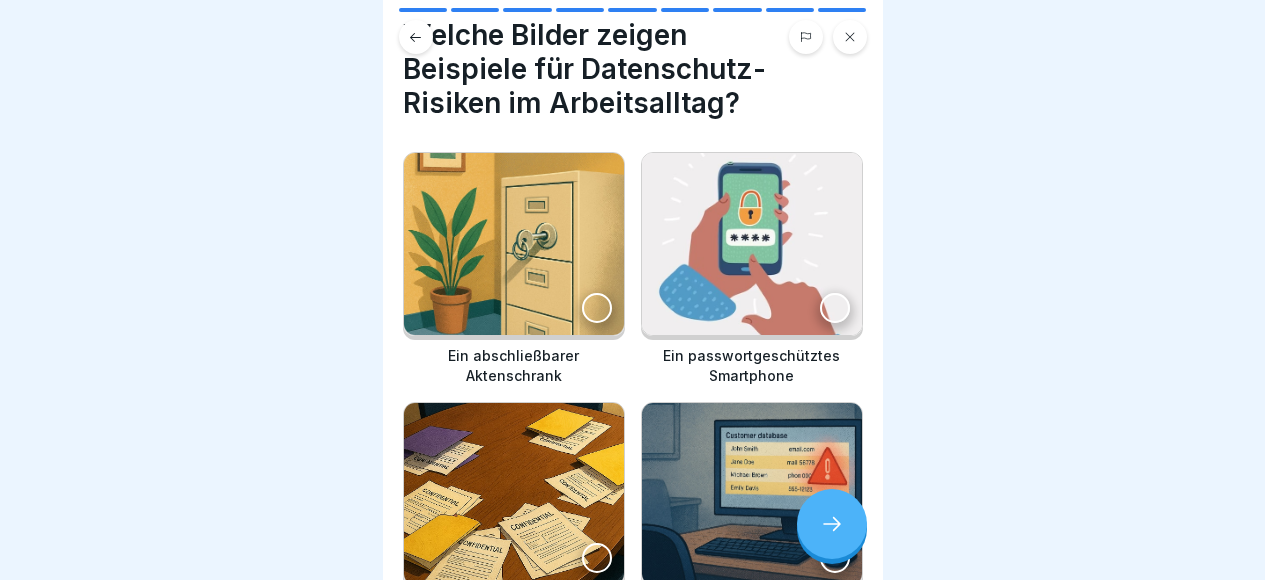 scroll, scrollTop: 61, scrollLeft: 0, axis: vertical 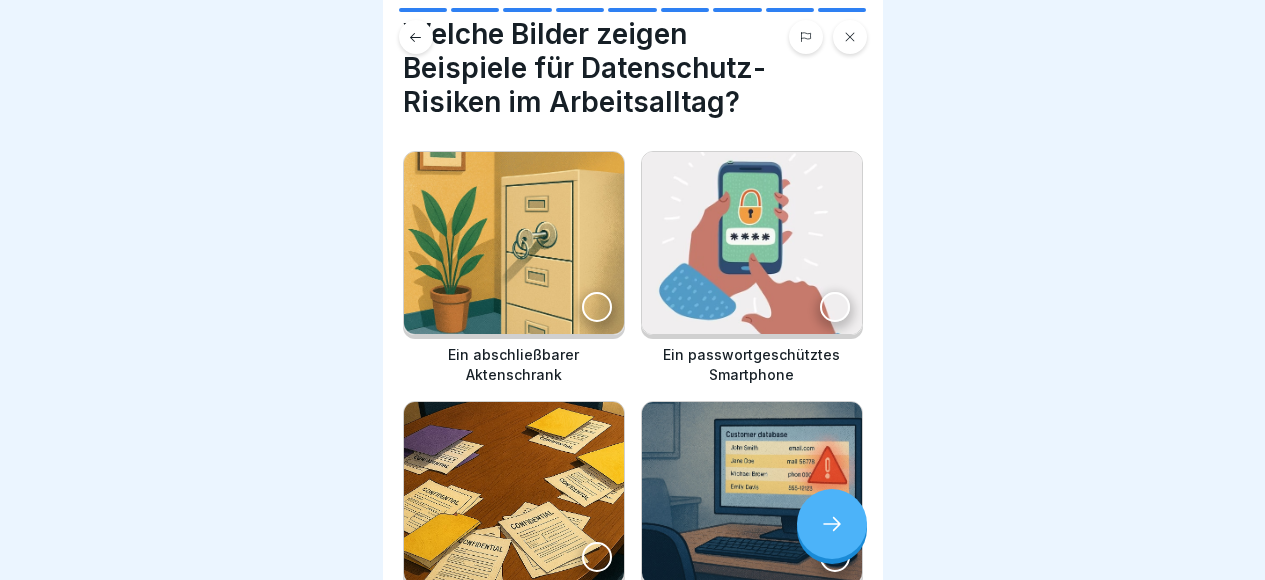 click at bounding box center (597, 307) 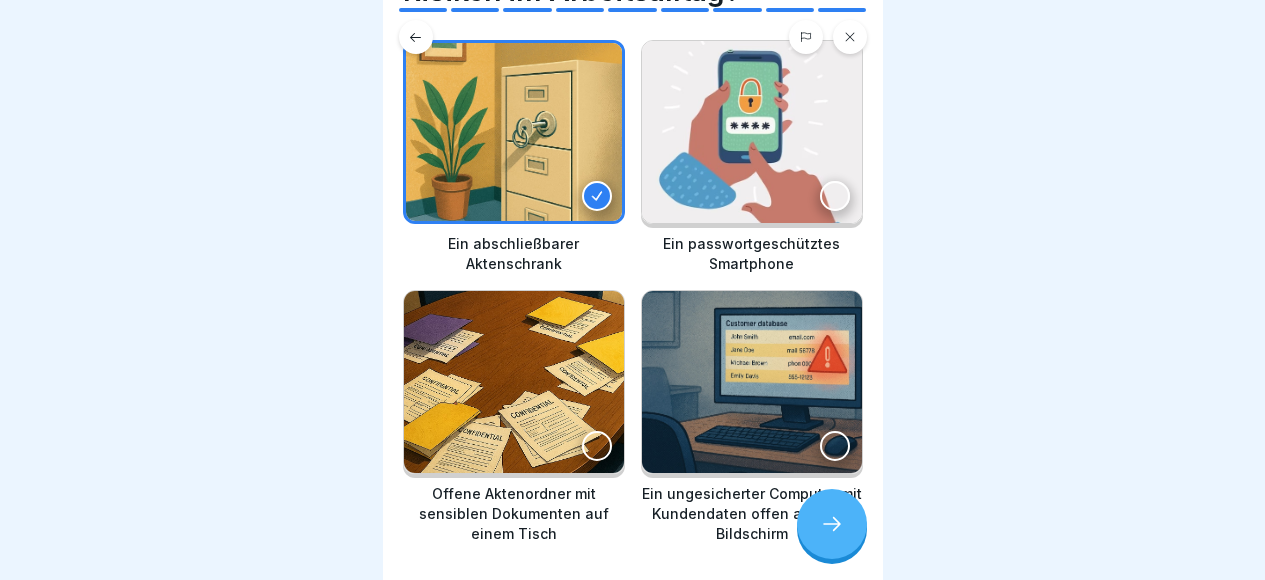 scroll, scrollTop: 203, scrollLeft: 0, axis: vertical 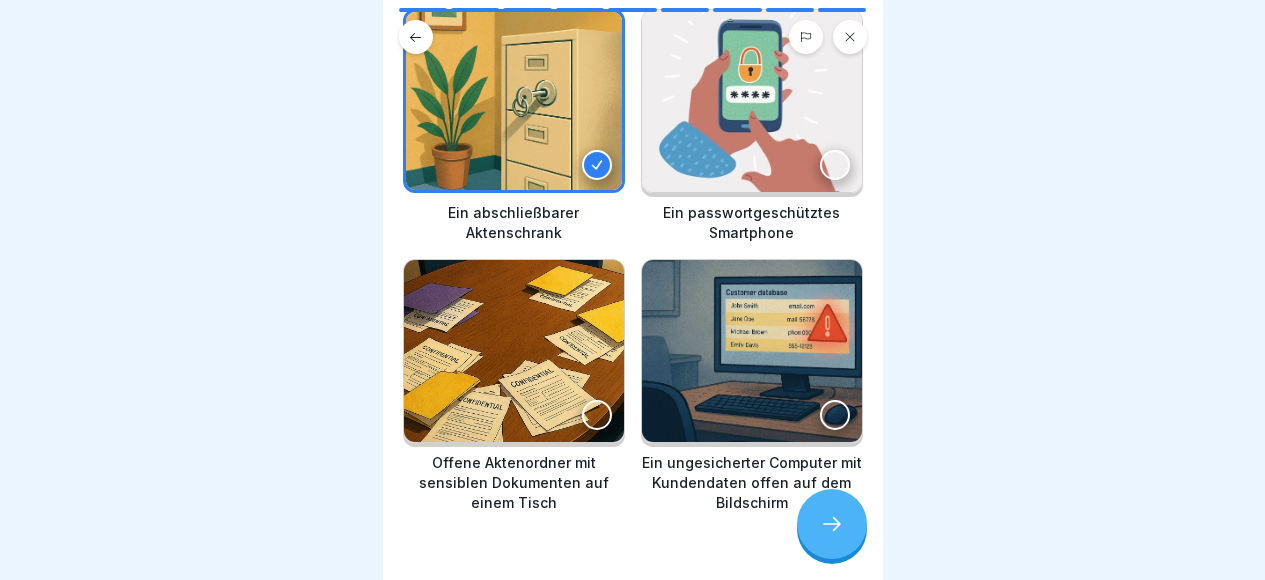 click at bounding box center (835, 415) 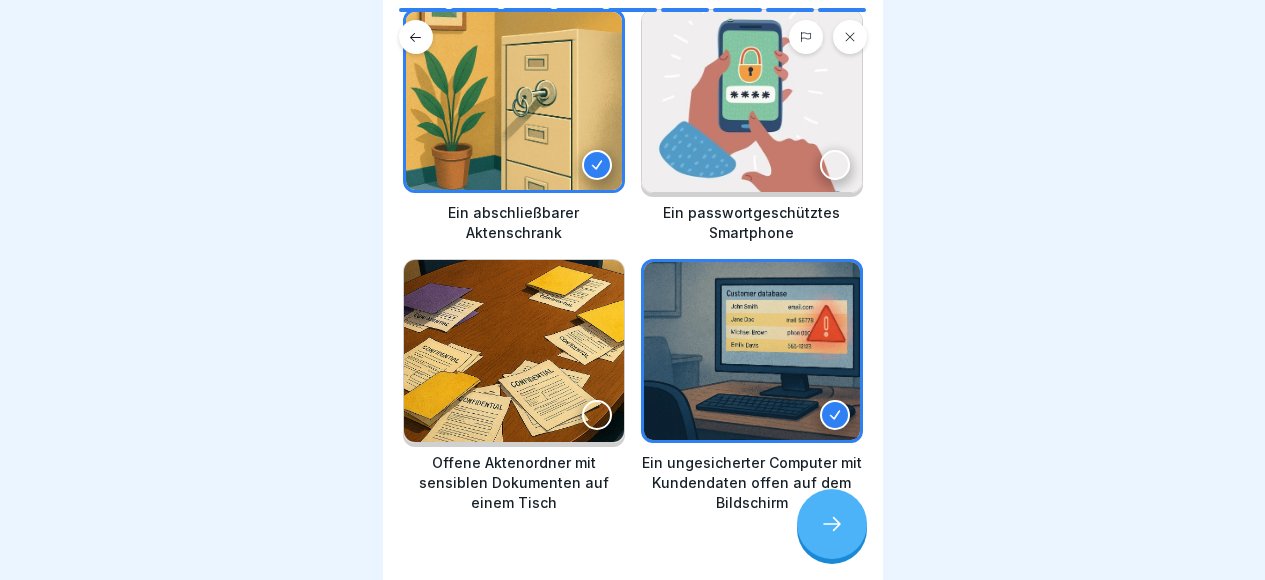 click 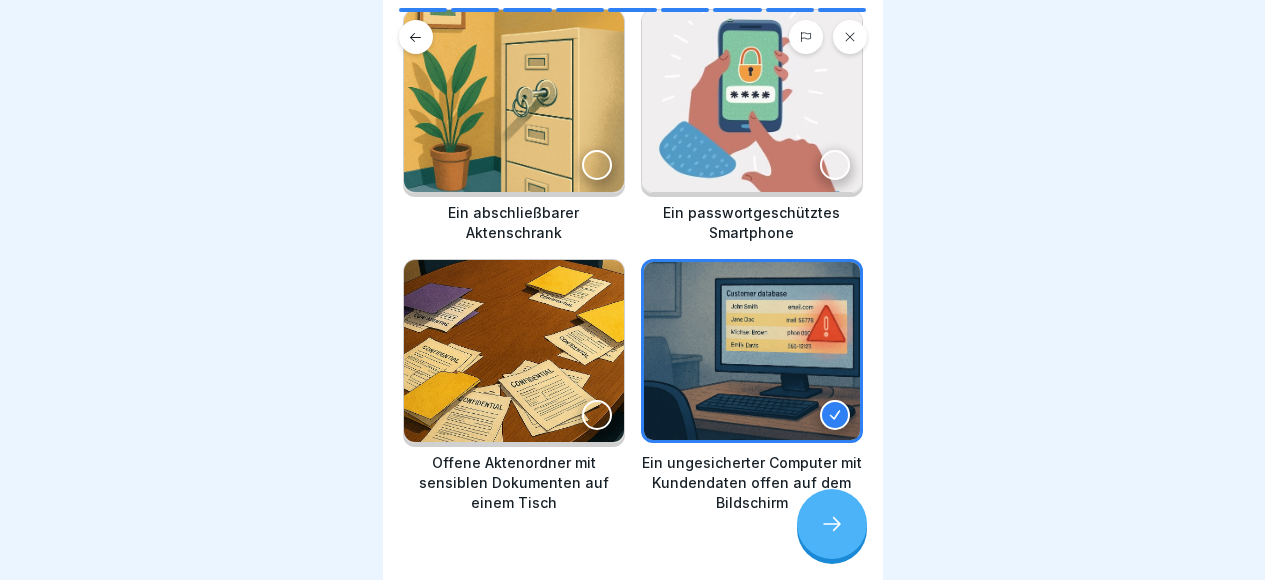 click at bounding box center (597, 415) 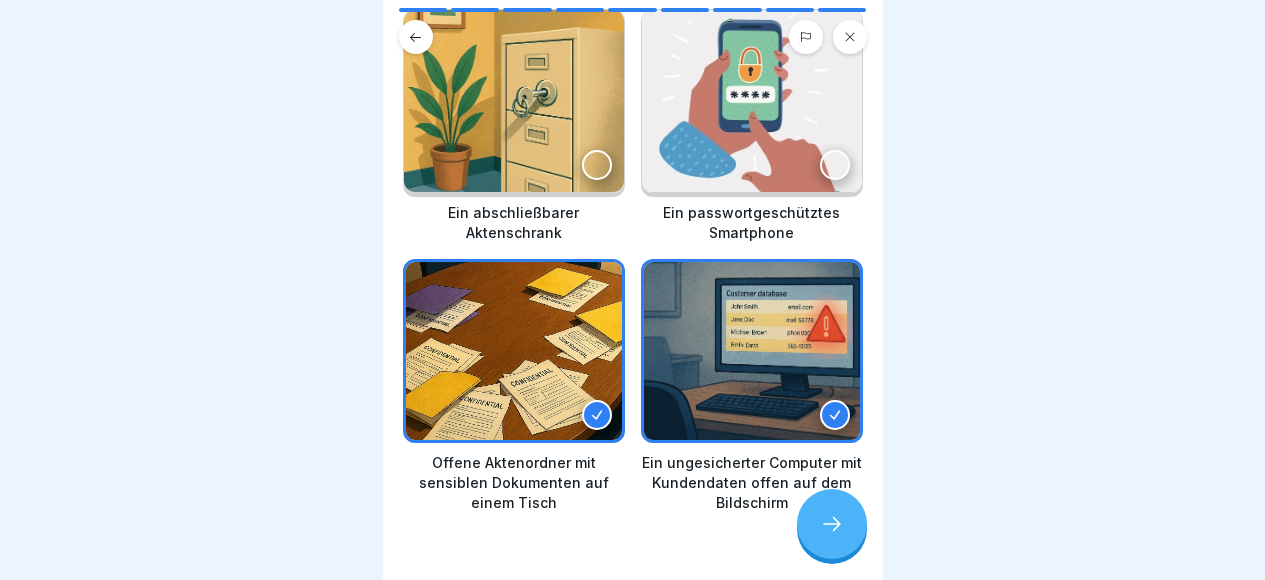 click at bounding box center (832, 524) 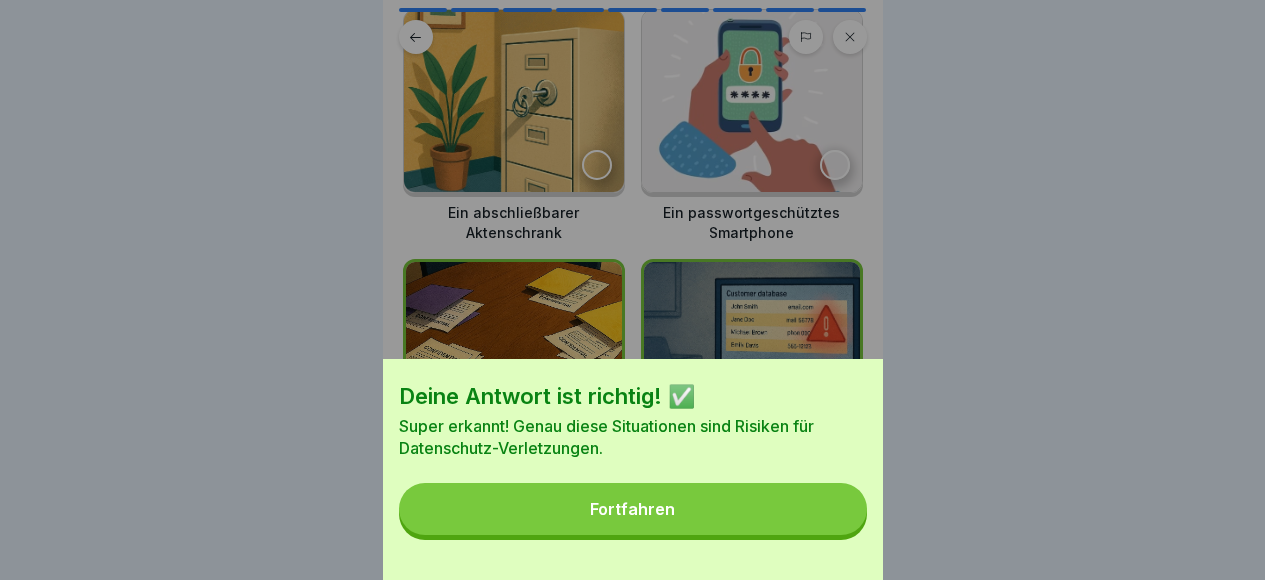 click on "Fortfahren" at bounding box center [632, 509] 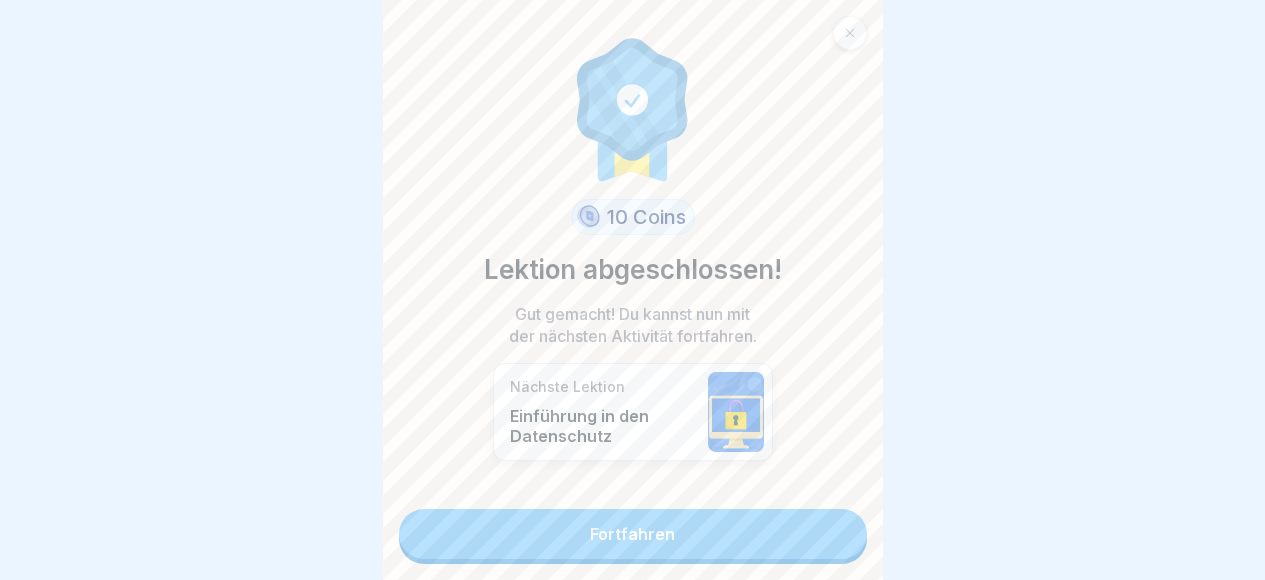 click on "Fortfahren" at bounding box center (633, 534) 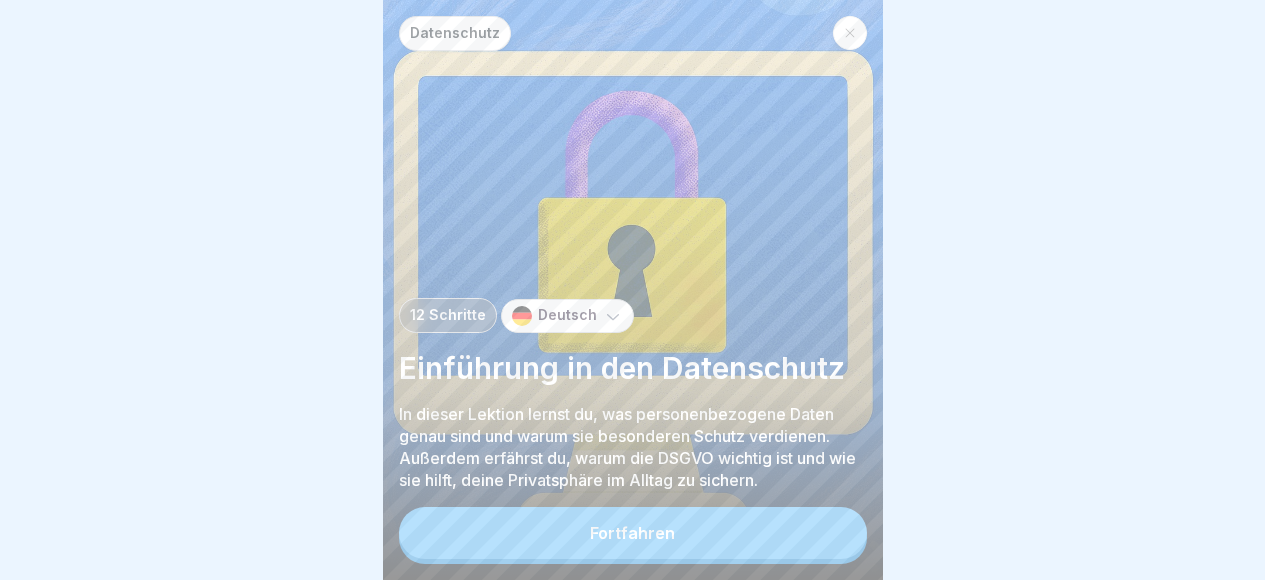 scroll, scrollTop: 15, scrollLeft: 0, axis: vertical 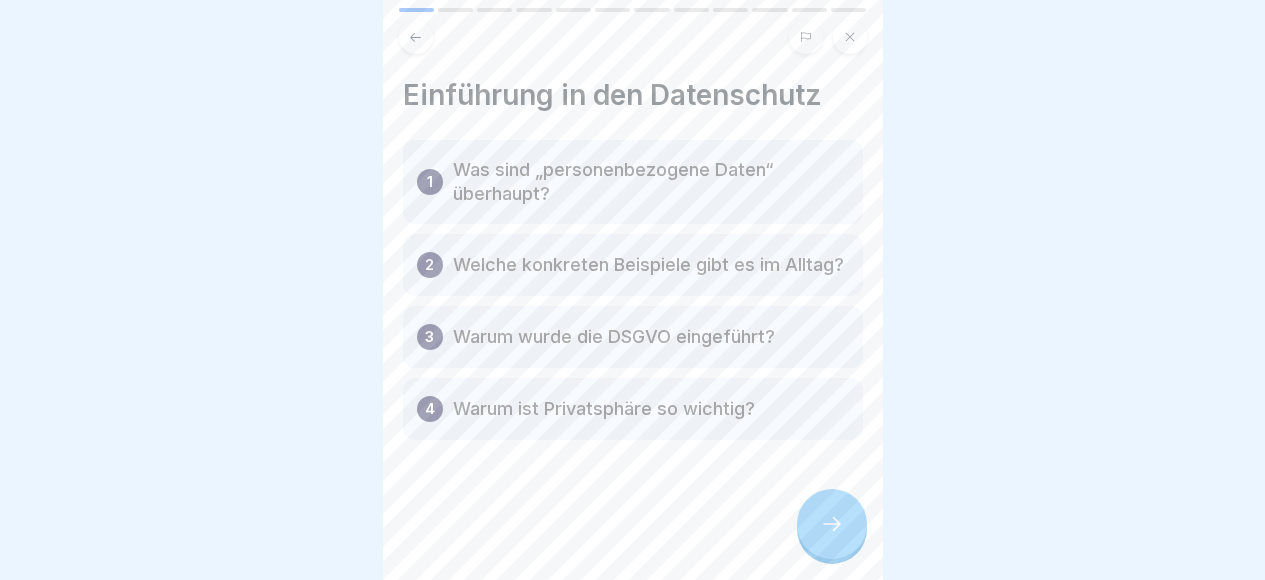 click on "Was sind „personenbezogene Daten“ überhaupt?" at bounding box center [651, 182] 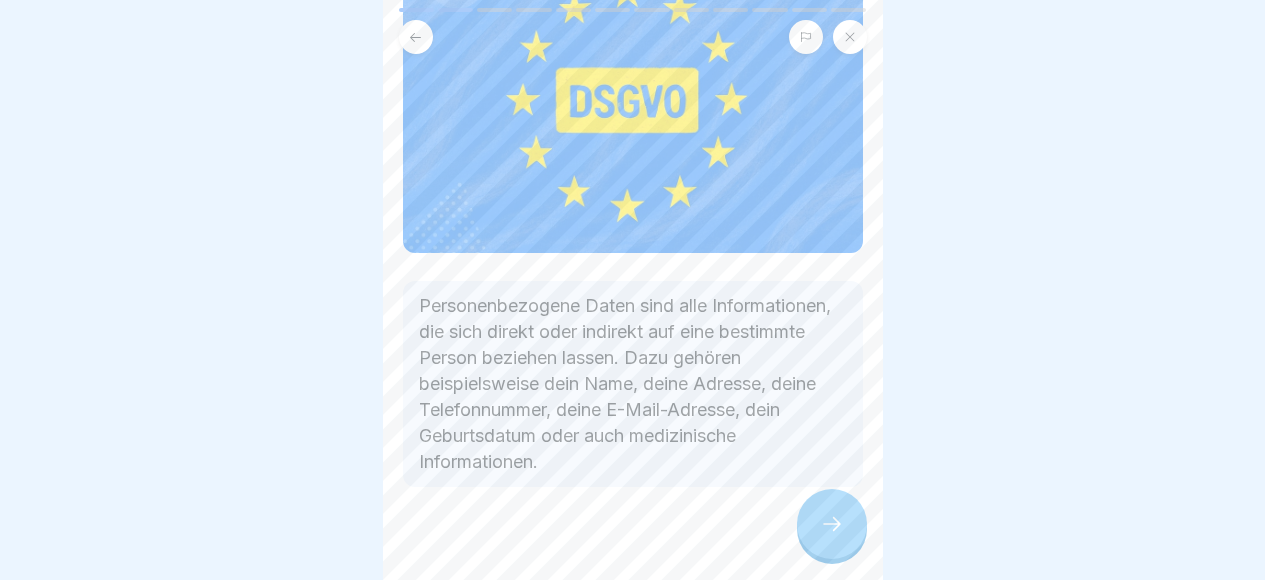 scroll, scrollTop: 244, scrollLeft: 0, axis: vertical 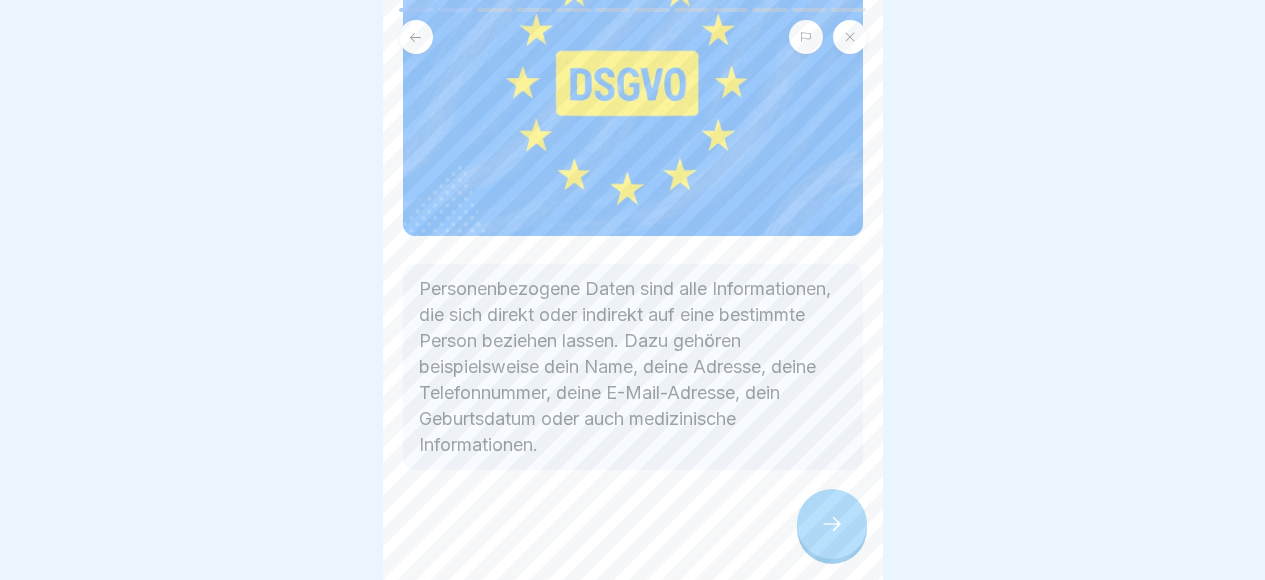 click at bounding box center (832, 524) 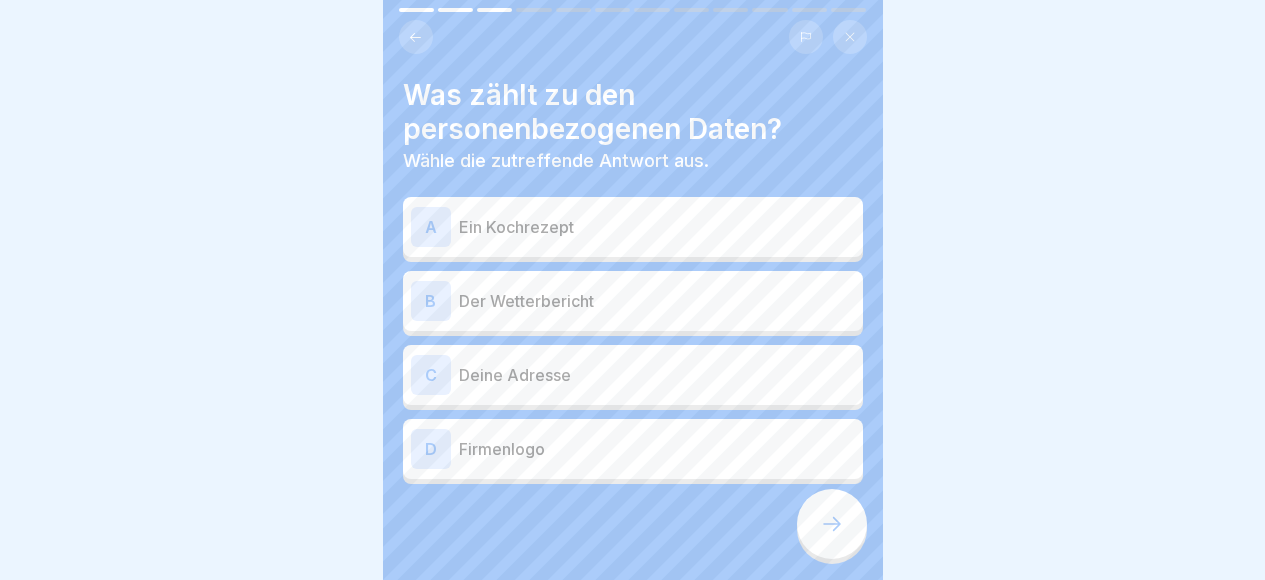 click on "Deine Adresse" at bounding box center (657, 375) 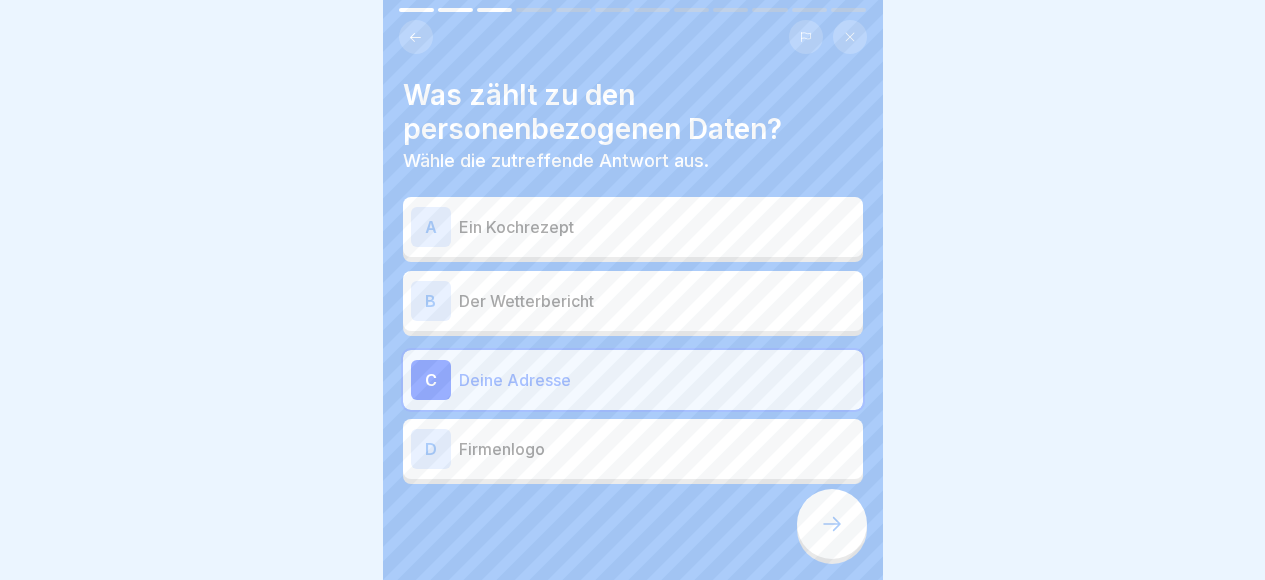click 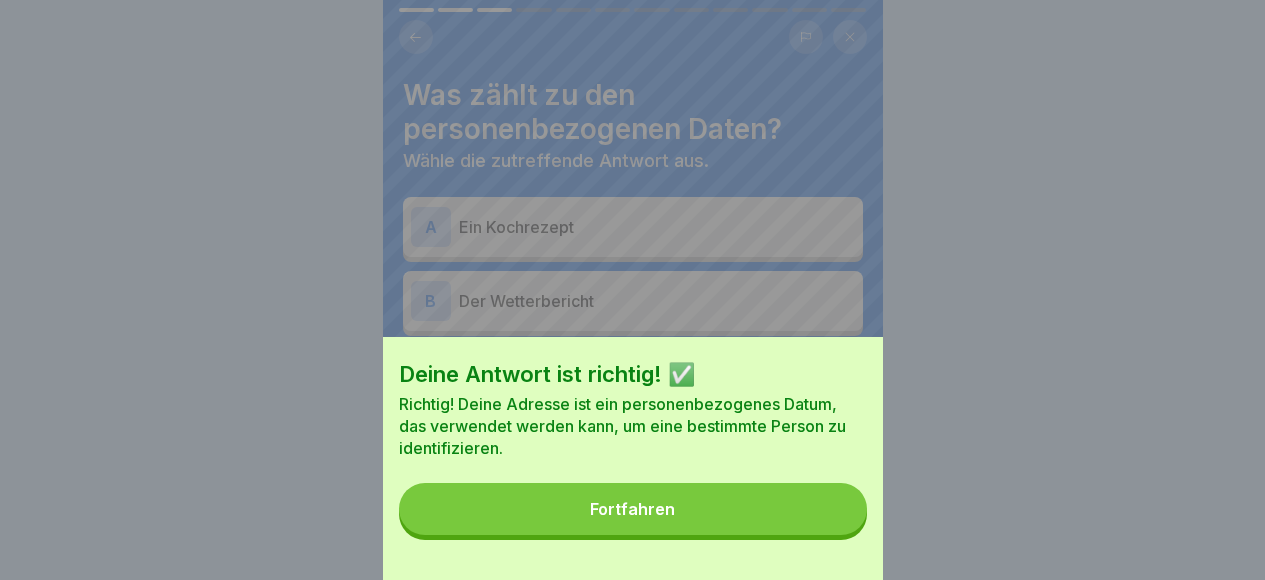 click on "Fortfahren" at bounding box center [633, 509] 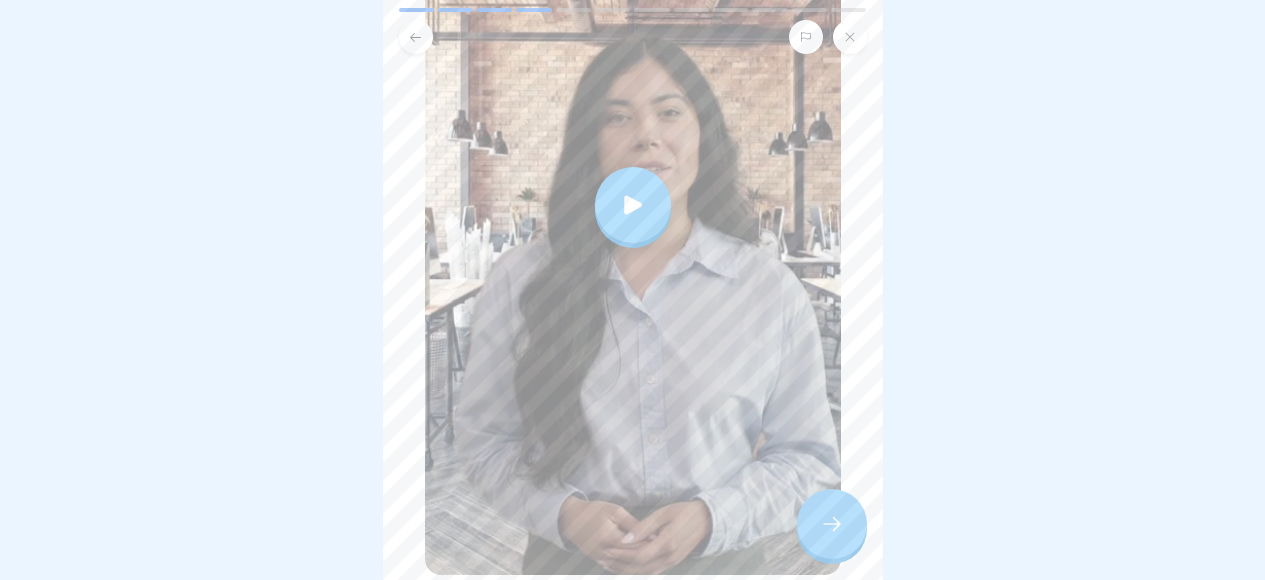 scroll, scrollTop: 427, scrollLeft: 0, axis: vertical 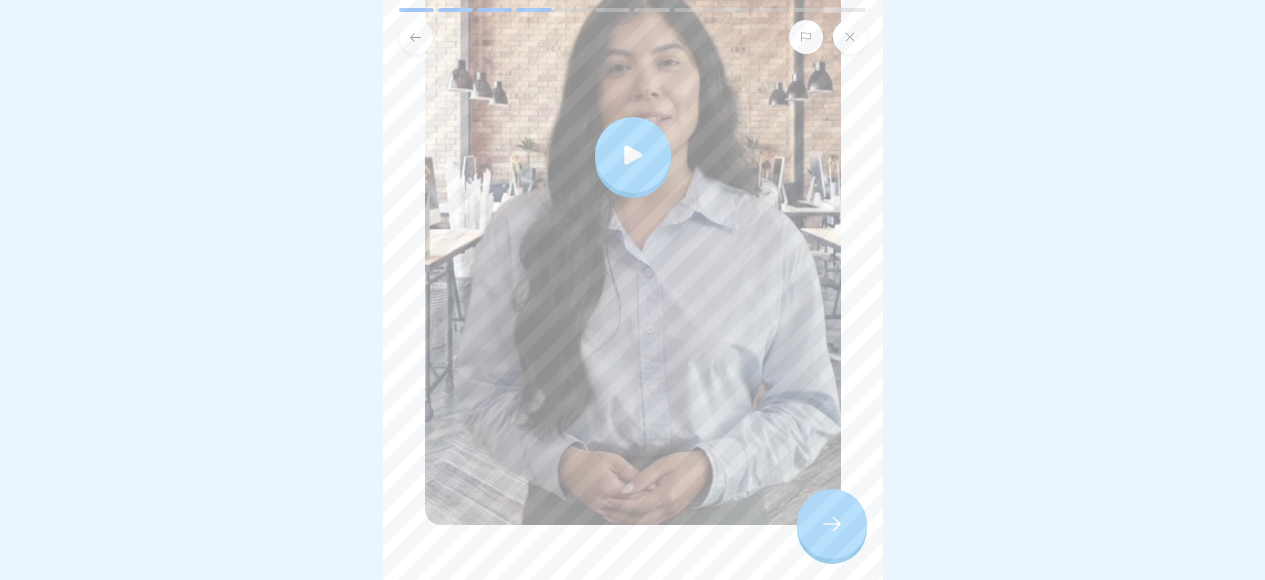 click at bounding box center [633, 155] 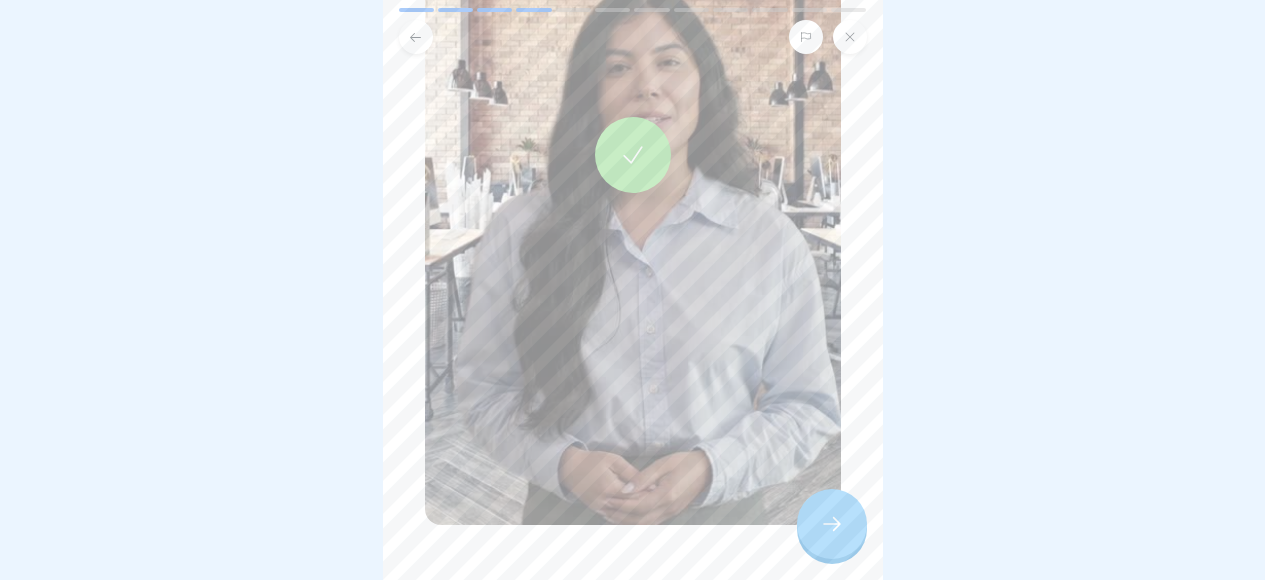 click 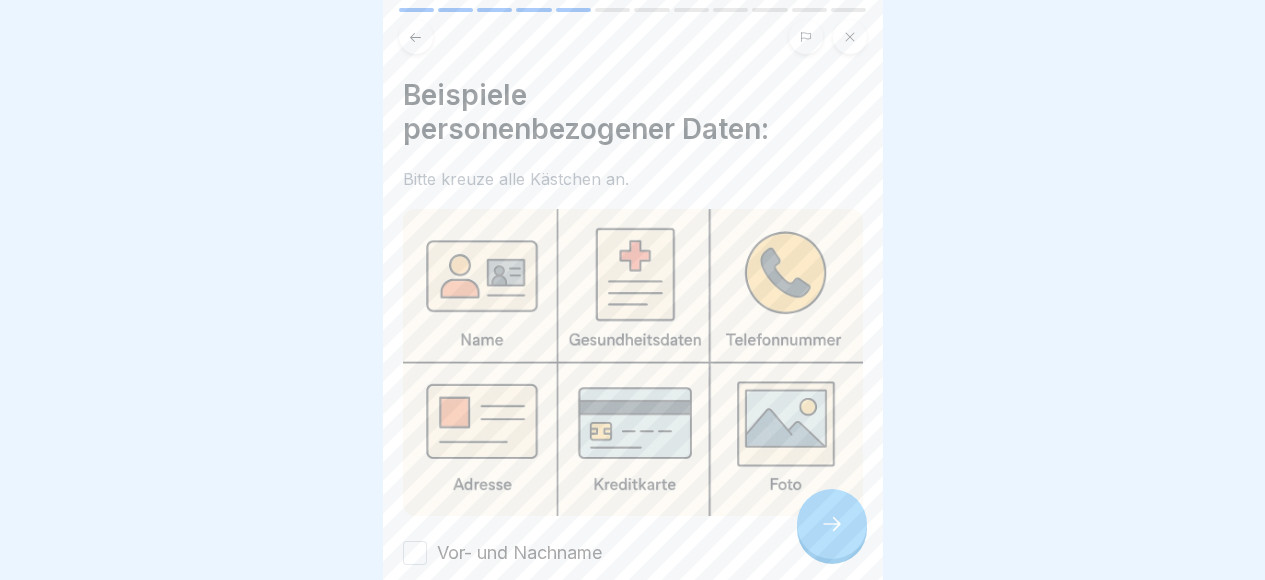 click at bounding box center [633, 362] 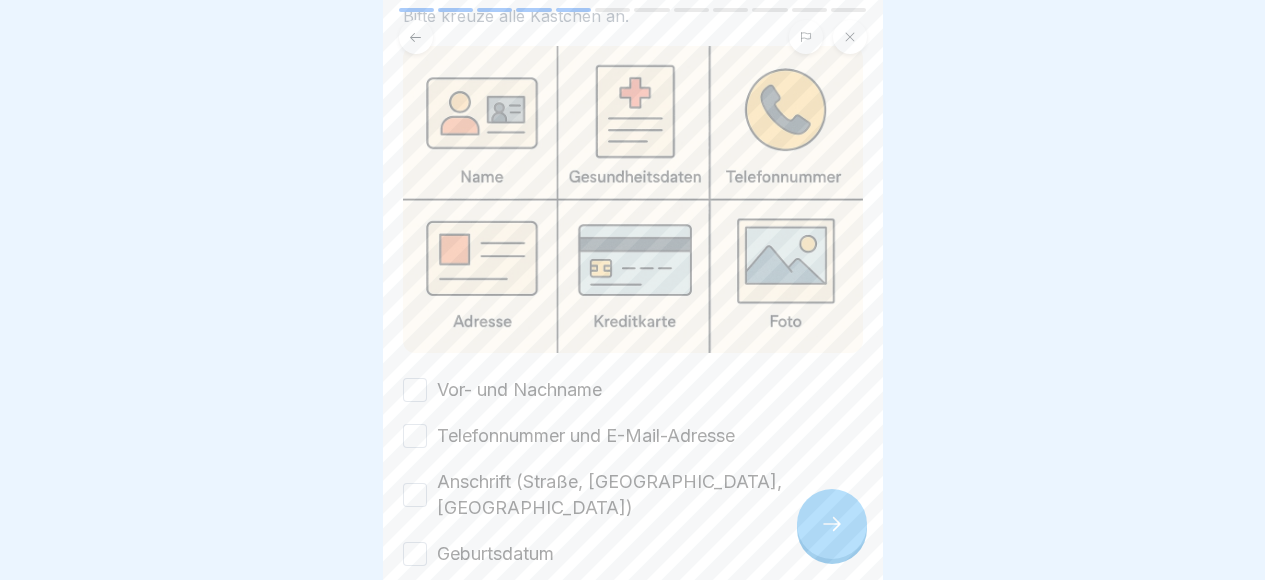 scroll, scrollTop: 163, scrollLeft: 0, axis: vertical 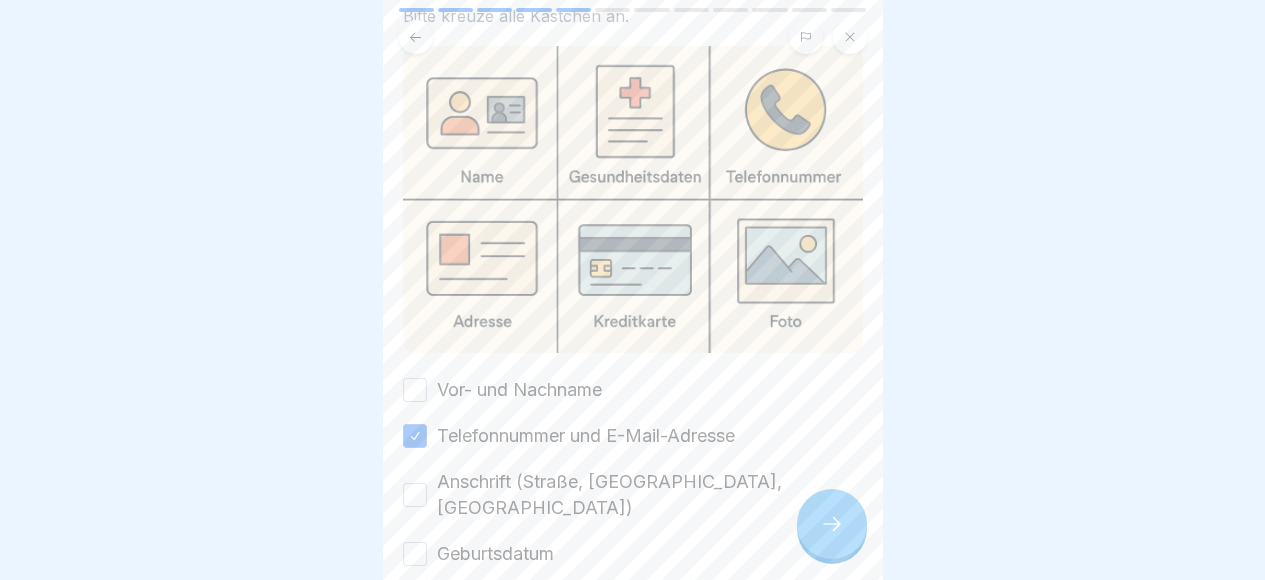 click on "Anschrift (Straße, [GEOGRAPHIC_DATA], [GEOGRAPHIC_DATA])" at bounding box center [415, 495] 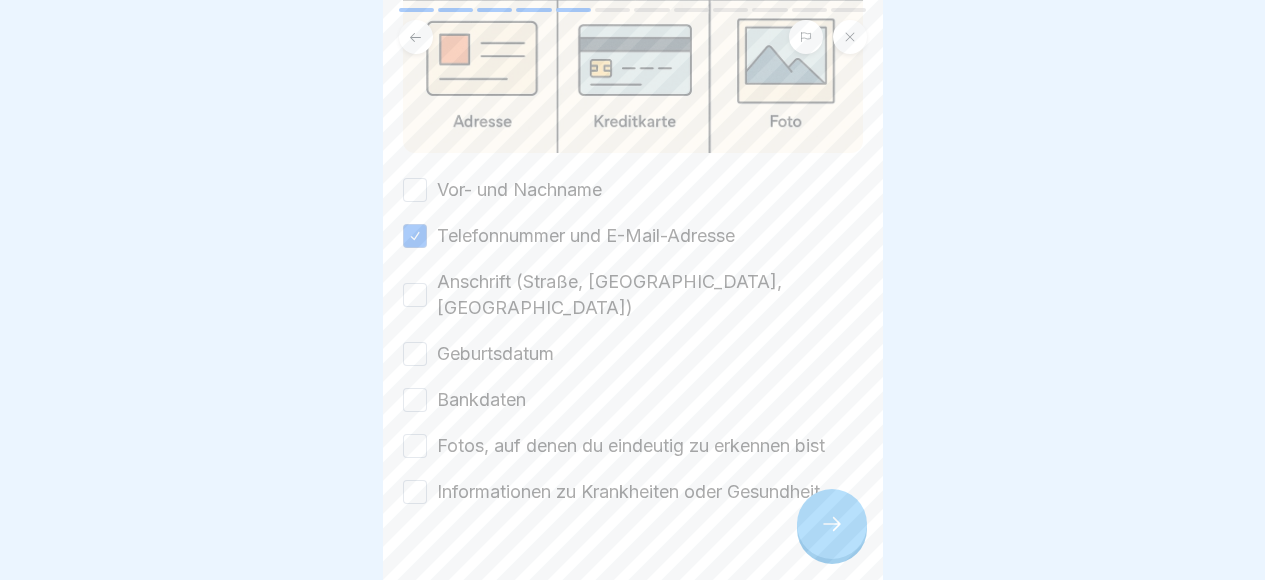 scroll, scrollTop: 371, scrollLeft: 0, axis: vertical 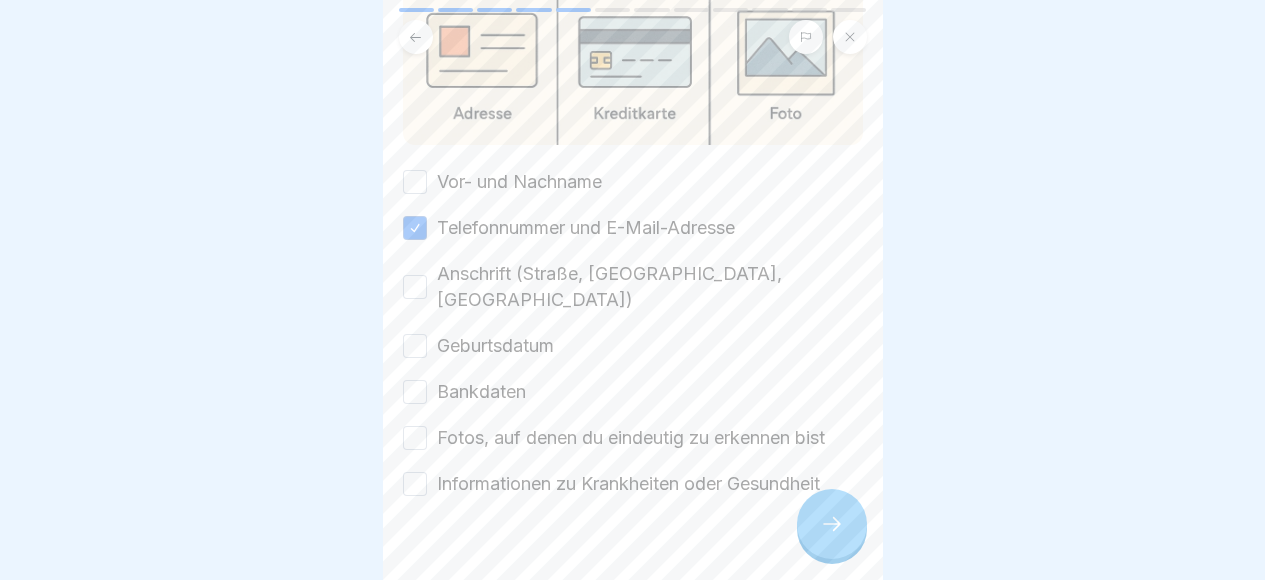 click on "Bankdaten" at bounding box center (415, 392) 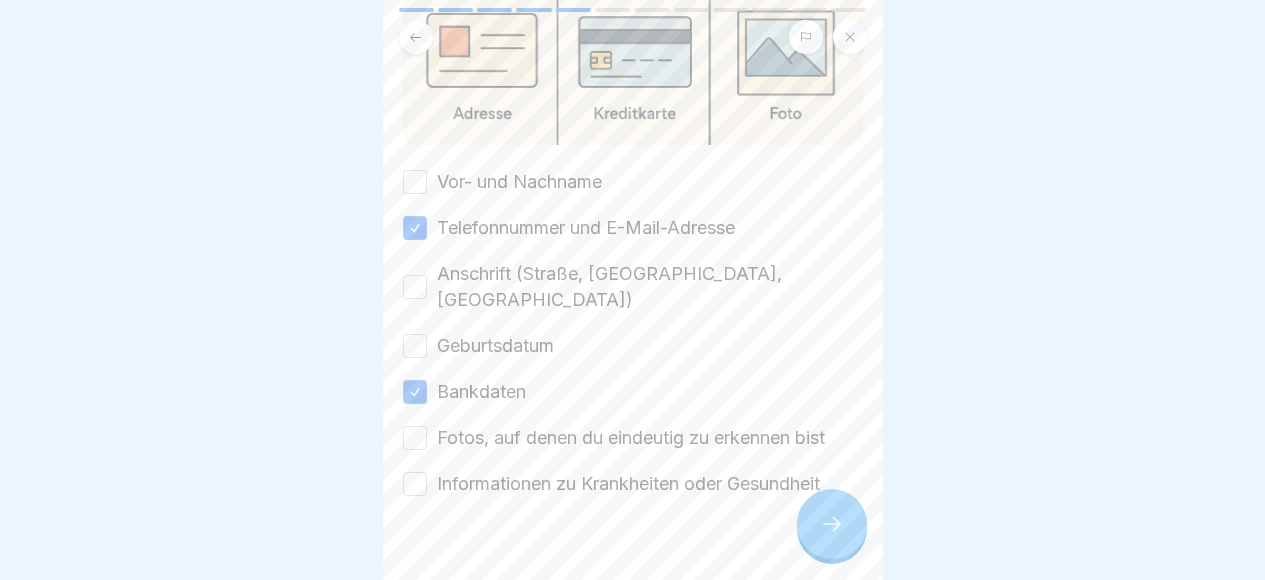 click on "Geburtsdatum" at bounding box center (415, 346) 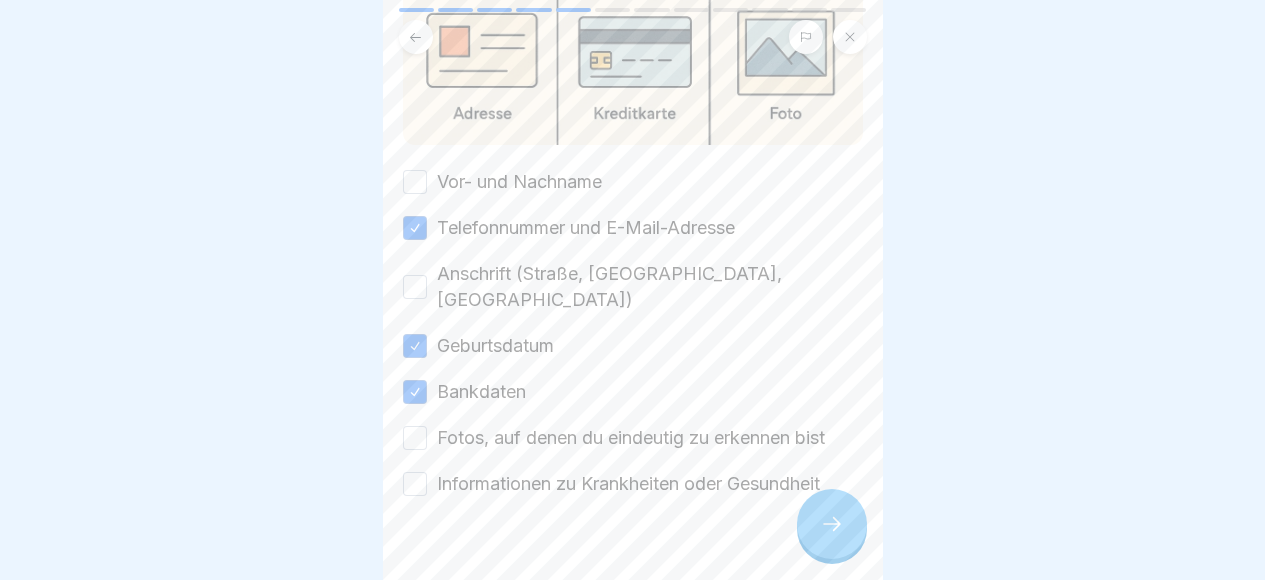 click on "Anschrift (Straße, [GEOGRAPHIC_DATA], [GEOGRAPHIC_DATA])" at bounding box center (415, 287) 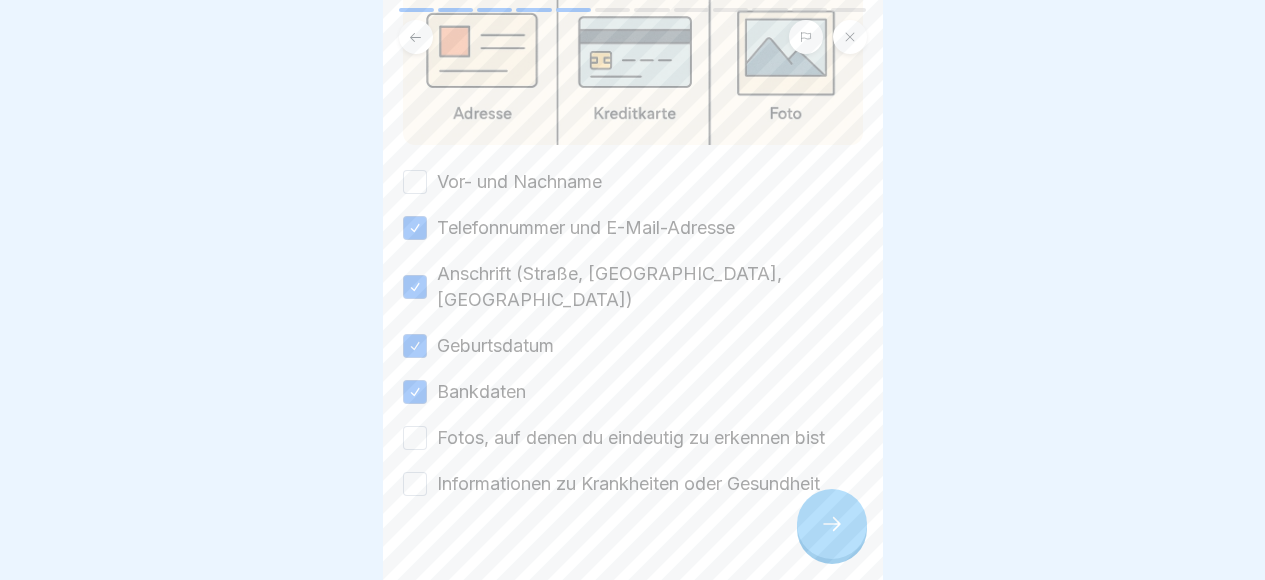 click on "Vor- und Nachname" at bounding box center [415, 182] 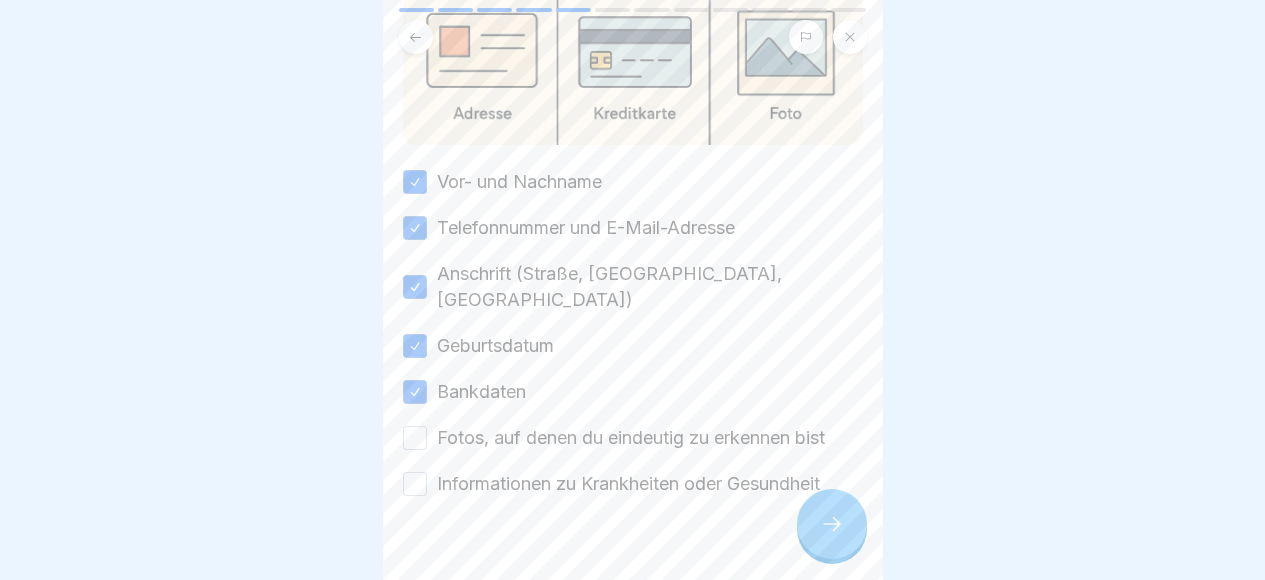 click on "Informationen zu Krankheiten oder Gesundheit" at bounding box center [415, 484] 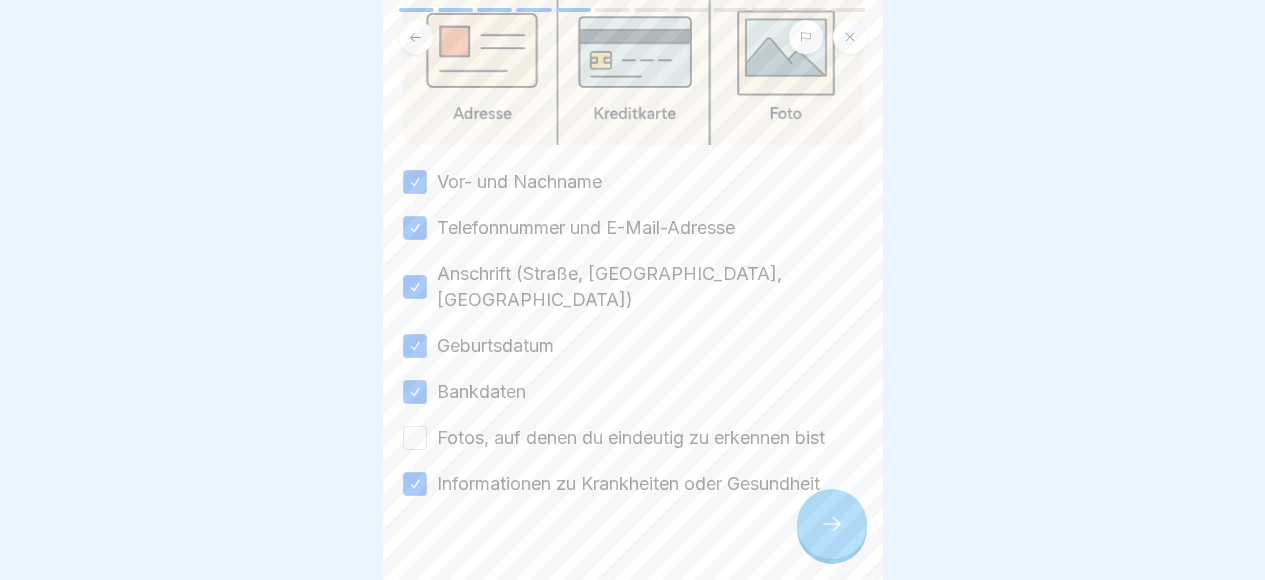 click at bounding box center (832, 524) 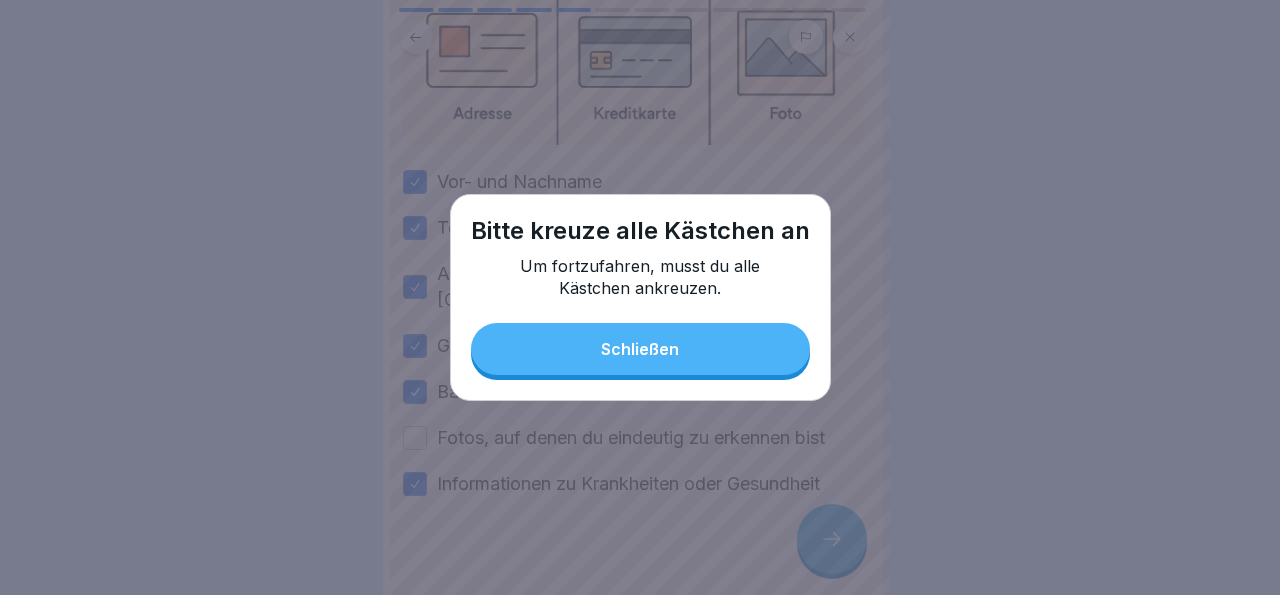 drag, startPoint x: 740, startPoint y: 351, endPoint x: 713, endPoint y: 357, distance: 27.658634 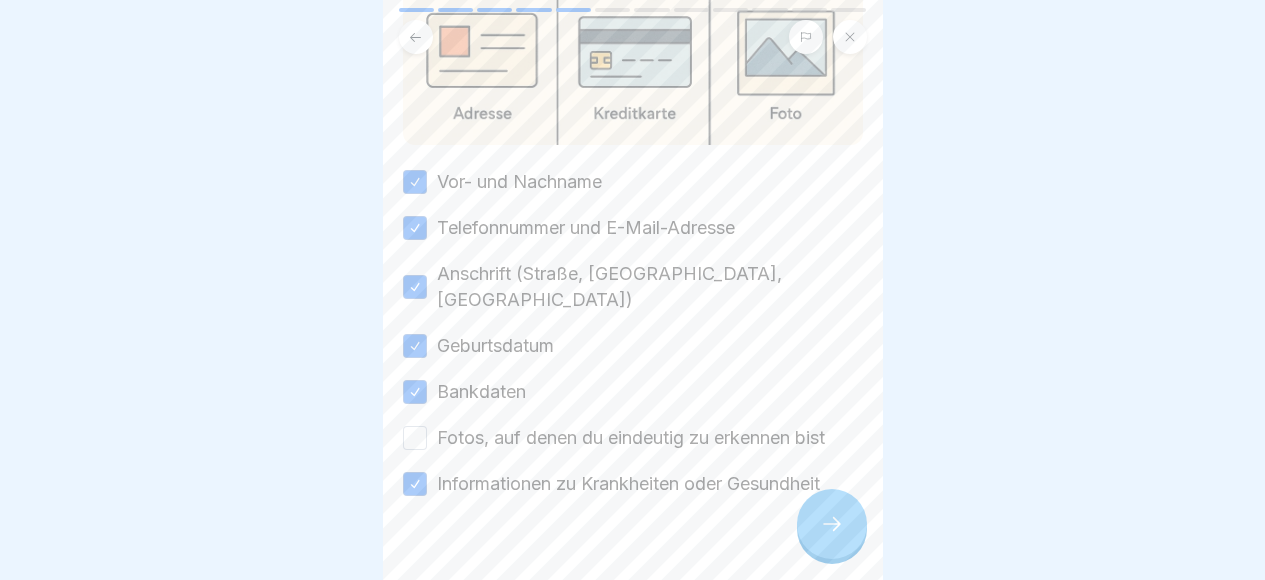 click on "Fotos, auf denen du eindeutig zu erkennen bist" at bounding box center (415, 438) 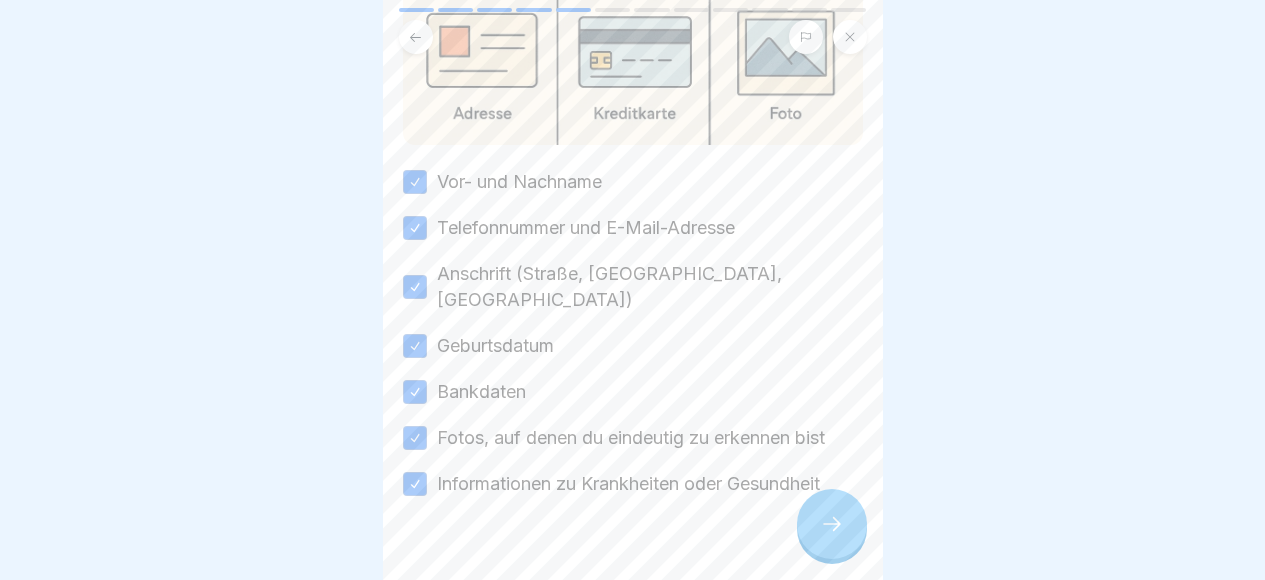 click 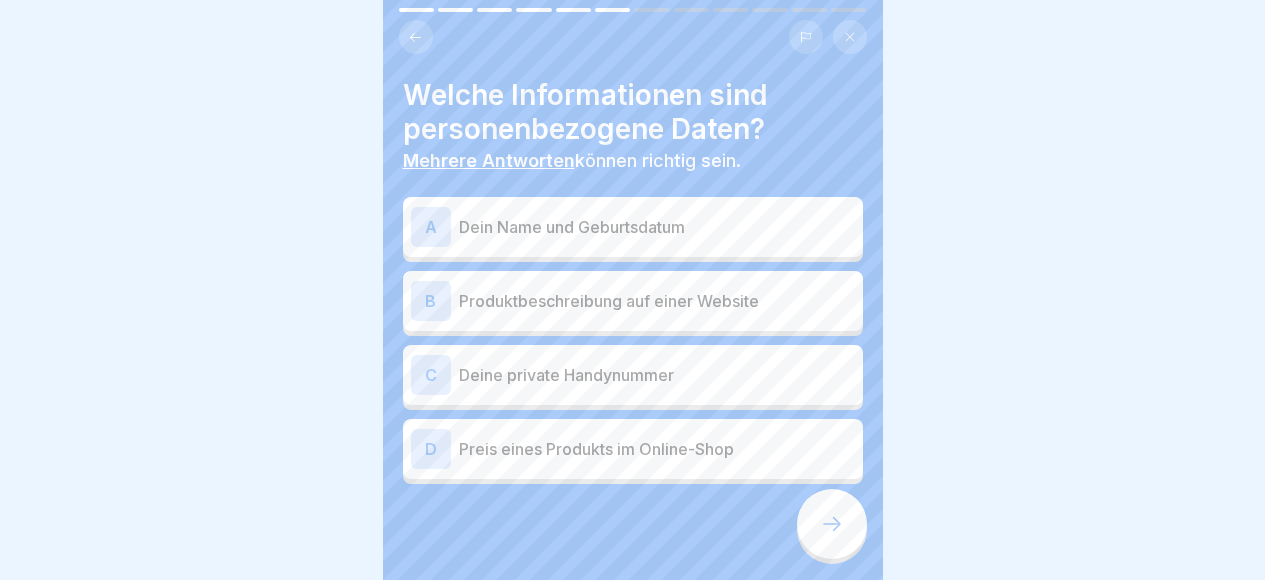 click on "Dein Name und Geburtsdatum" at bounding box center (657, 227) 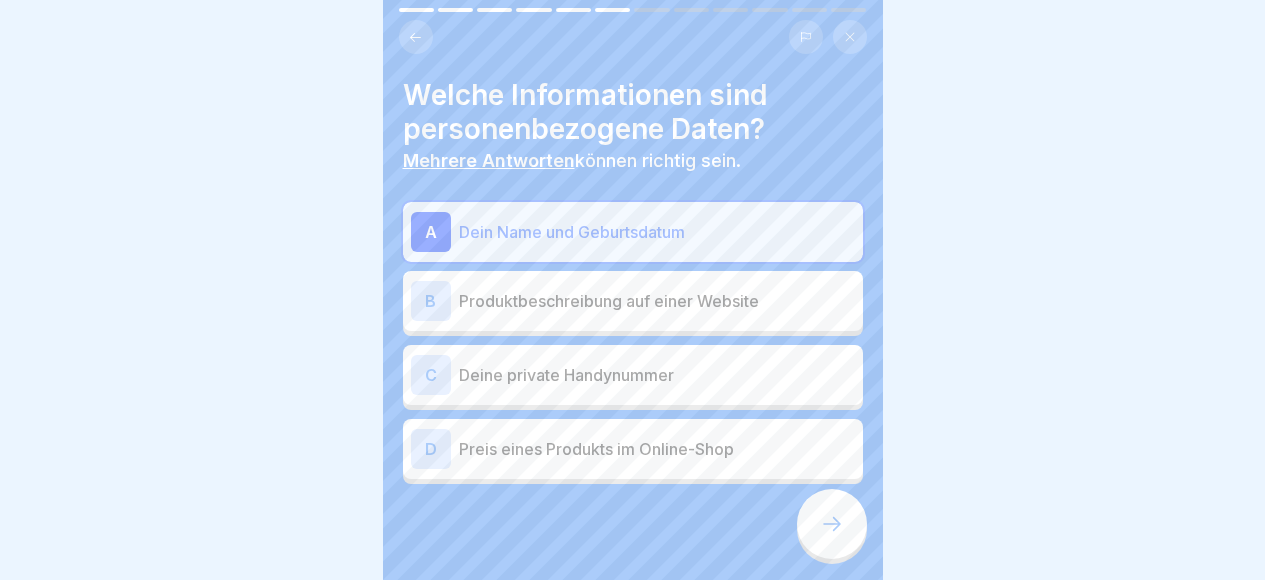 click on "Deine private Handynummer" at bounding box center (657, 375) 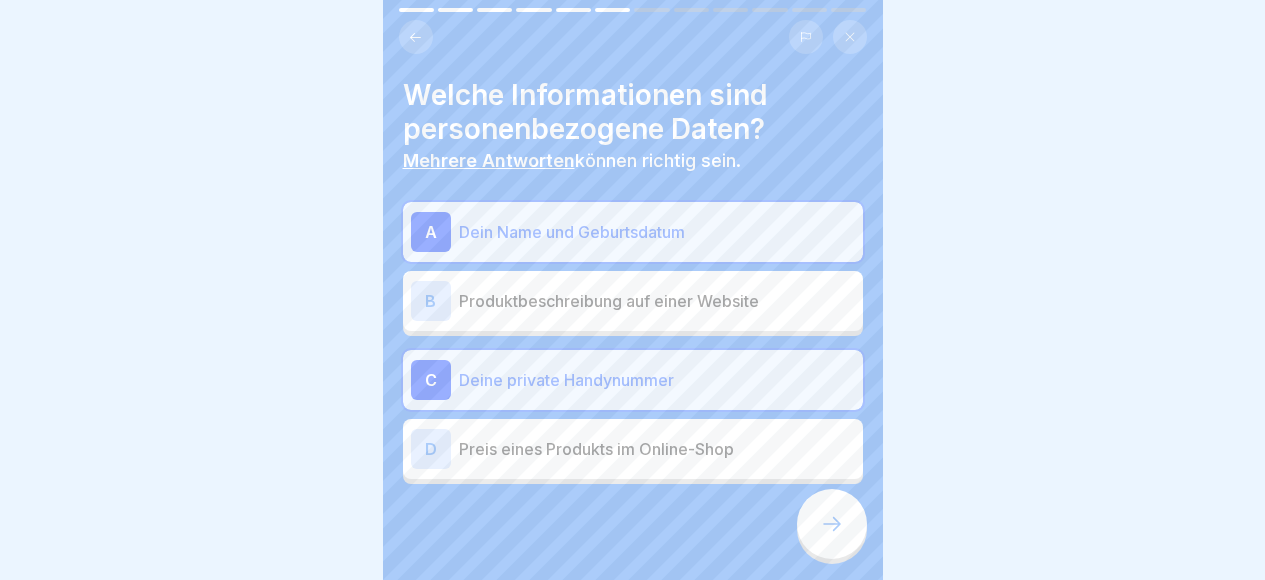 click 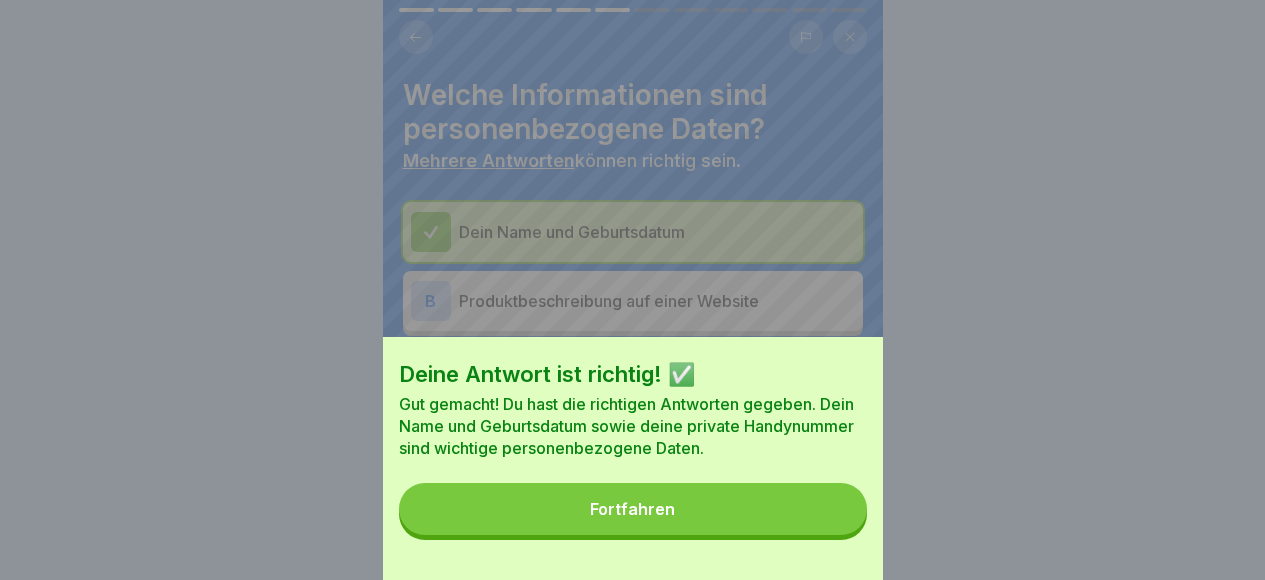 click on "Fortfahren" at bounding box center [633, 509] 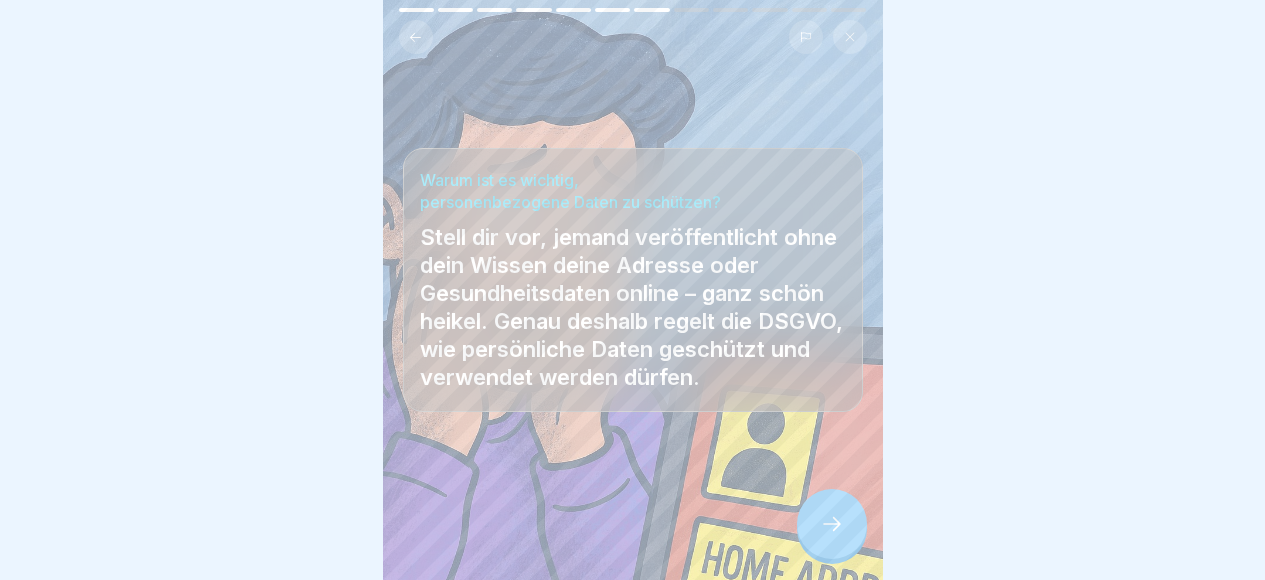scroll, scrollTop: 15, scrollLeft: 0, axis: vertical 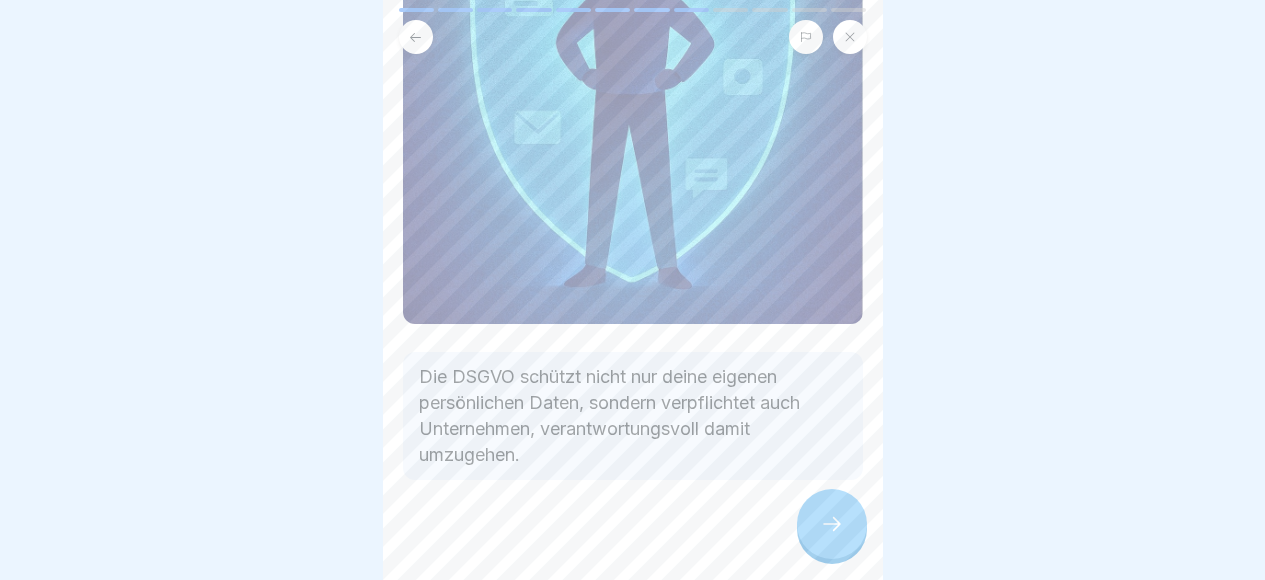 click at bounding box center (832, 524) 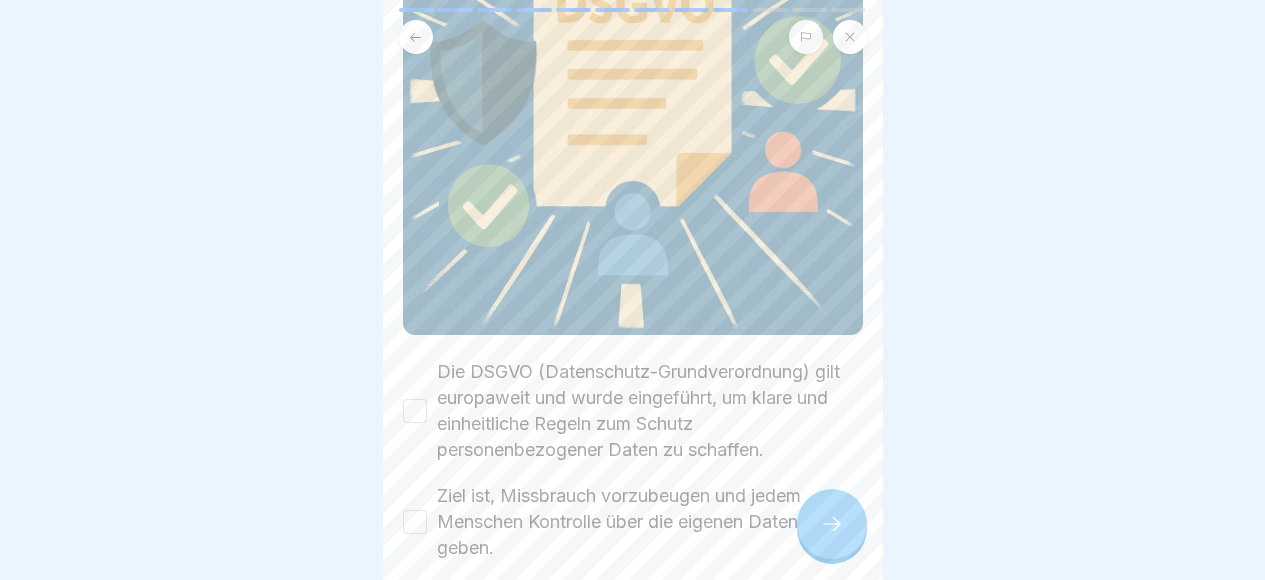 scroll, scrollTop: 386, scrollLeft: 0, axis: vertical 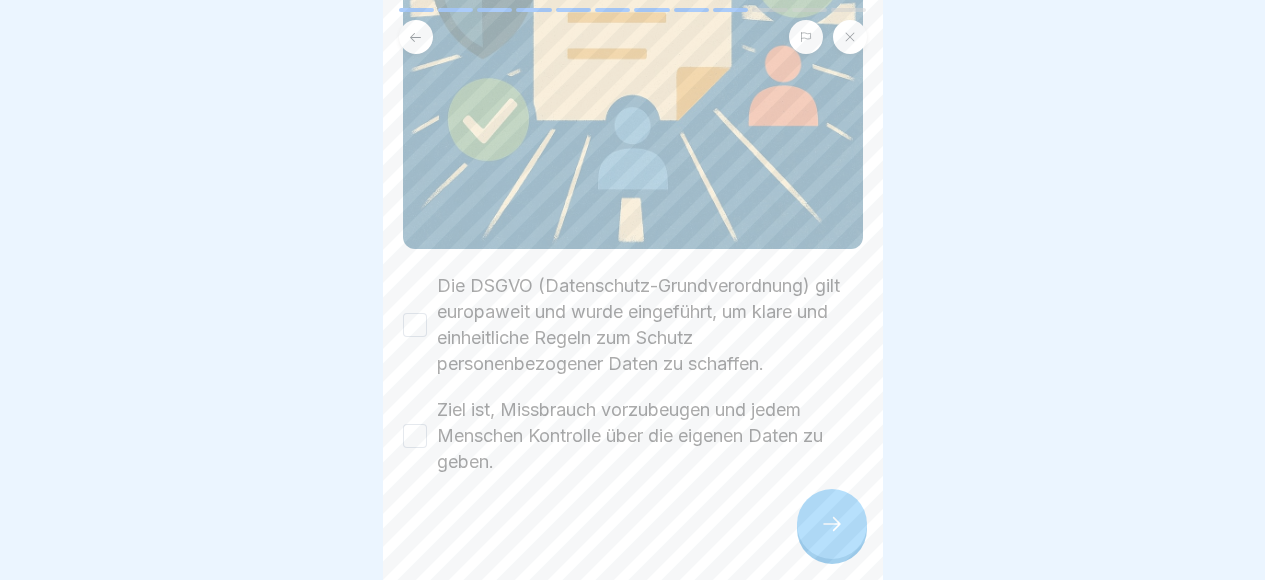 click on "Die DSGVO (Datenschutz-Grundverordnung) gilt europaweit und wurde eingeführt, um klare und einheitliche Regeln zum Schutz personenbezogener Daten zu schaffen." at bounding box center (415, 325) 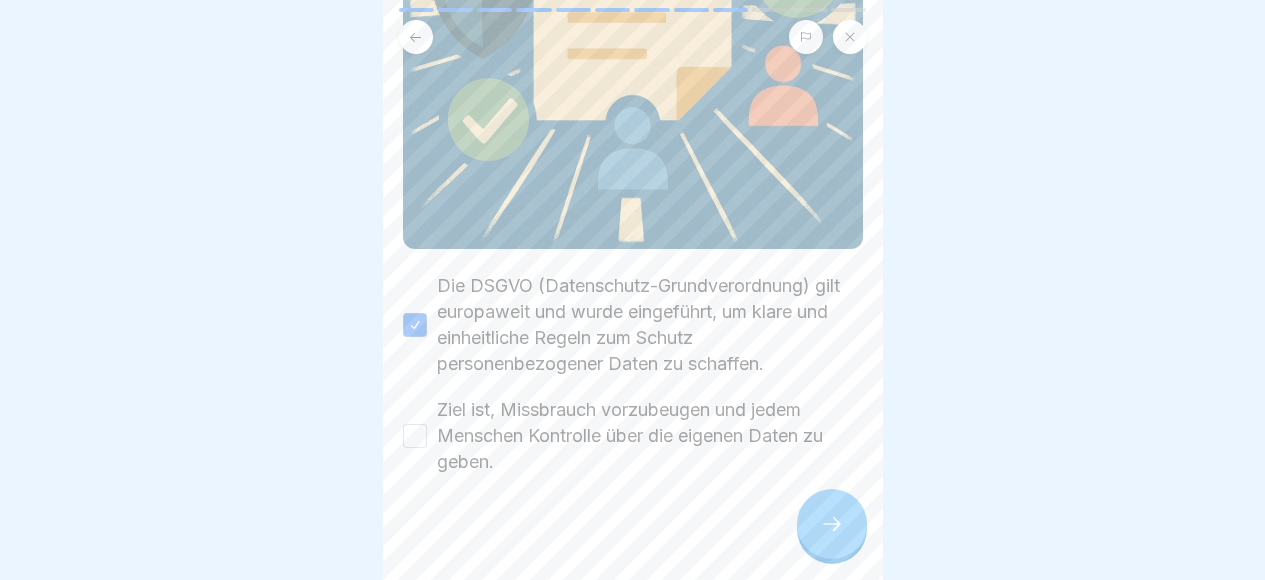click on "Ziel ist, Missbrauch vorzubeugen und jedem Menschen Kontrolle über die eigenen Daten zu geben." at bounding box center (415, 436) 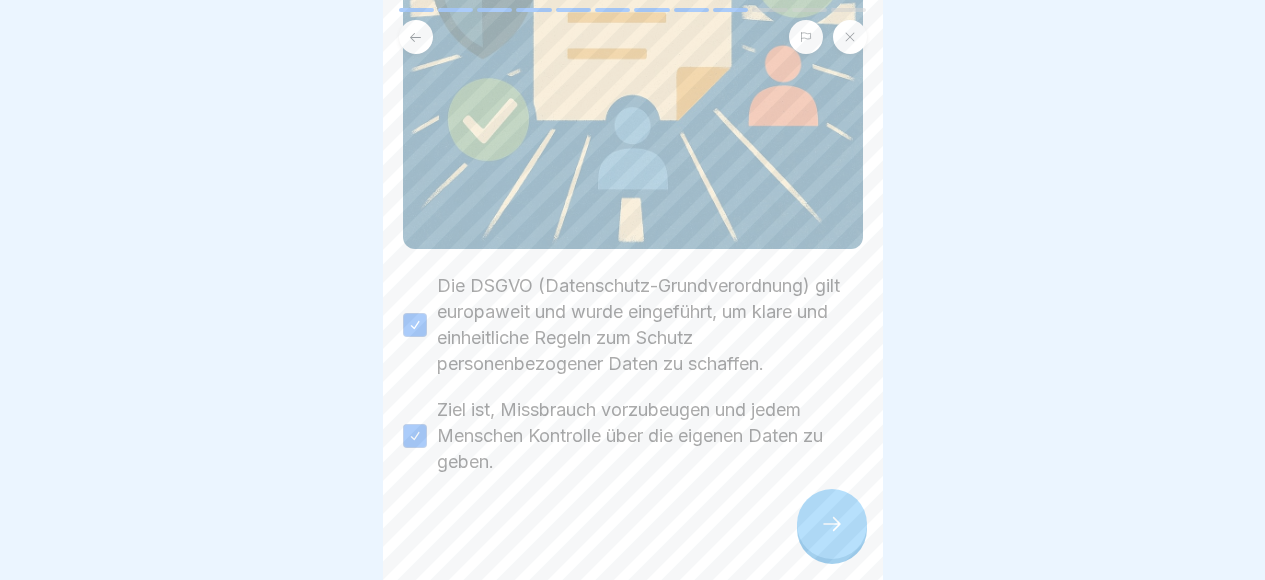 click at bounding box center (832, 524) 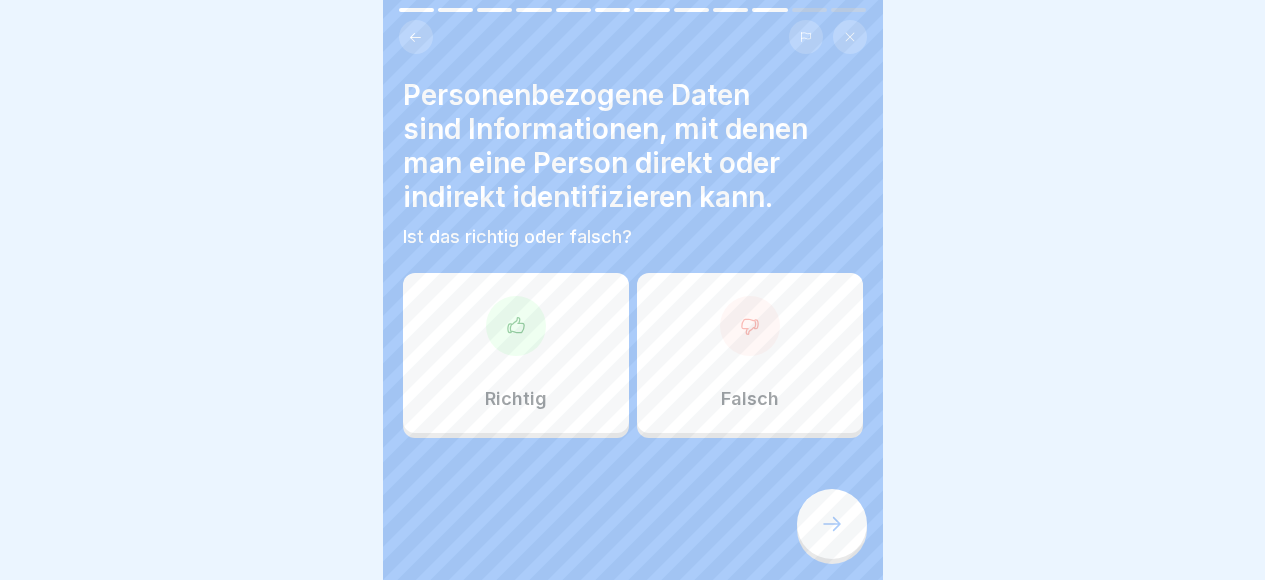 click on "Richtig" at bounding box center (516, 353) 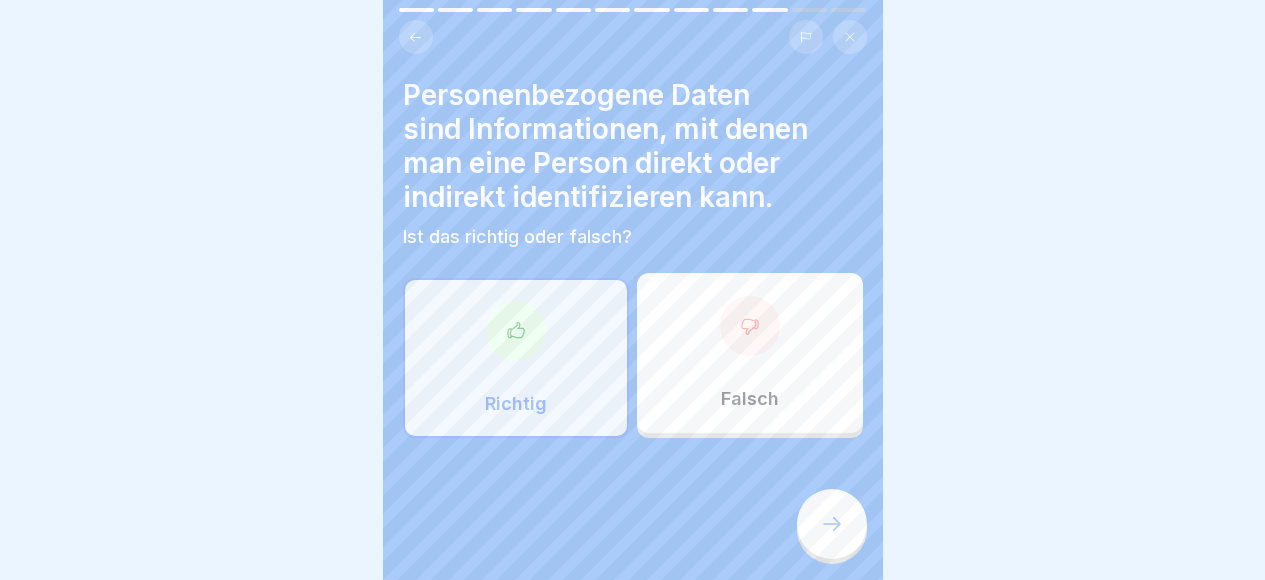 click 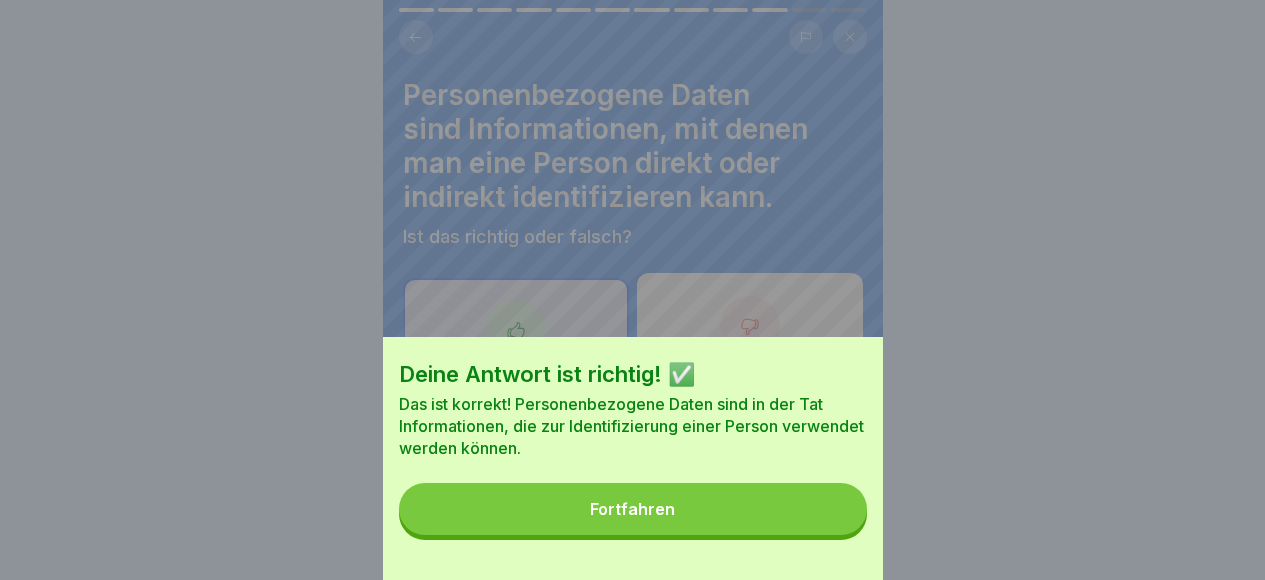 click on "Fortfahren" at bounding box center [633, 509] 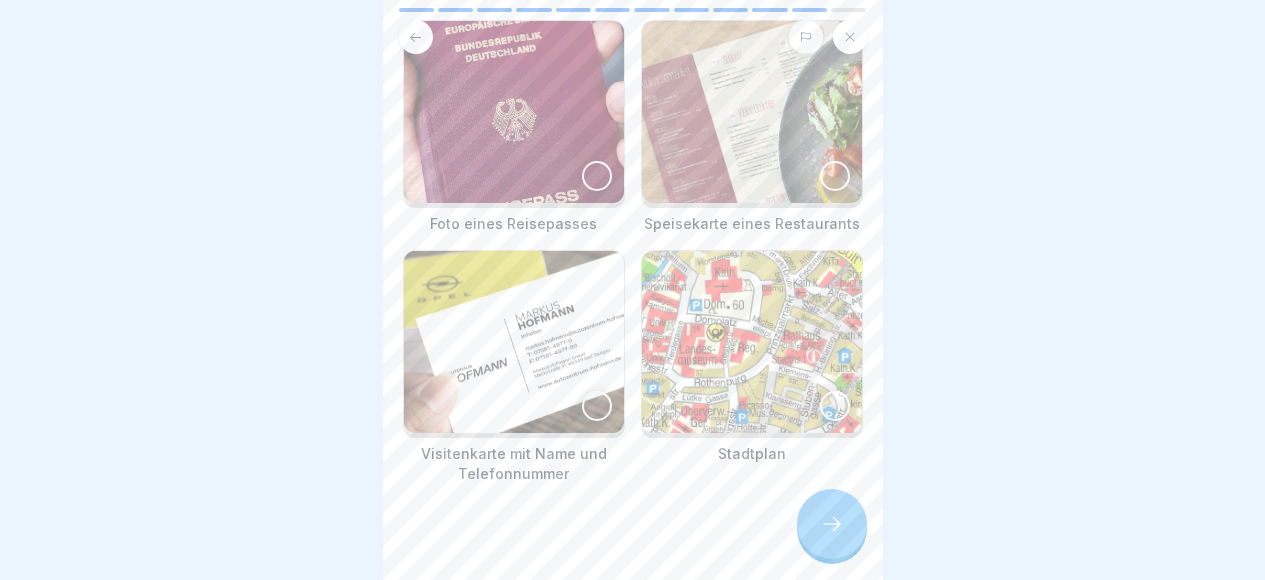 scroll, scrollTop: 182, scrollLeft: 0, axis: vertical 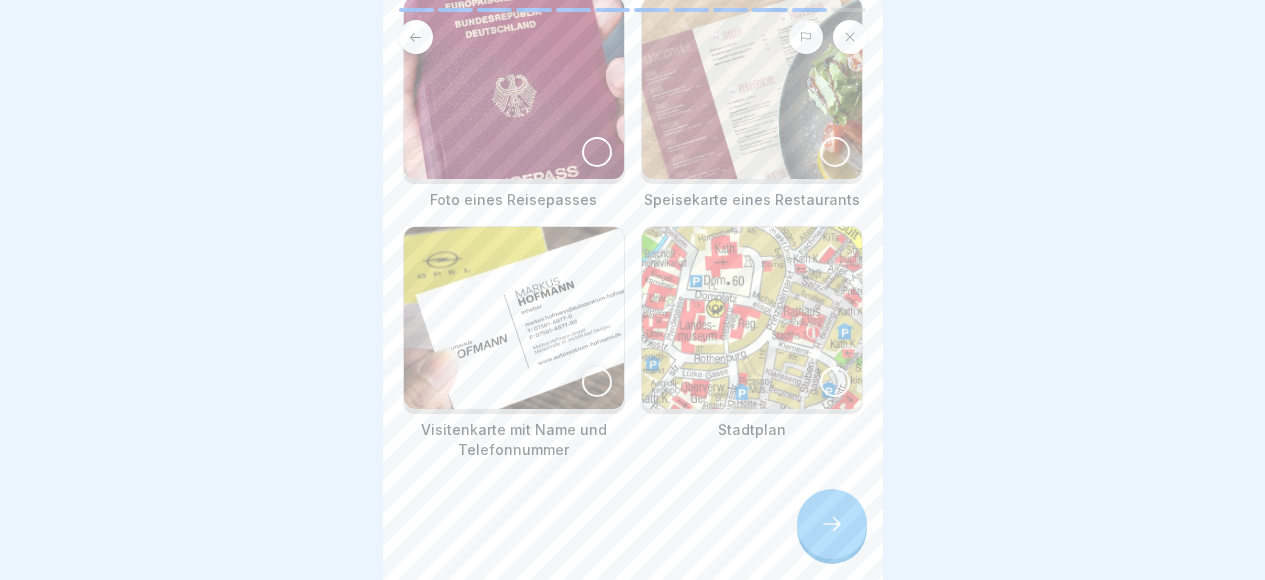 click at bounding box center [597, 382] 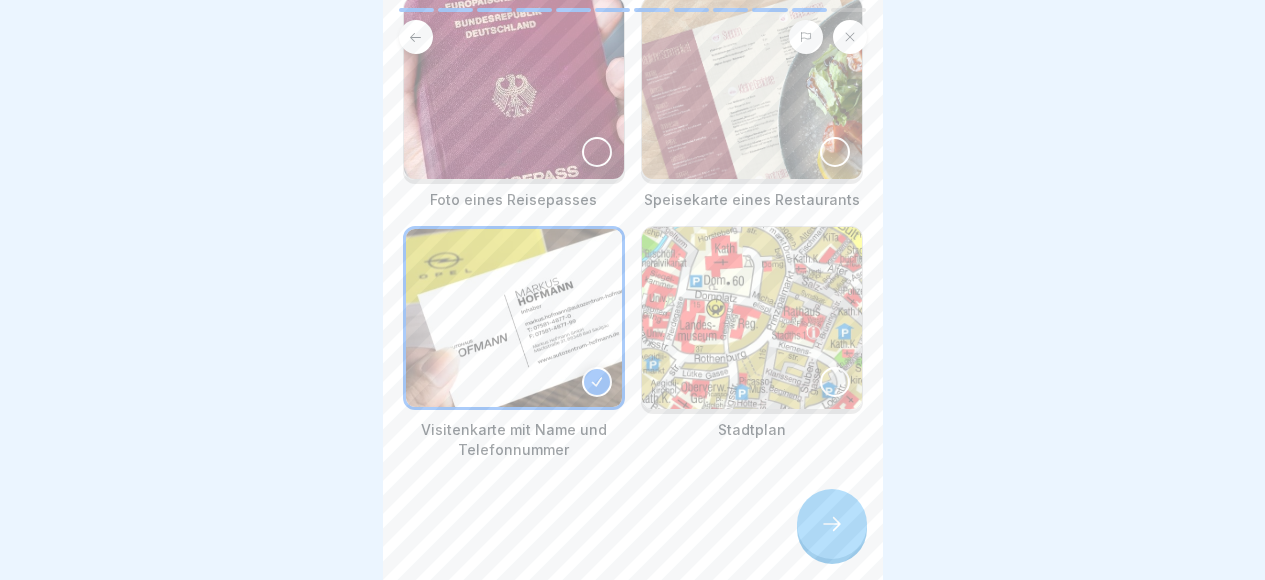 click at bounding box center (597, 152) 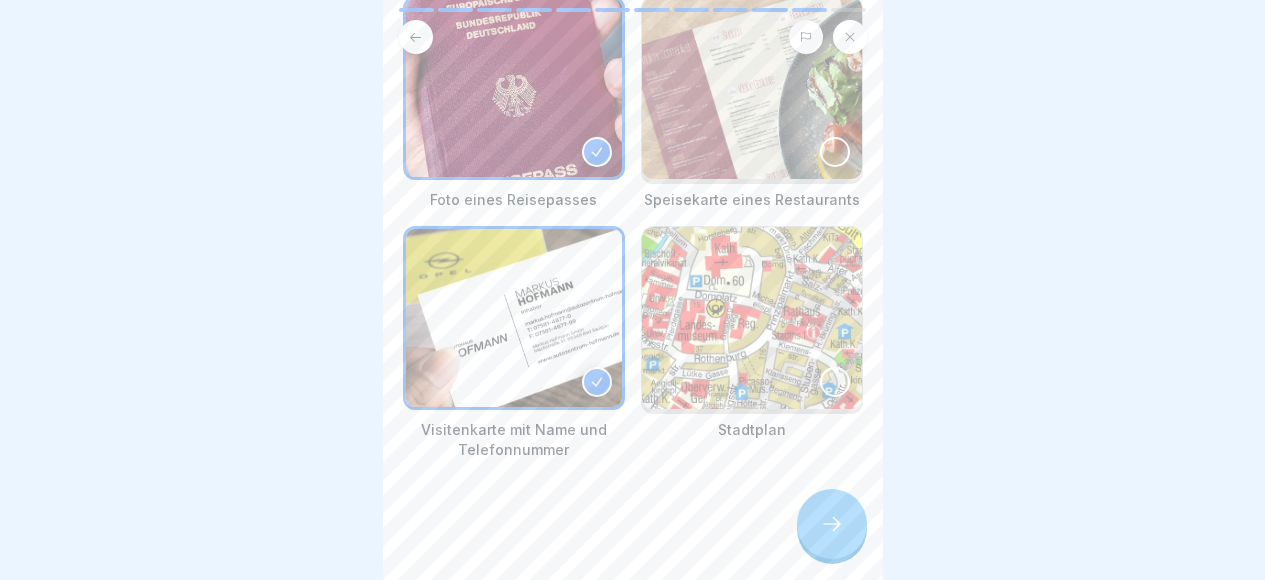 click 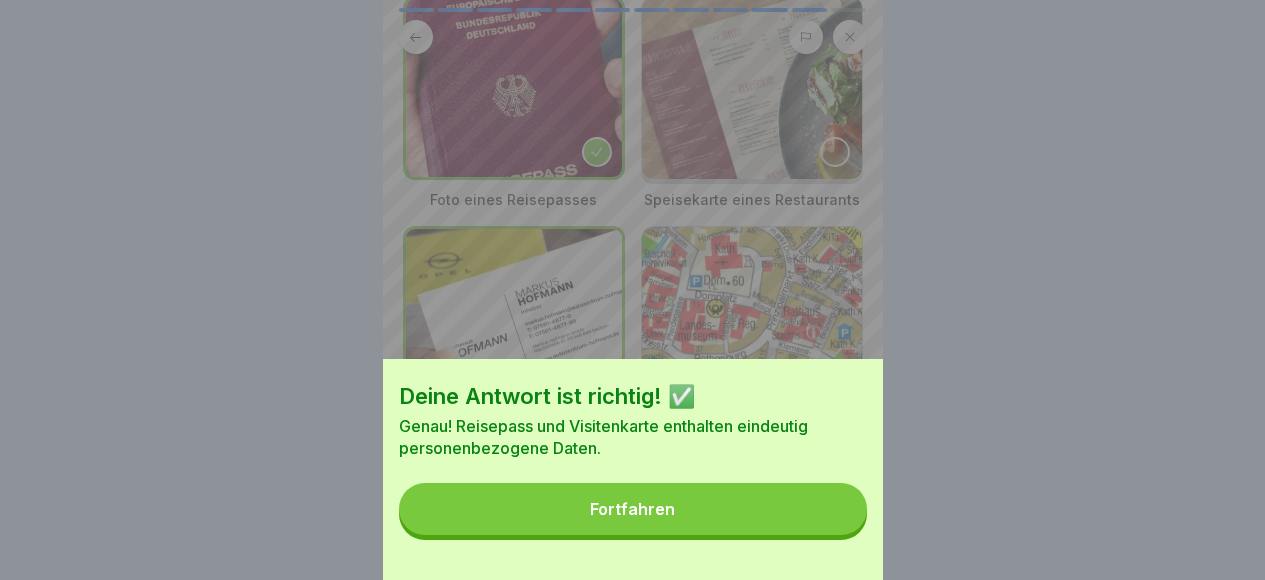 click on "Fortfahren" at bounding box center [632, 509] 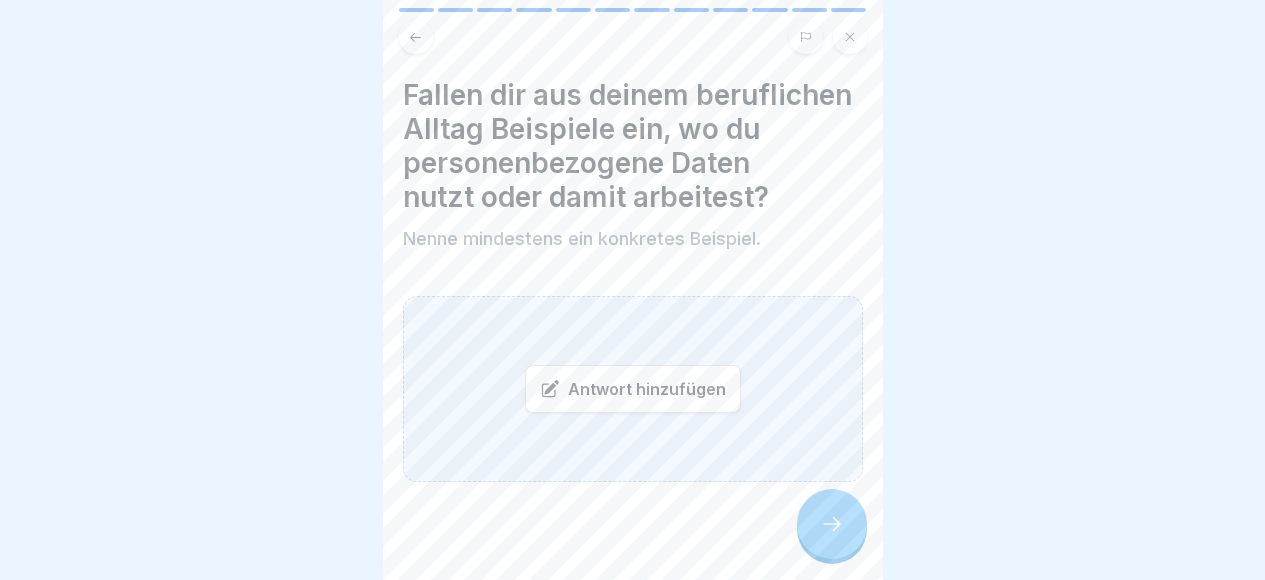 click on "Antwort hinzufügen" at bounding box center [633, 389] 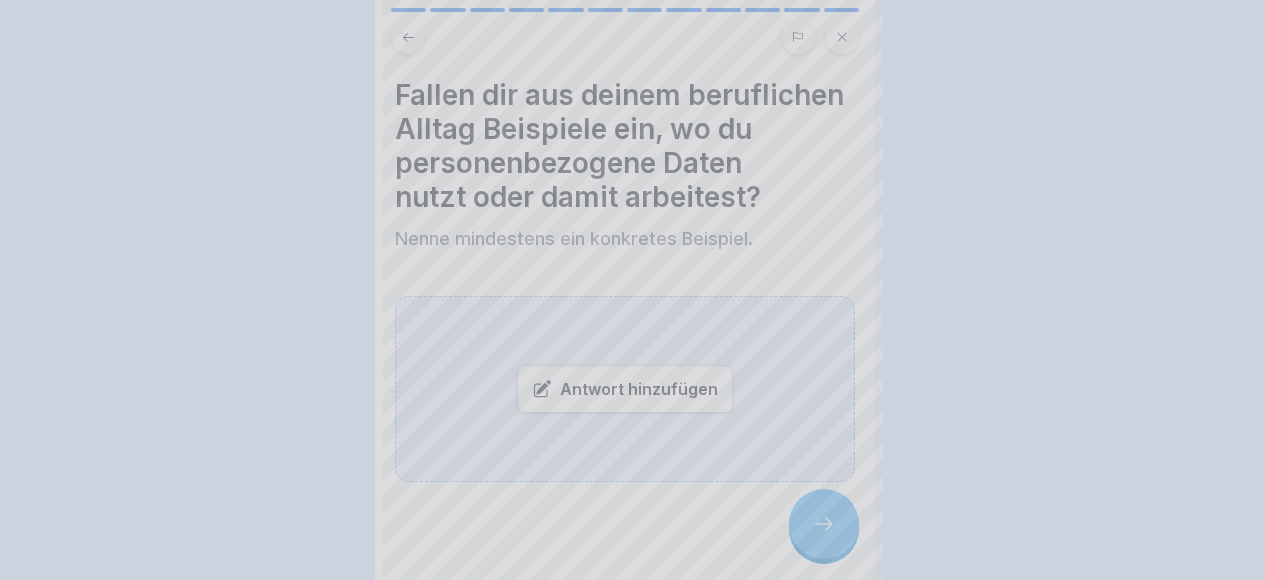 scroll, scrollTop: 0, scrollLeft: 0, axis: both 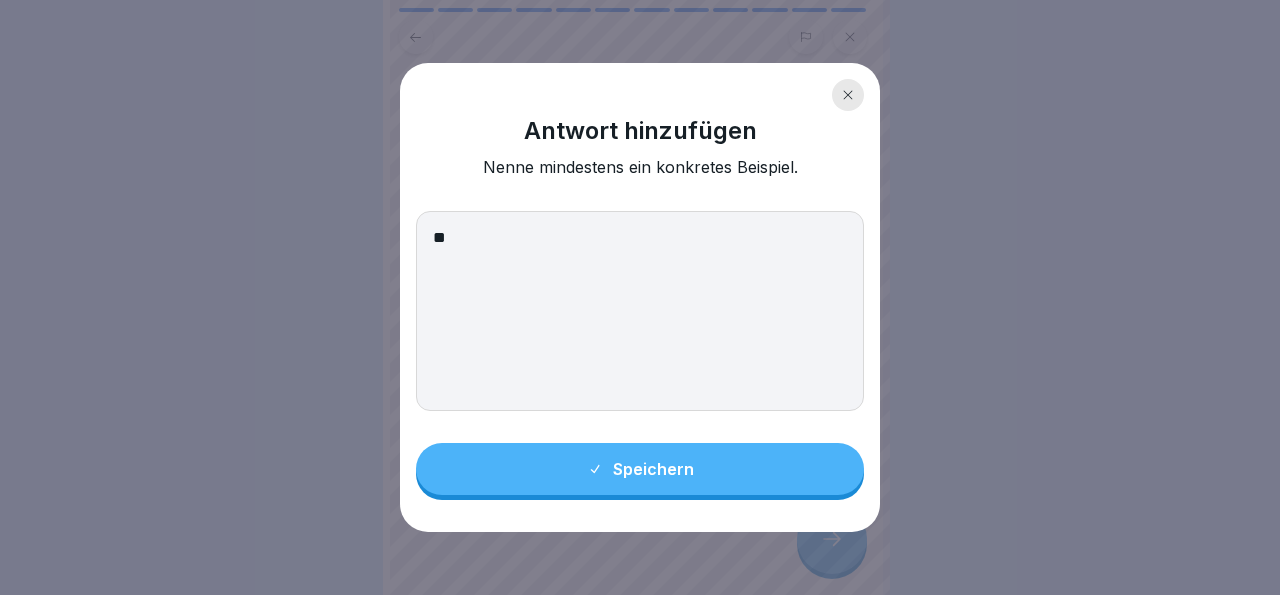 type on "*" 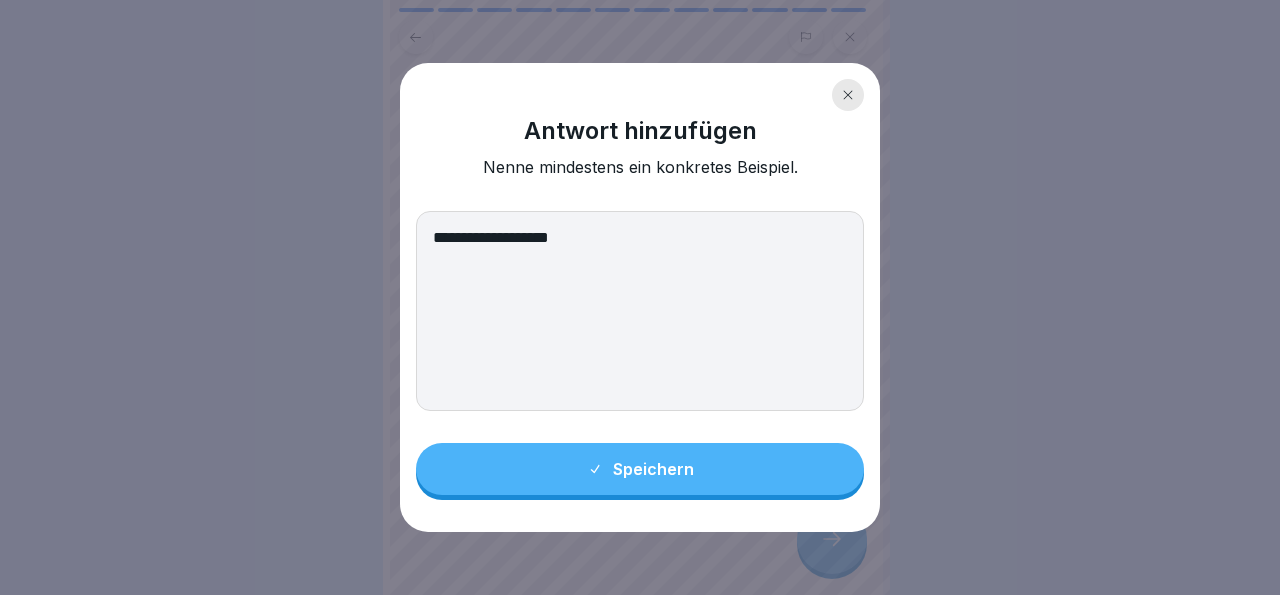 type on "**********" 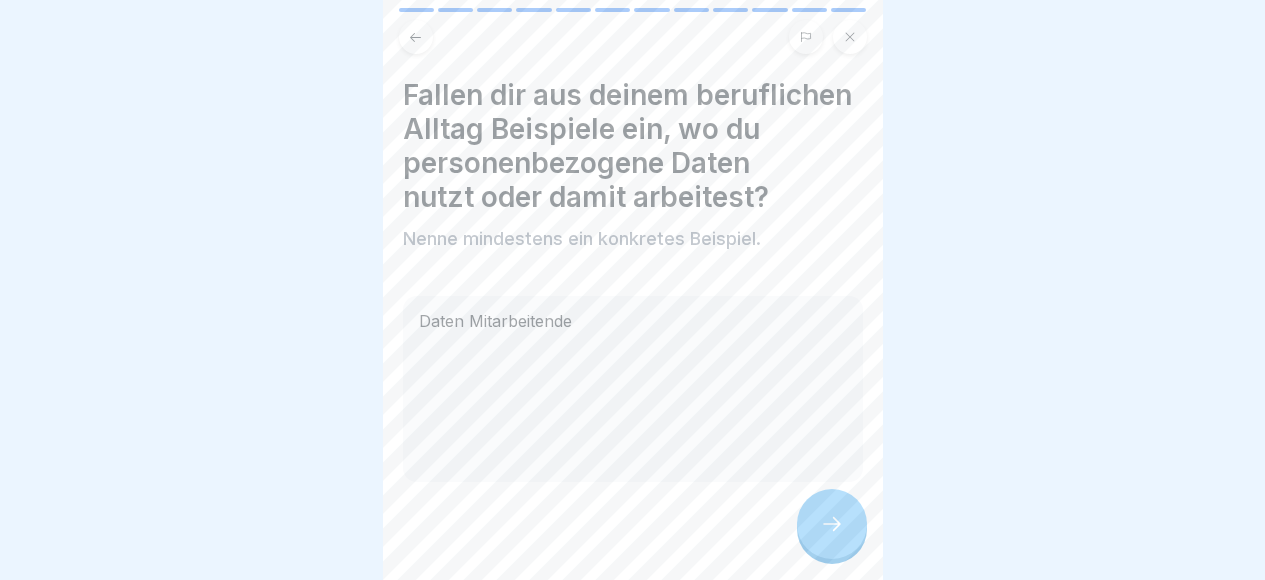 click 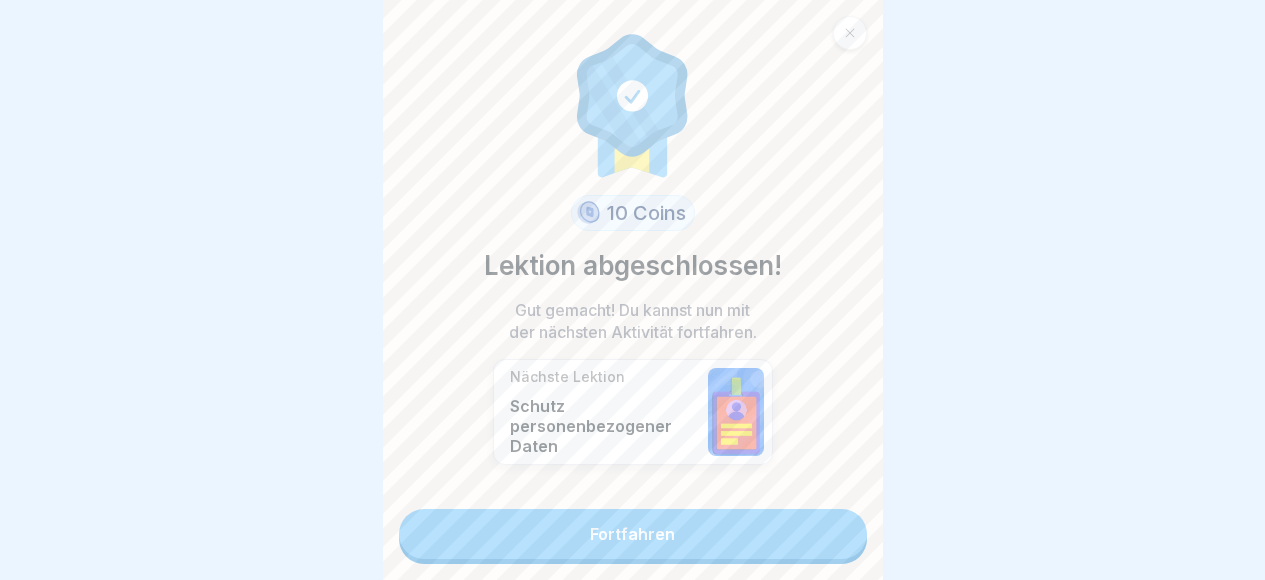 click on "Fortfahren" at bounding box center (633, 534) 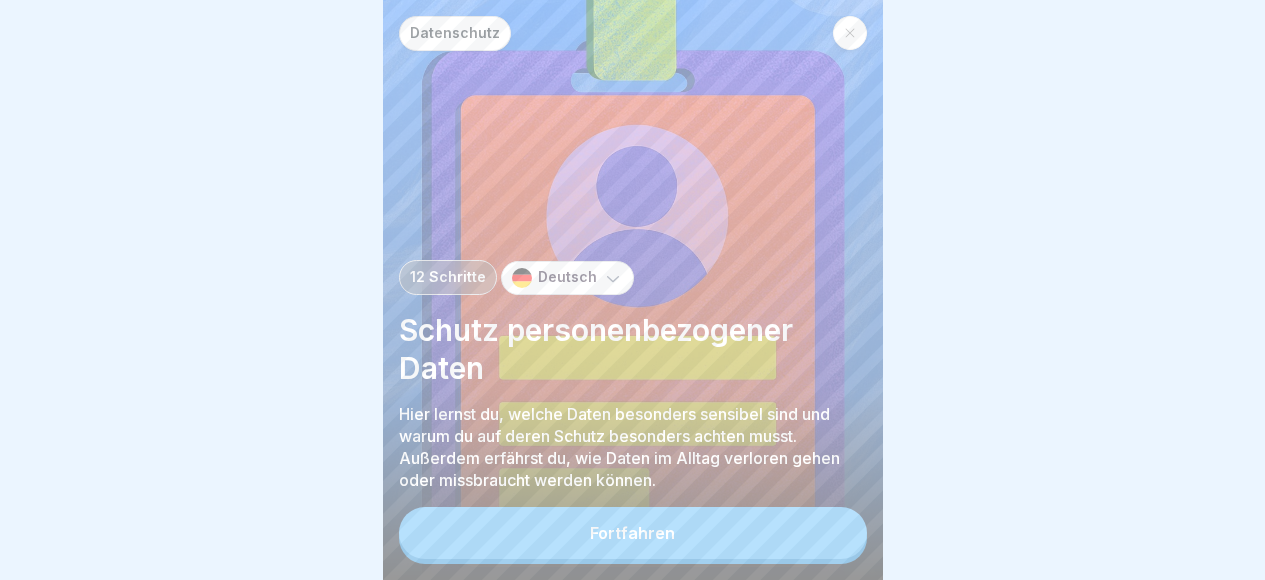 scroll, scrollTop: 15, scrollLeft: 0, axis: vertical 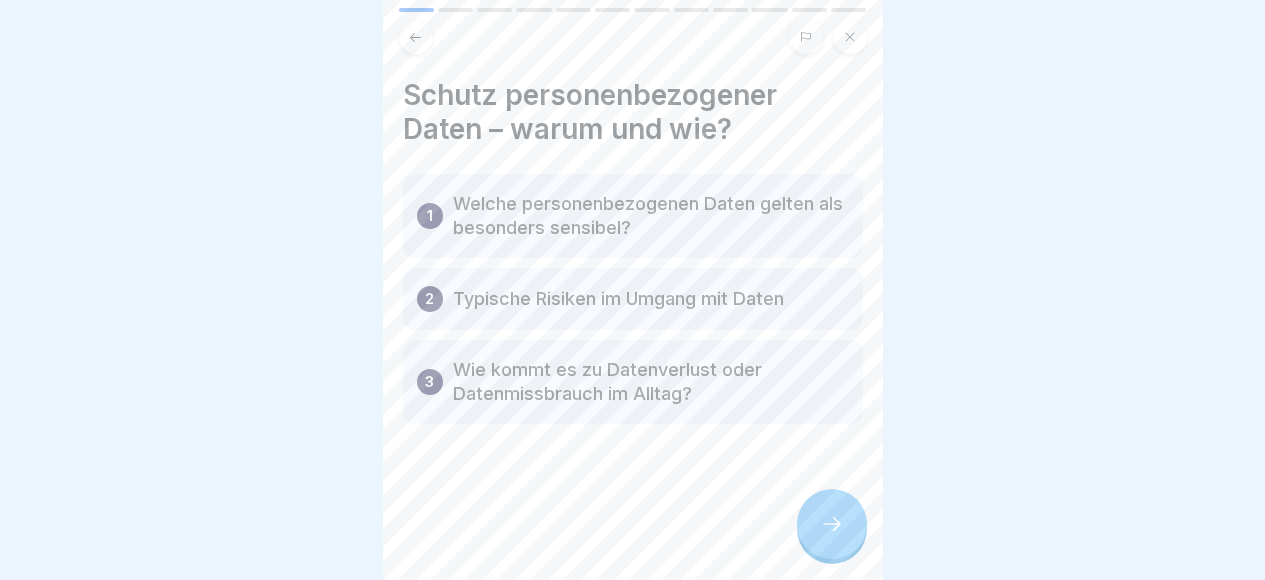click on "Welche personenbezogenen Daten gelten als besonders sensibel?" at bounding box center [651, 216] 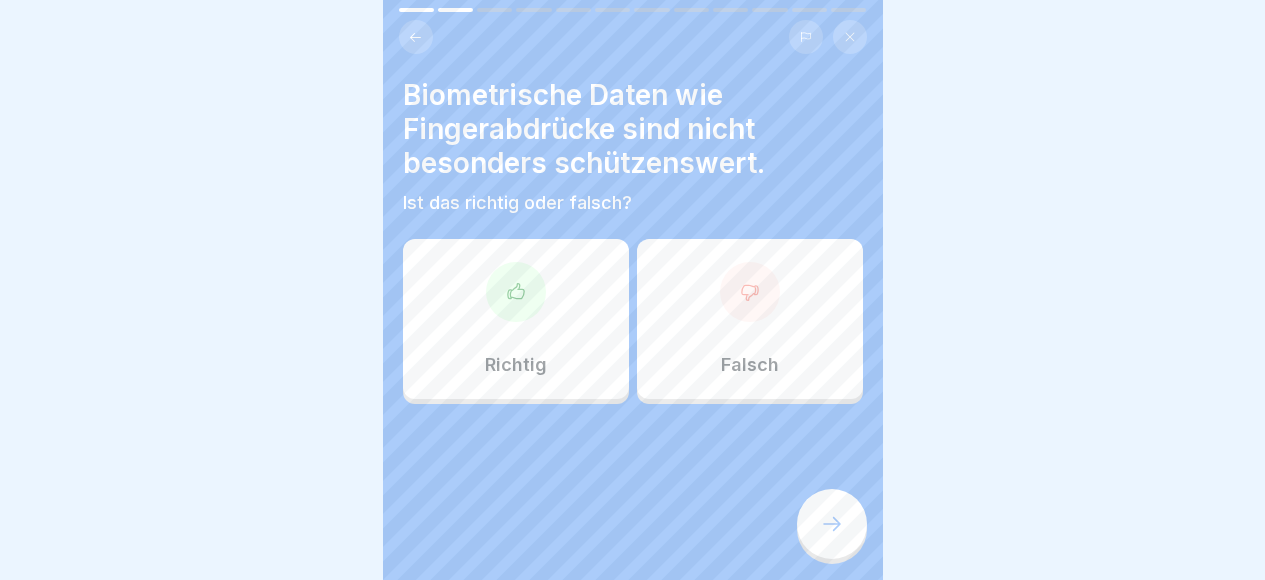 click on "Falsch" at bounding box center (750, 319) 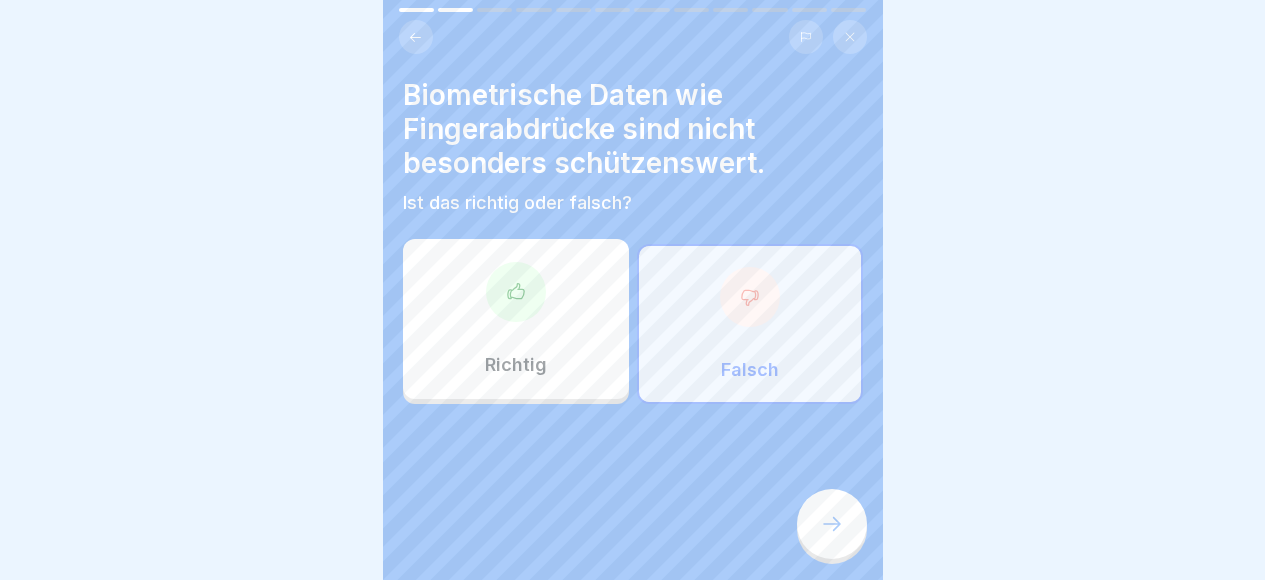 click 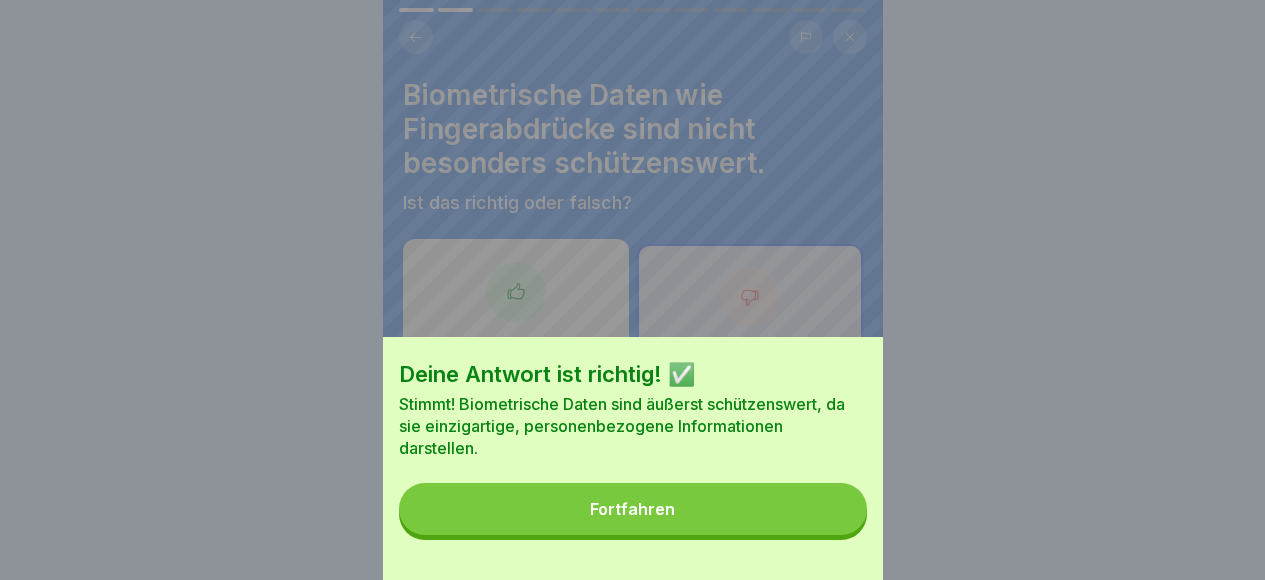 click on "Fortfahren" at bounding box center (633, 509) 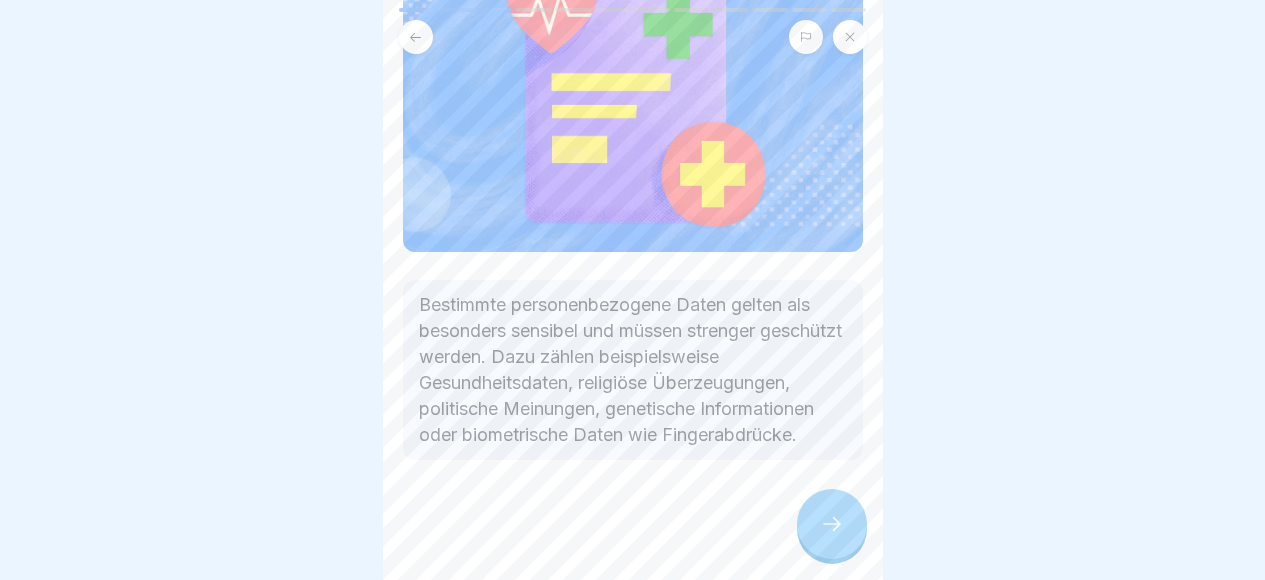 scroll, scrollTop: 244, scrollLeft: 0, axis: vertical 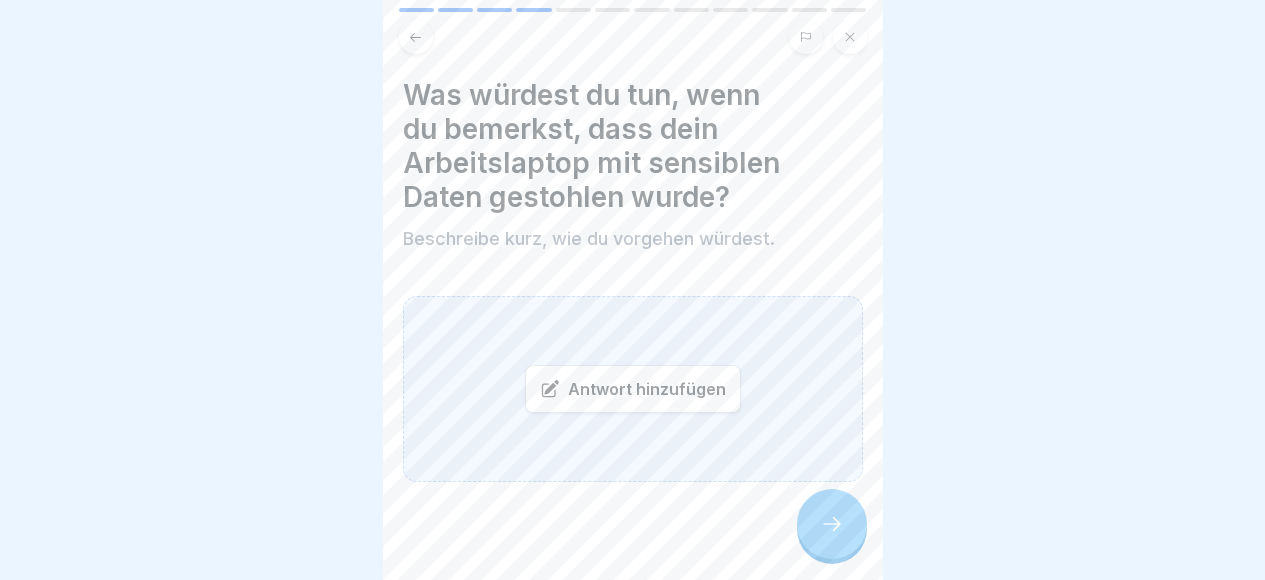 click on "Antwort hinzufügen" at bounding box center [633, 389] 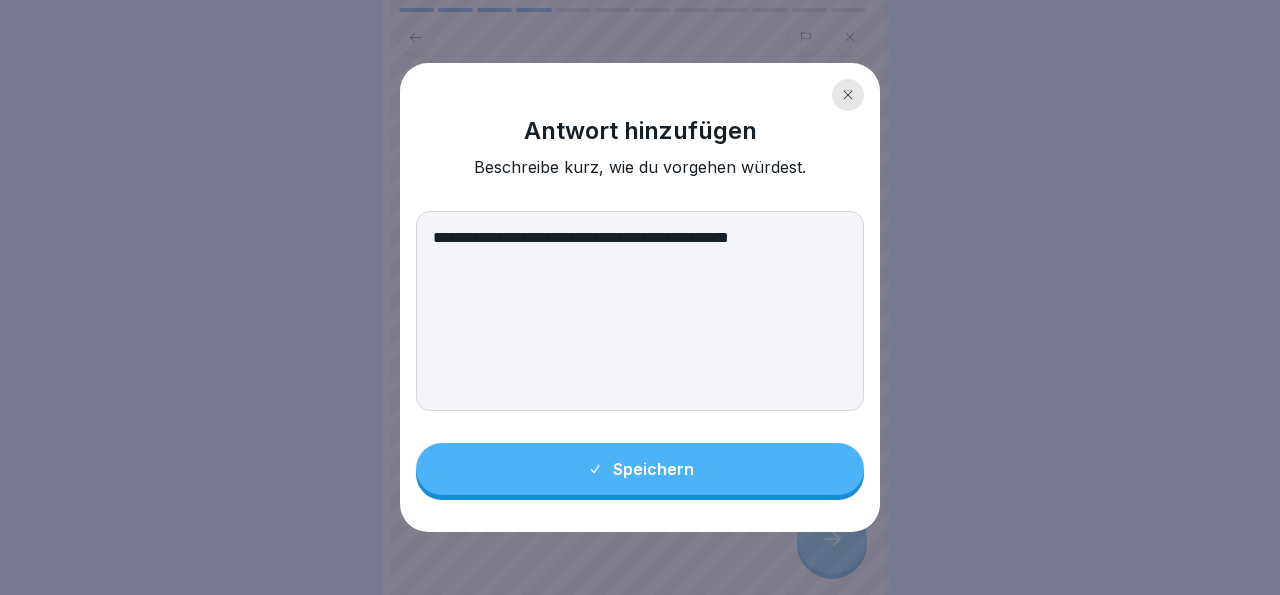 type on "**********" 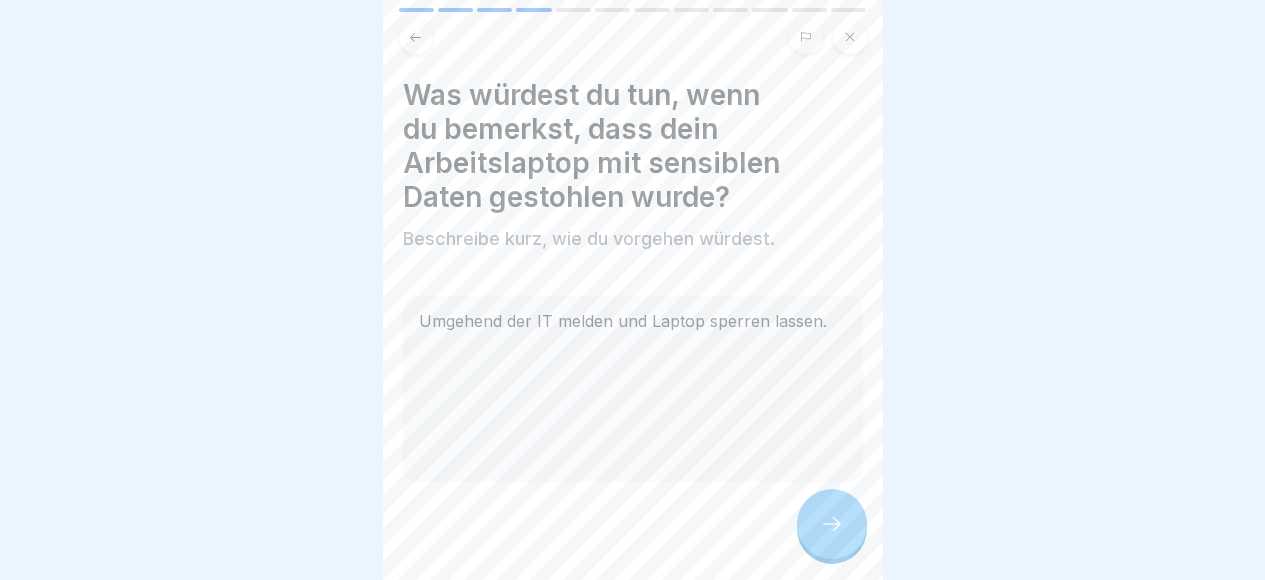 click at bounding box center (832, 524) 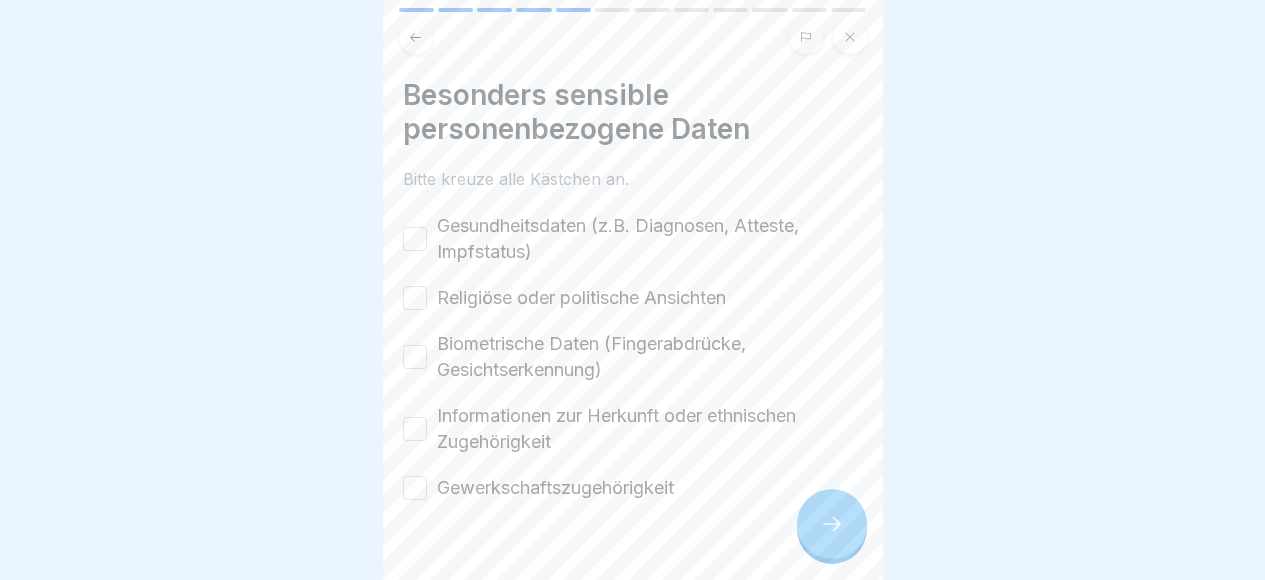 click on "Gesundheitsdaten (z.B. Diagnosen, Atteste, Impfstatus)" at bounding box center (415, 239) 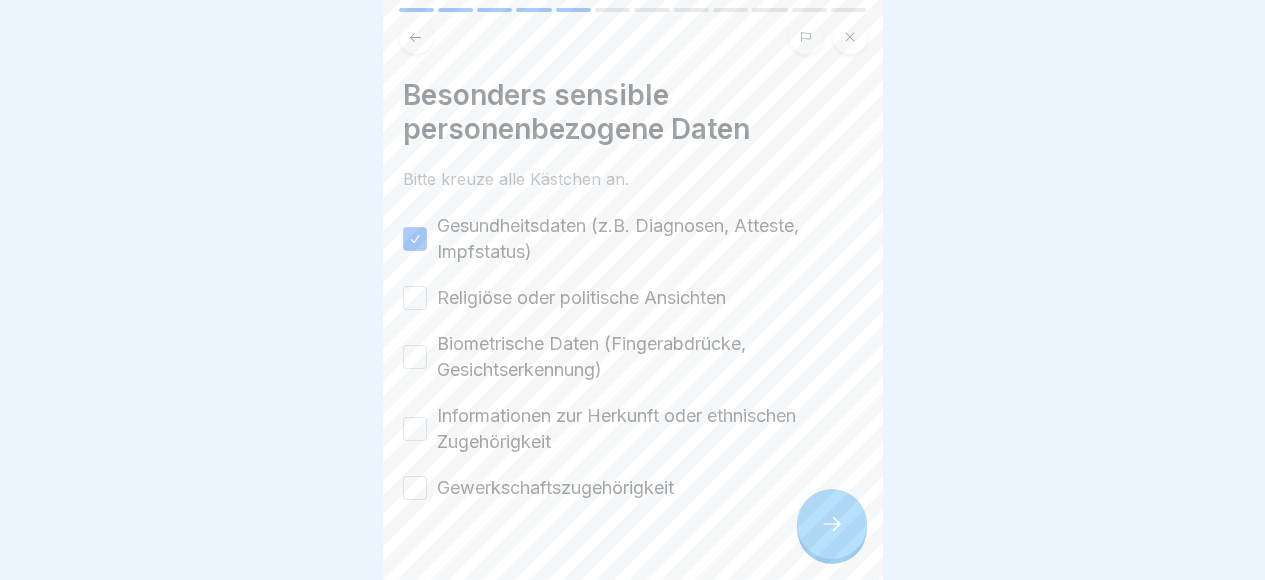 click on "Gesundheitsdaten (z.B. Diagnosen, Atteste, Impfstatus)" at bounding box center [650, 239] 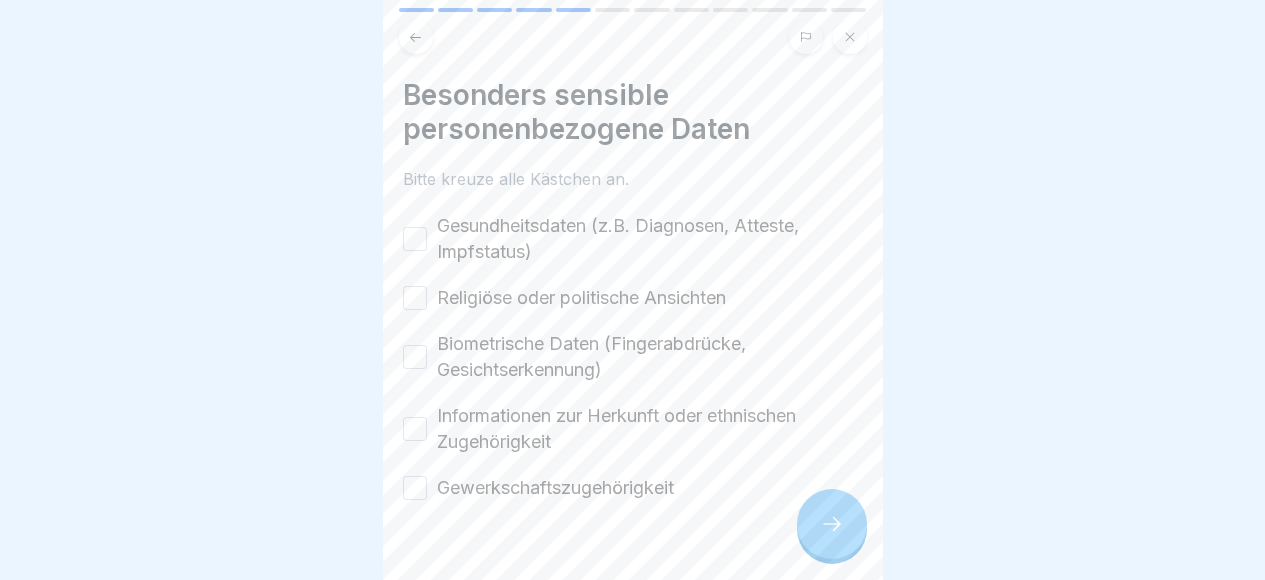 click on "Gesundheitsdaten (z.B. Diagnosen, Atteste, Impfstatus)" at bounding box center (415, 239) 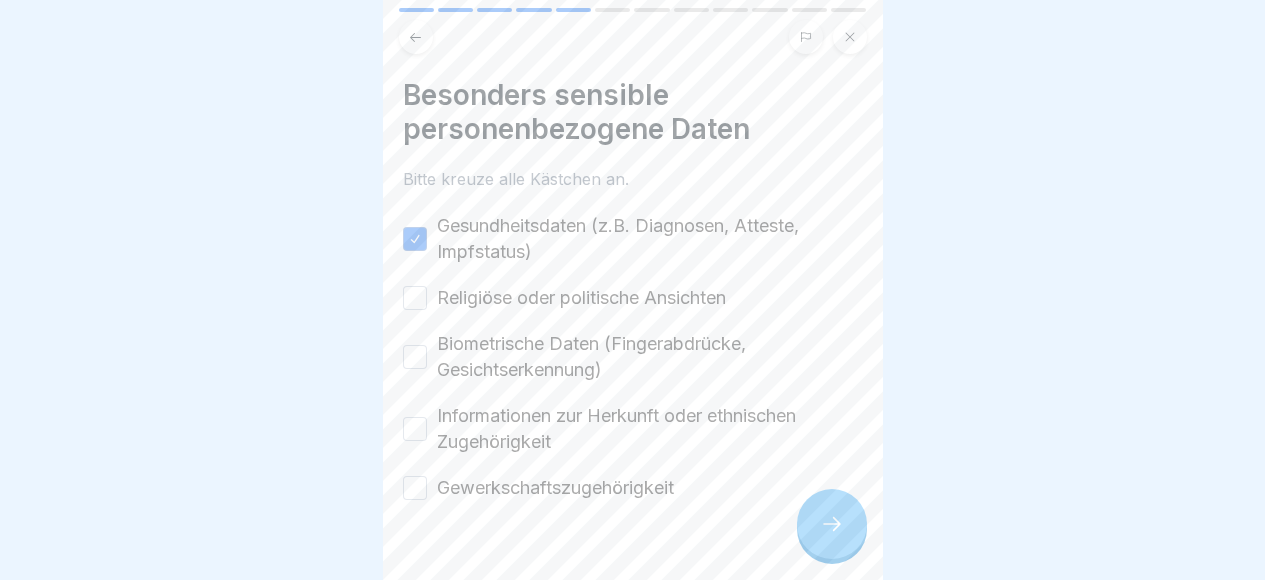 click on "Religiöse oder politische Ansichten" at bounding box center (581, 298) 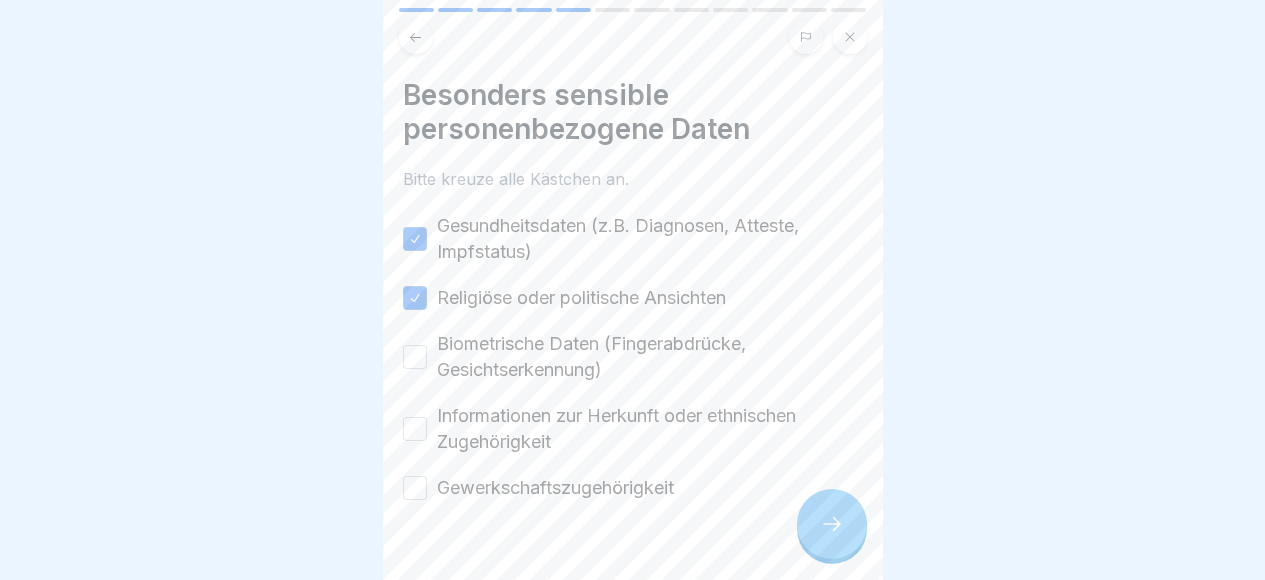 click on "Biometrische Daten (Fingerabdrücke, Gesichtserkennung)" at bounding box center (650, 357) 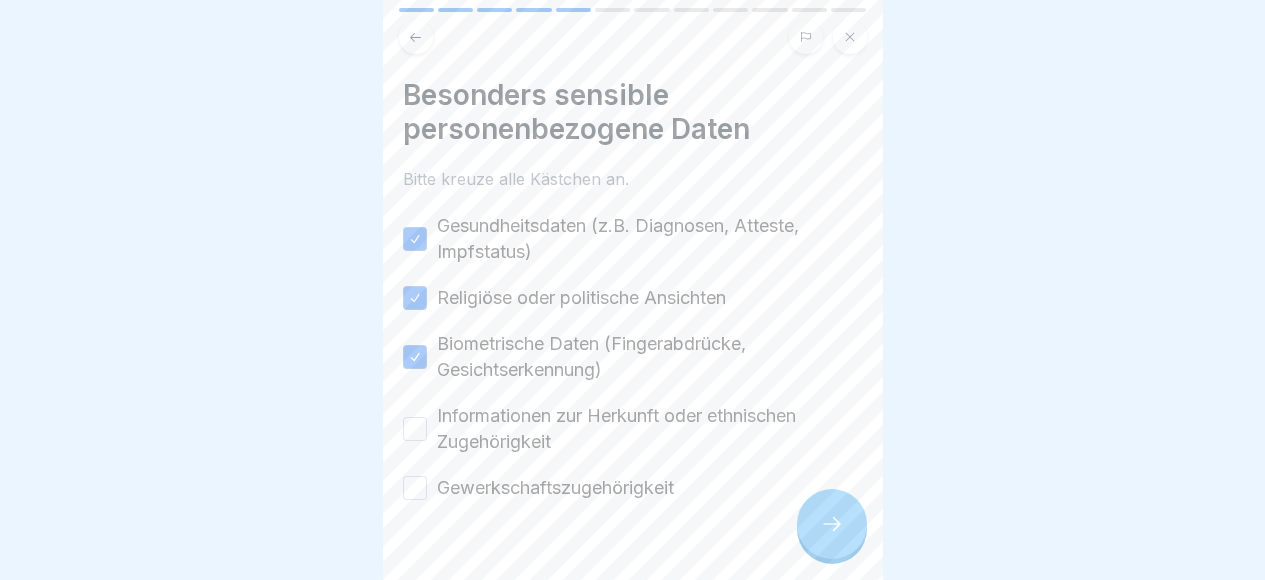 click on "Informationen zur Herkunft oder ethnischen Zugehörigkeit" at bounding box center [650, 429] 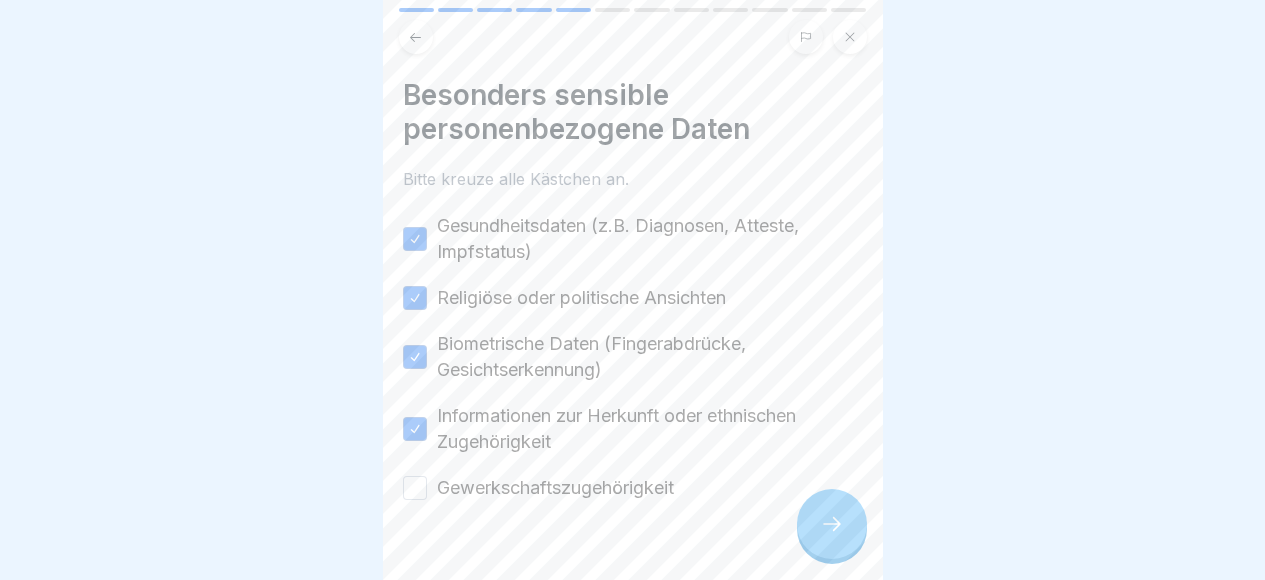 click on "Gewerkschaftszugehörigkeit" at bounding box center (555, 488) 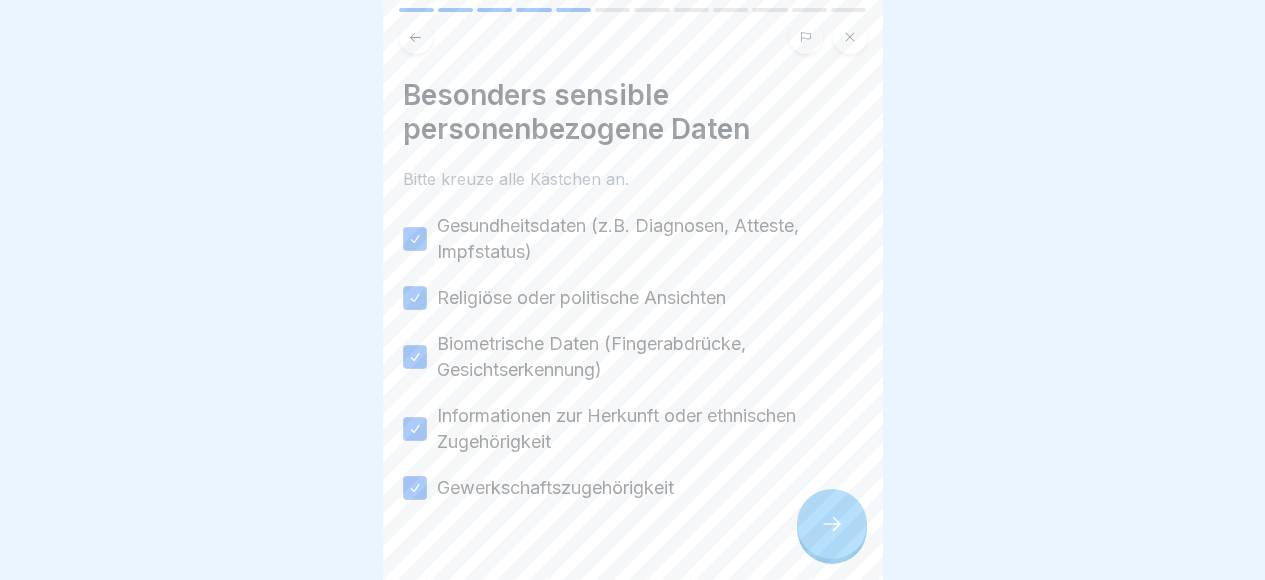click at bounding box center [832, 524] 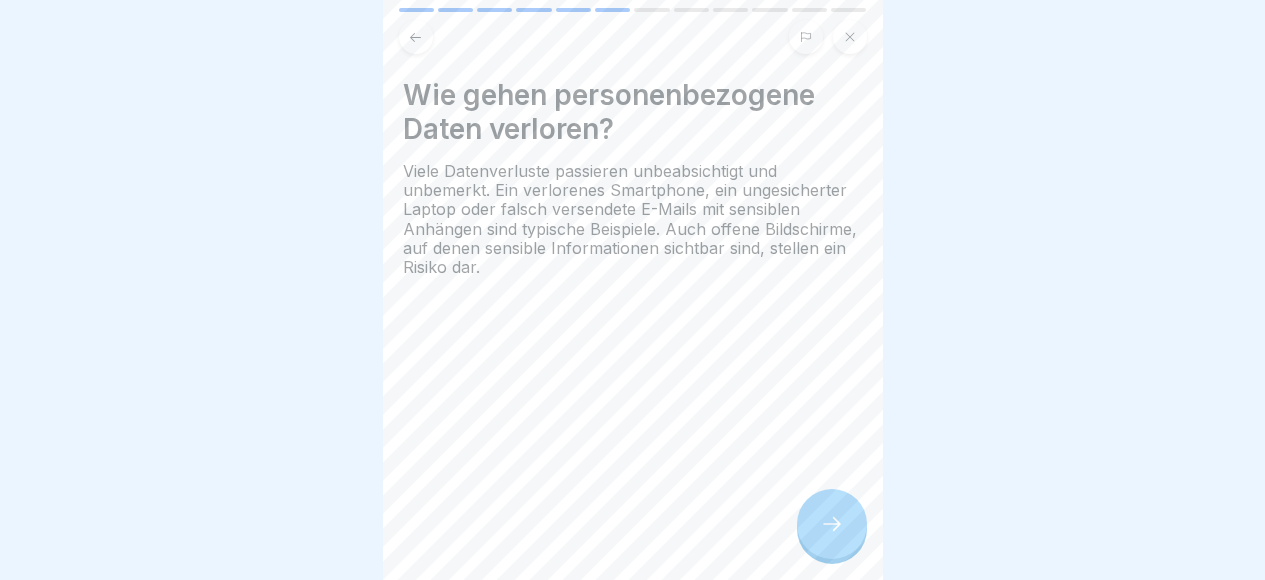 click at bounding box center (832, 524) 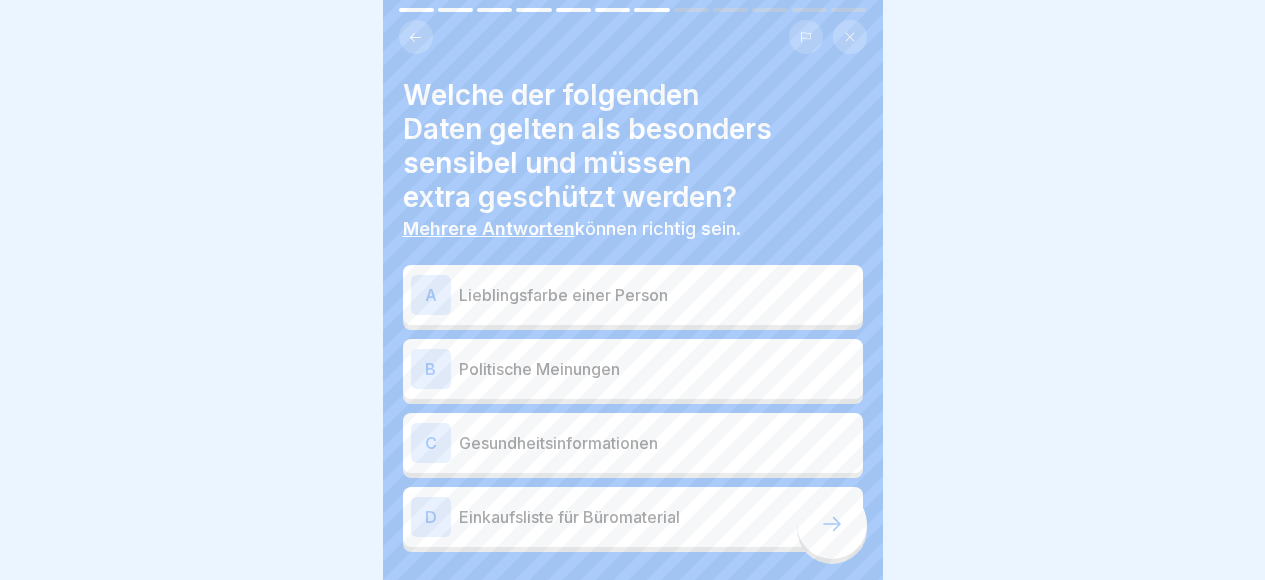 click on "Politische Meinungen" at bounding box center (657, 369) 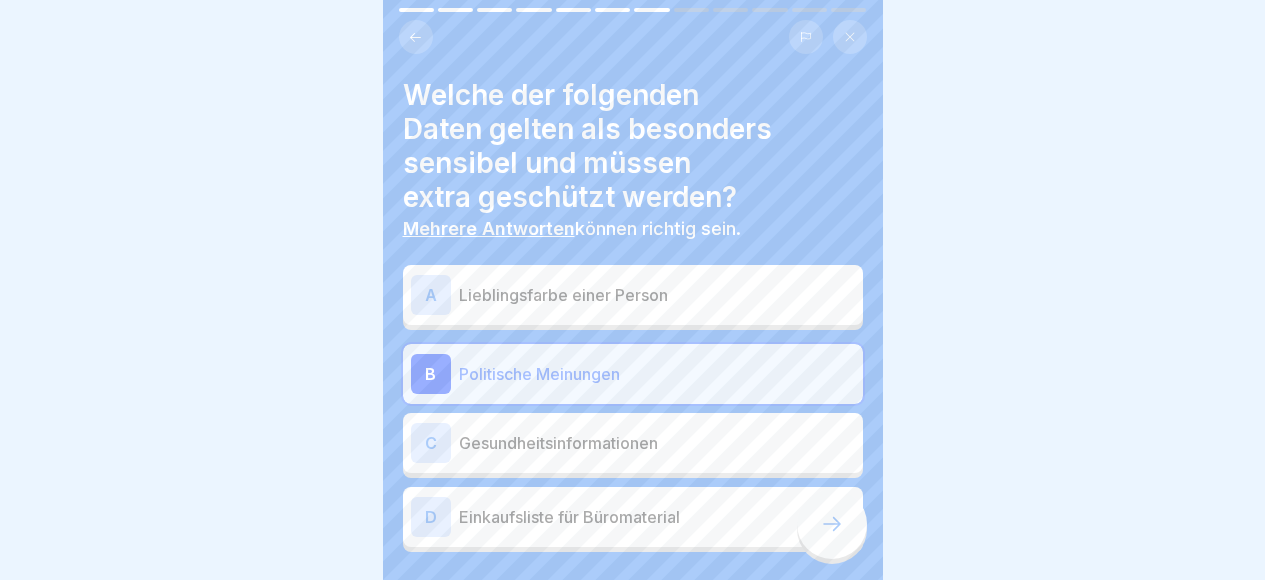 click on "Gesundheitsinformationen" at bounding box center [657, 443] 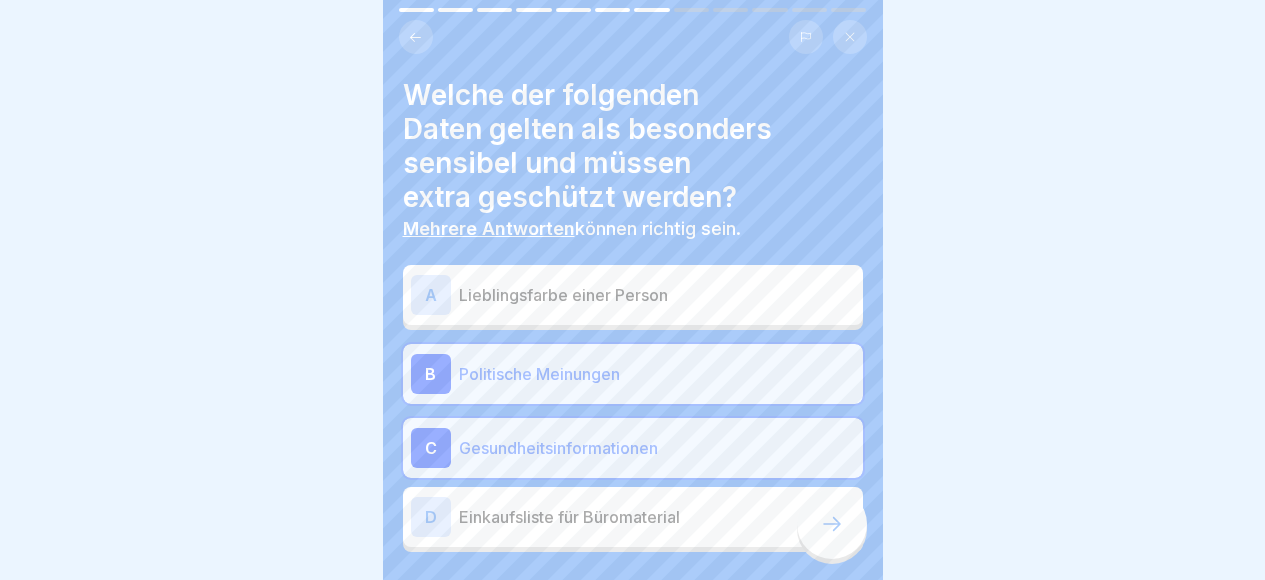 click 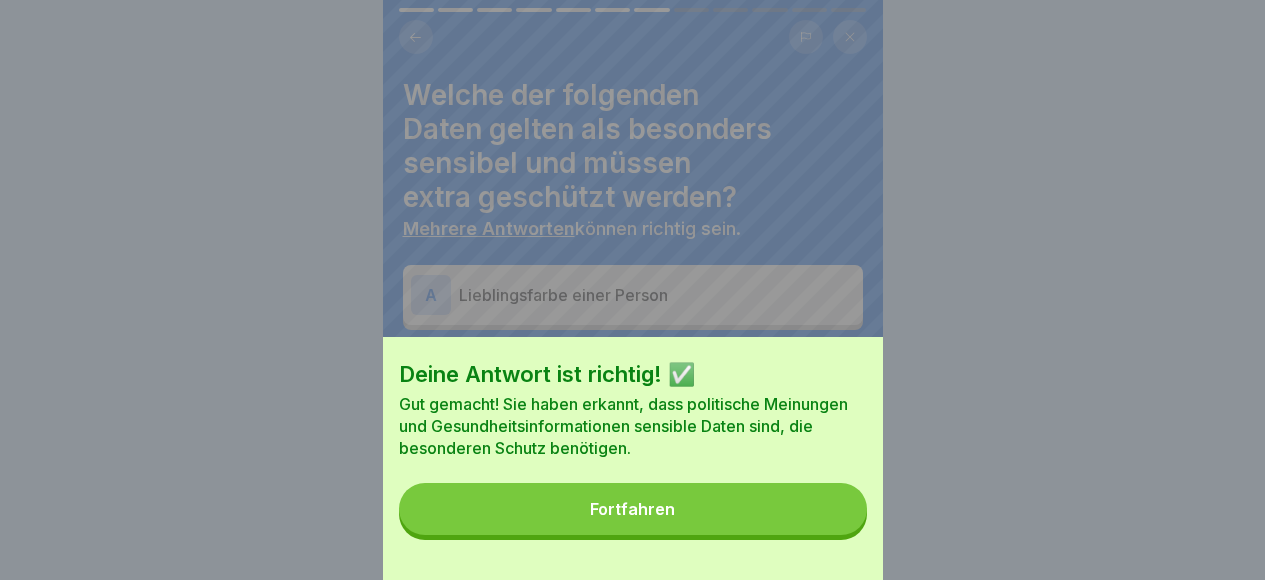 click on "Fortfahren" at bounding box center [633, 509] 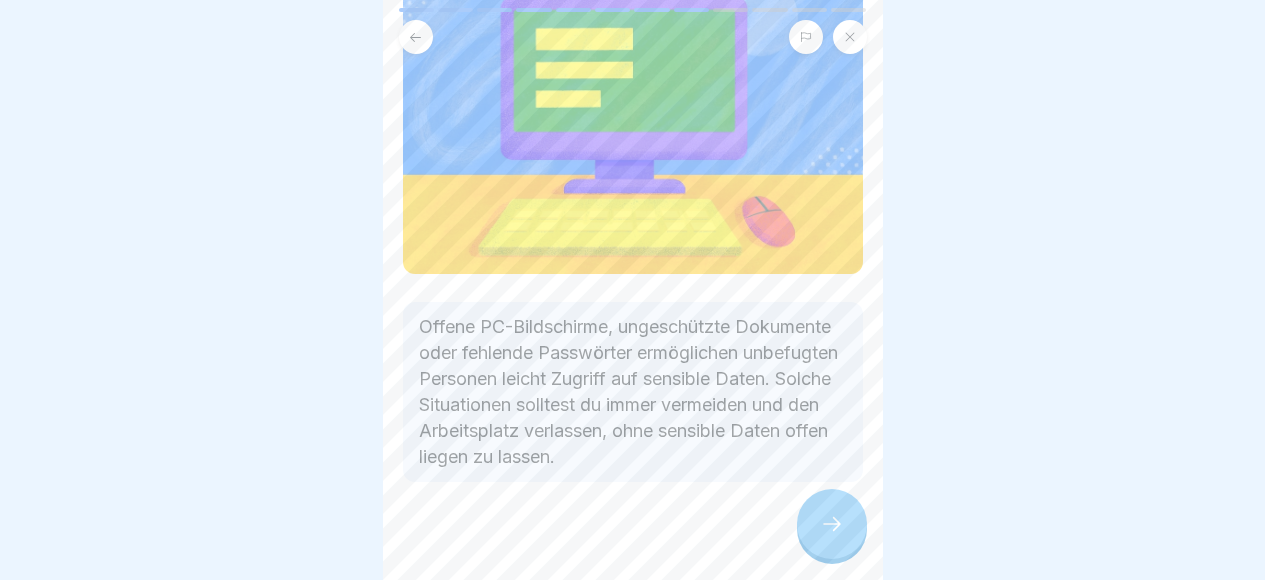 scroll, scrollTop: 244, scrollLeft: 0, axis: vertical 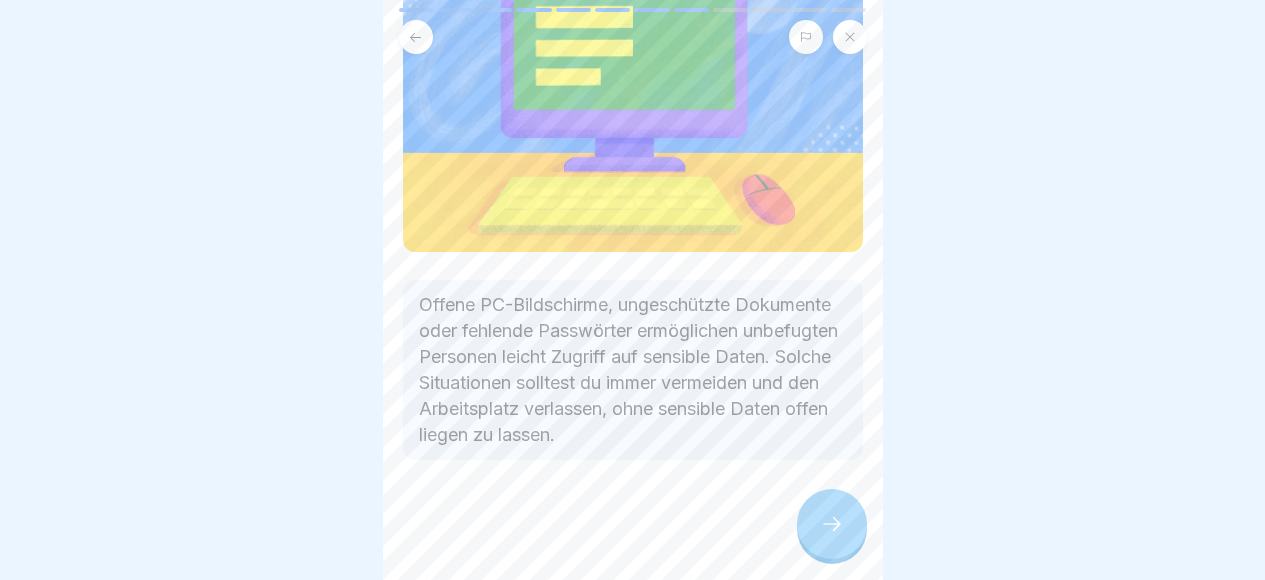 click at bounding box center [832, 524] 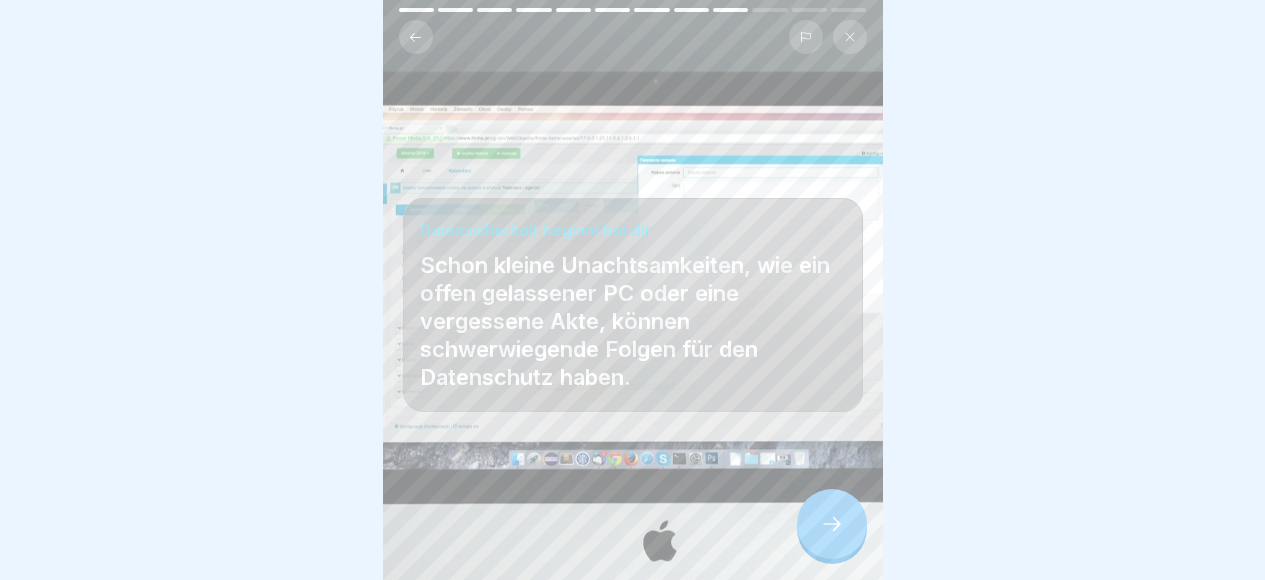 click at bounding box center (832, 524) 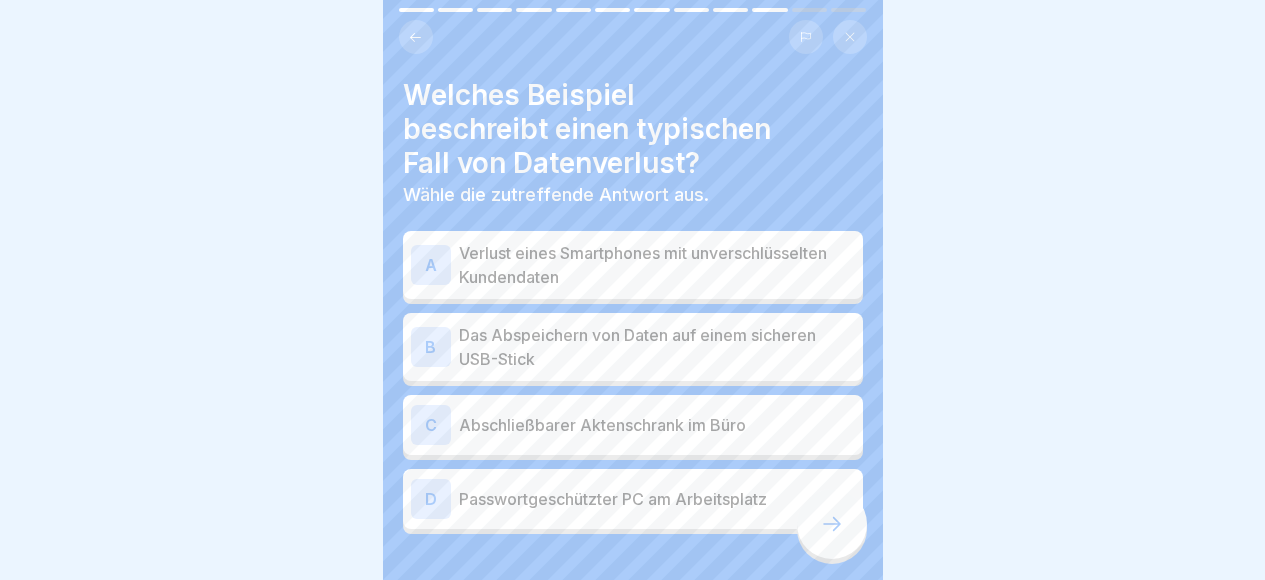 click on "Verlust eines Smartphones mit unverschlüsselten Kundendaten" at bounding box center (657, 265) 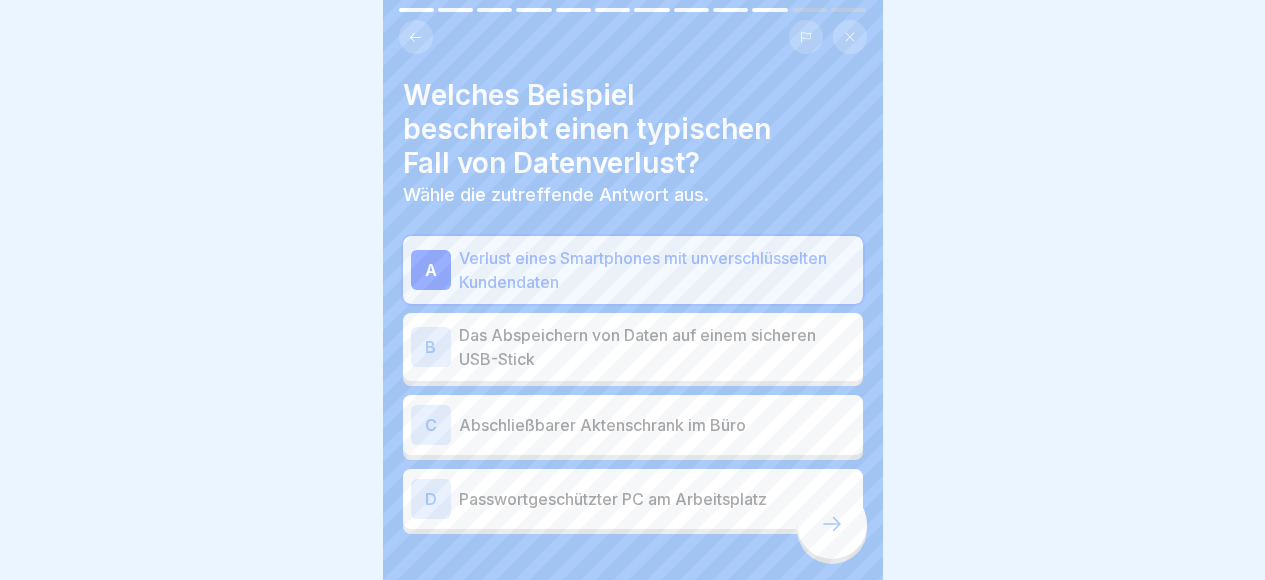 click 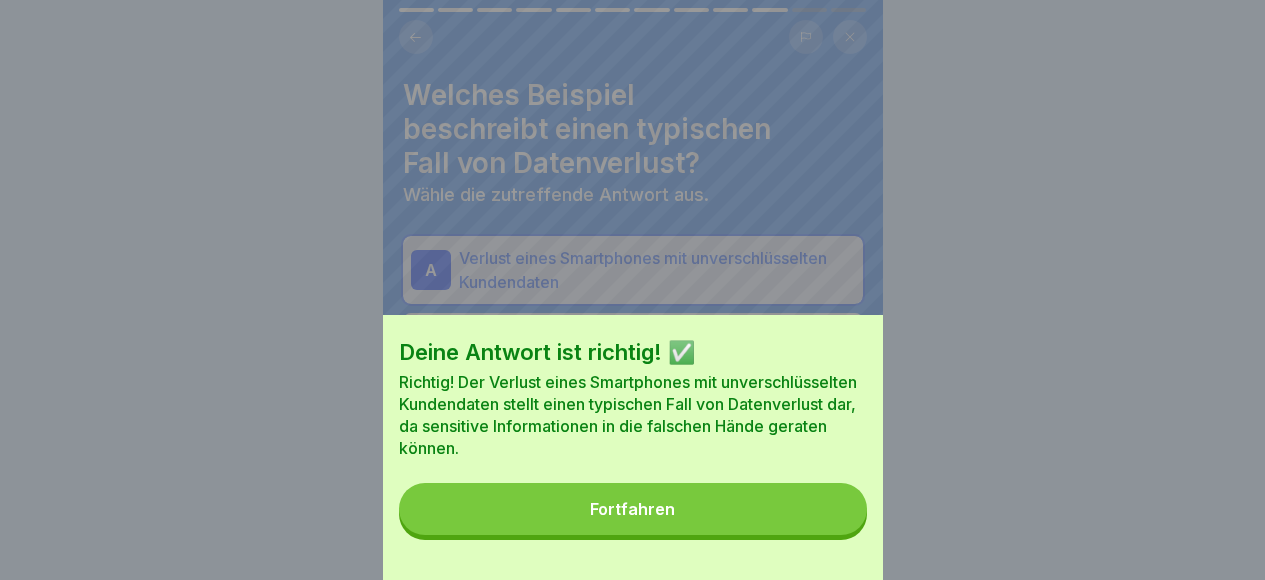 click on "Fortfahren" at bounding box center (633, 509) 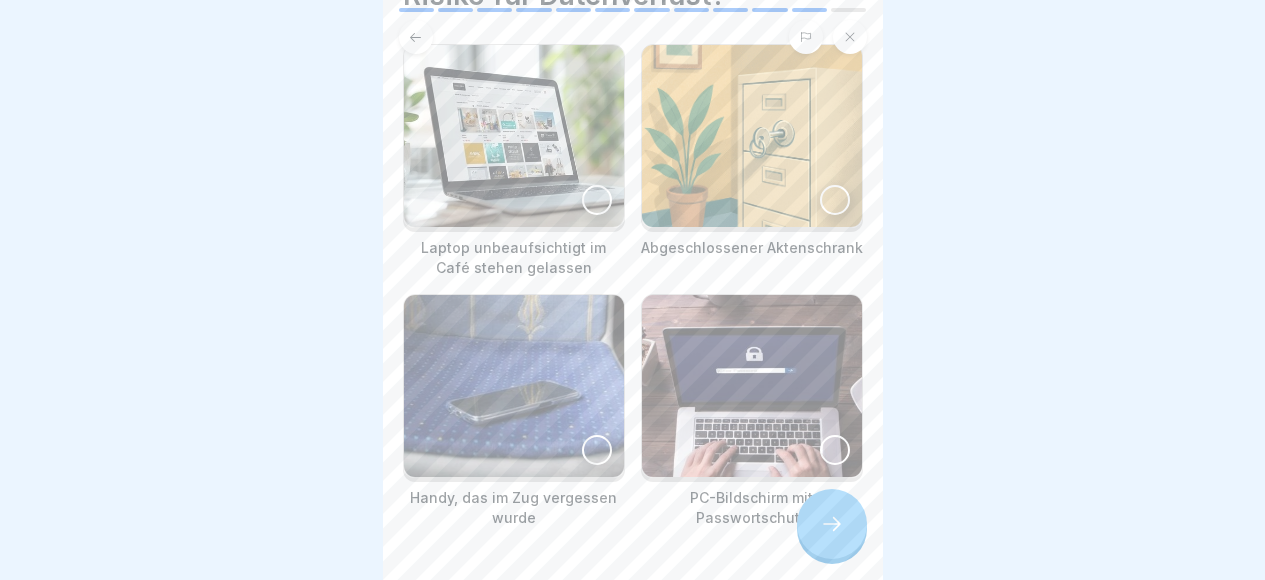 scroll, scrollTop: 175, scrollLeft: 0, axis: vertical 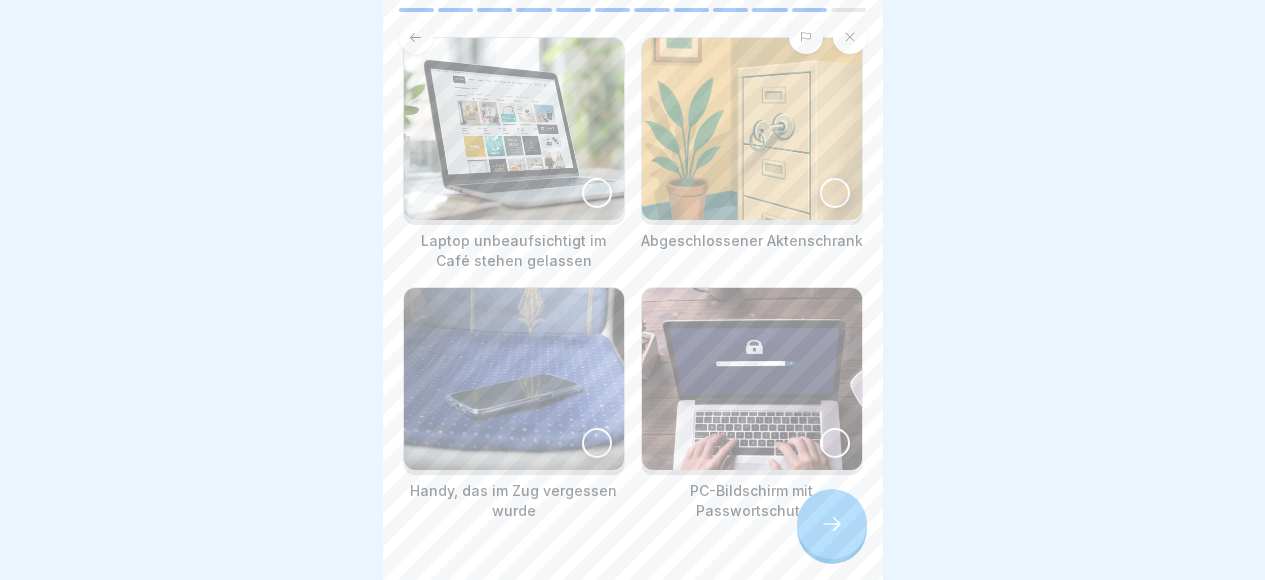 click at bounding box center (597, 193) 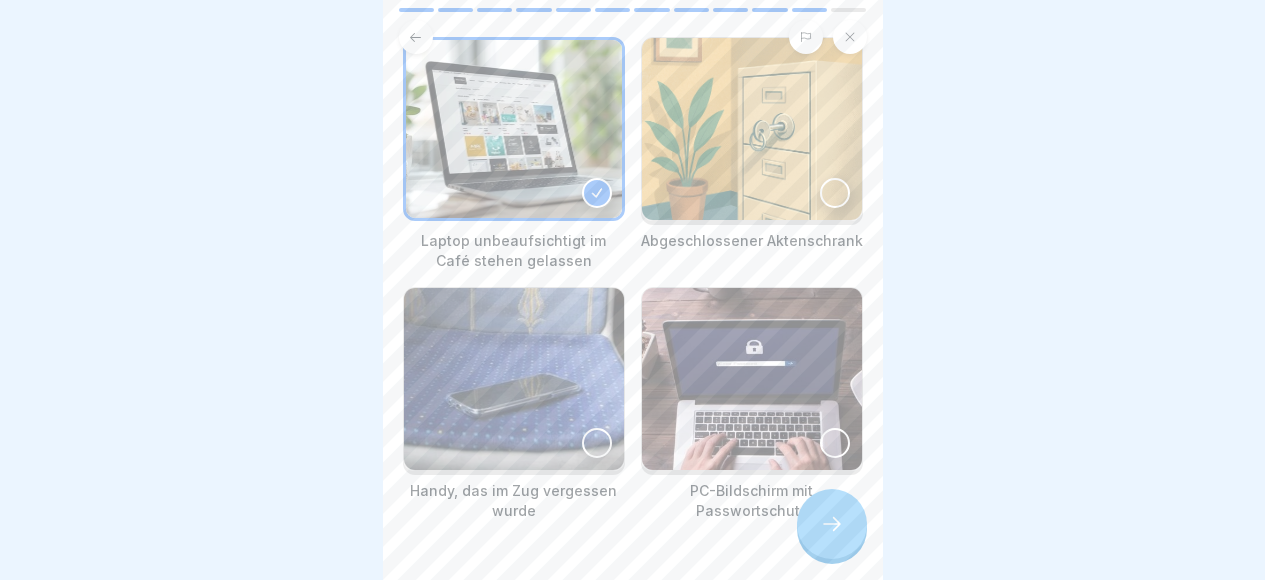 click at bounding box center [597, 443] 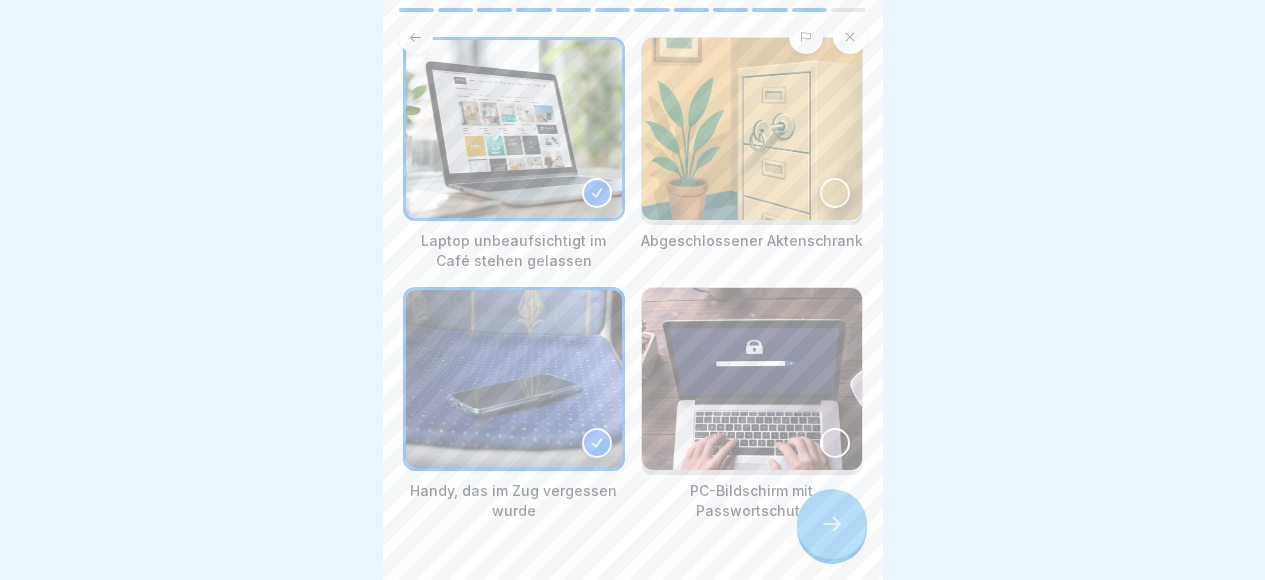 click at bounding box center (832, 524) 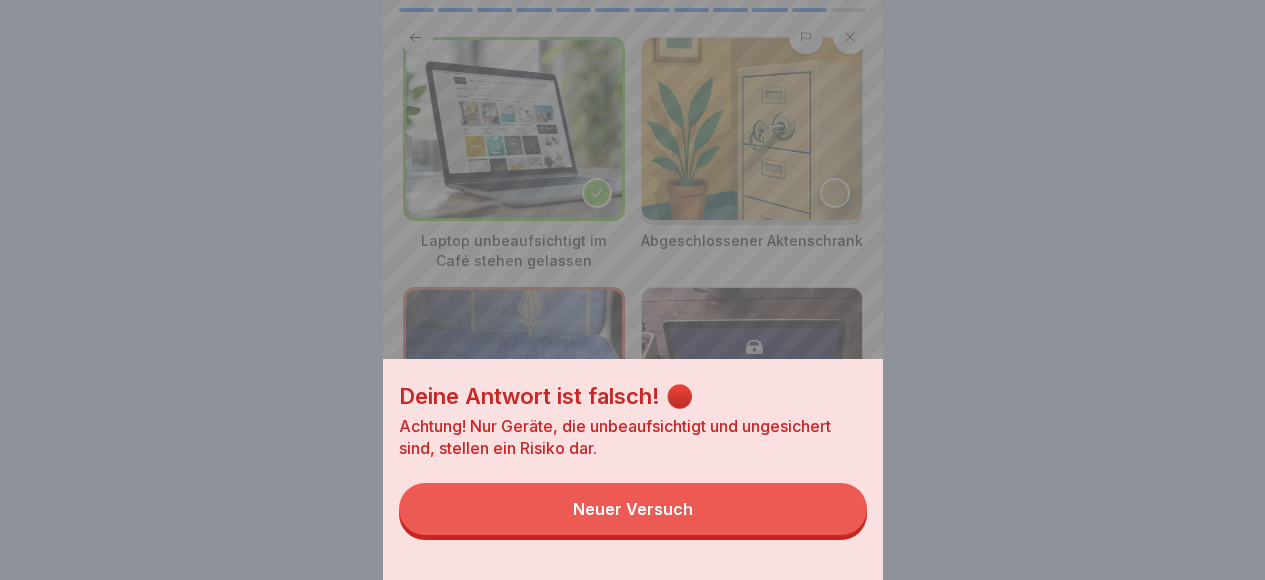 click on "Neuer Versuch" at bounding box center (633, 509) 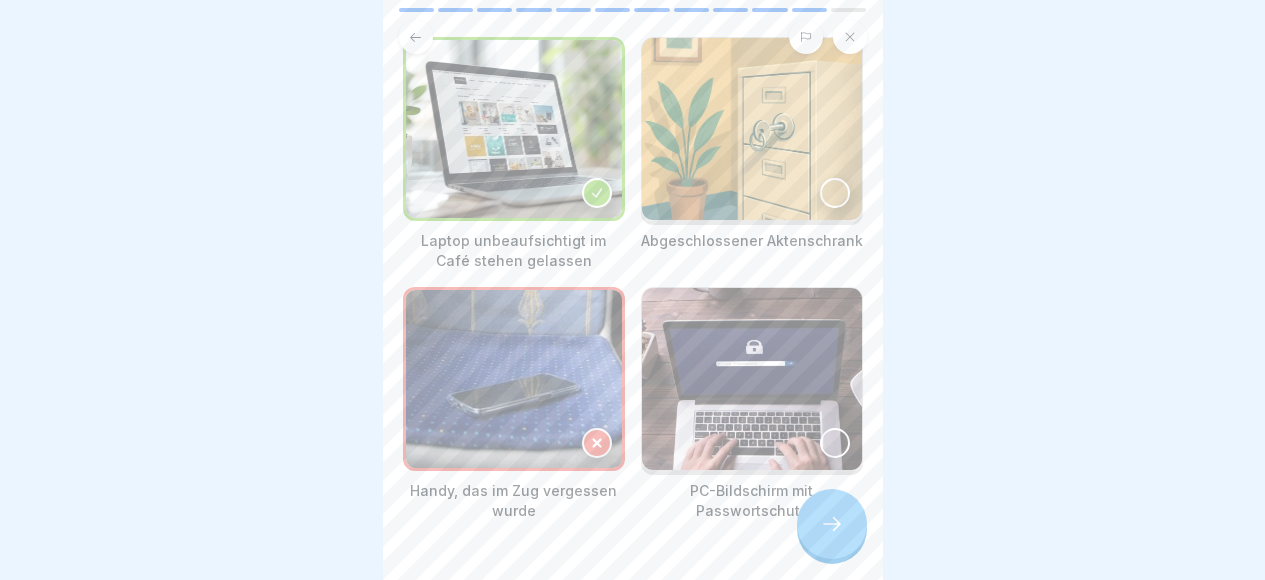 click 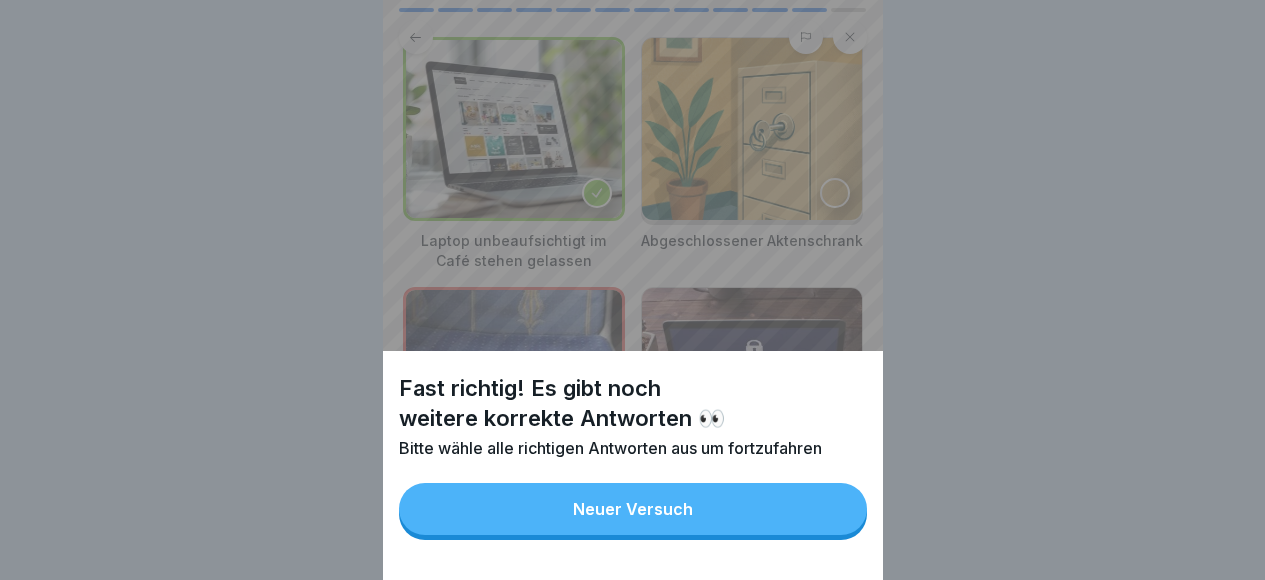 click on "Neuer Versuch" at bounding box center [633, 509] 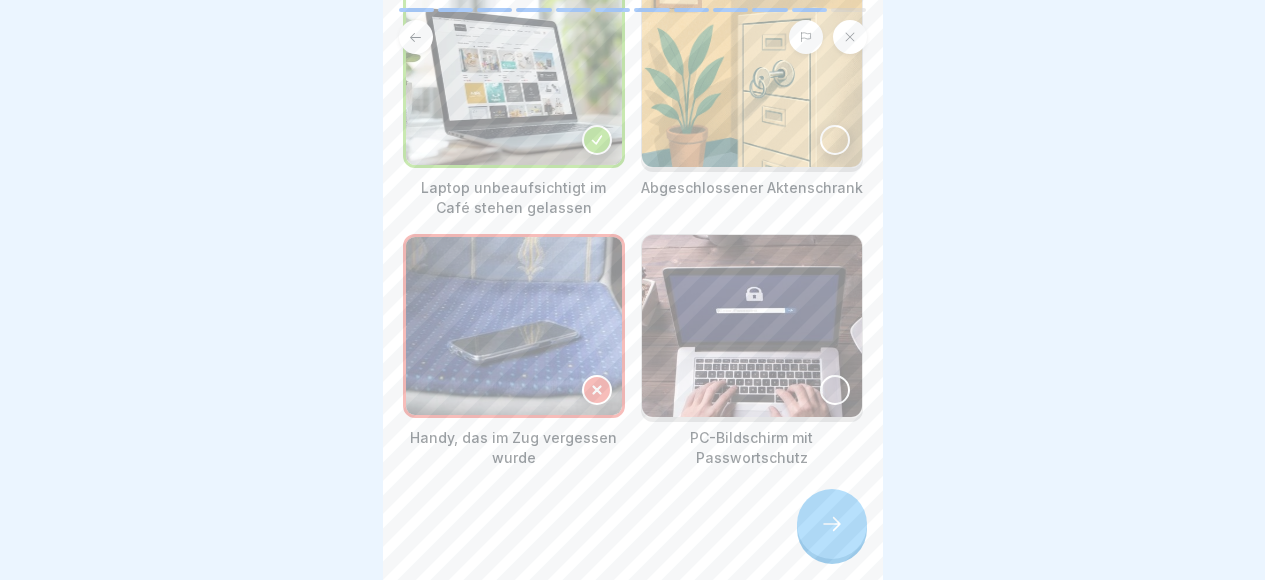 scroll, scrollTop: 236, scrollLeft: 0, axis: vertical 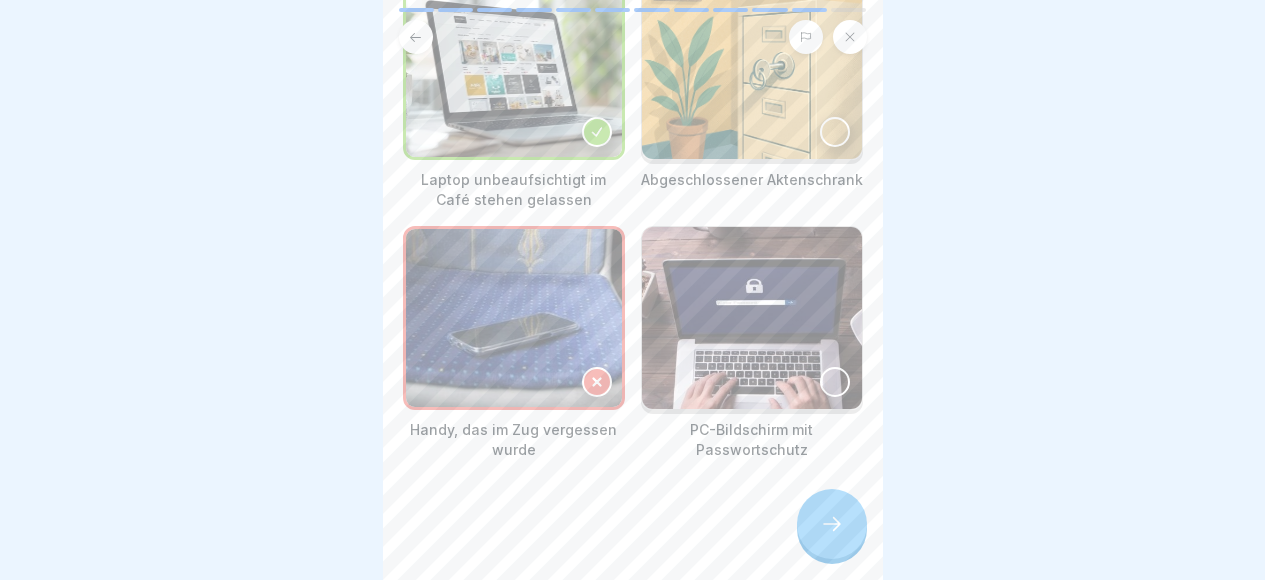 click 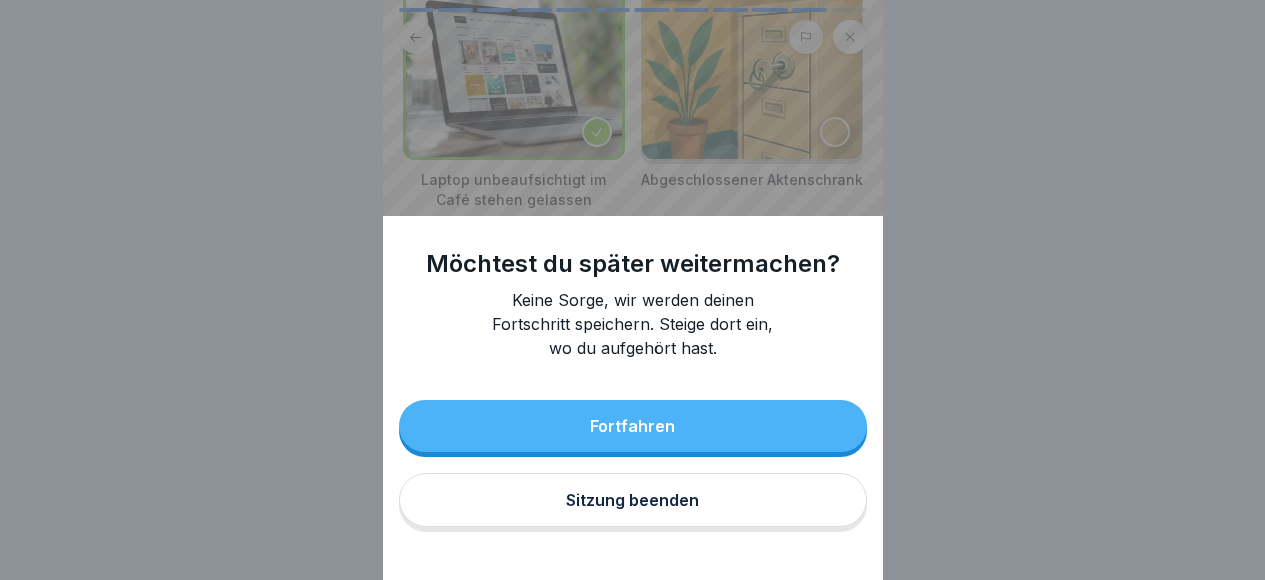 click on "Möchtest du später weitermachen? Keine Sorge, wir werden deinen Fortschritt speichern. Steige dort ein, wo du aufgehört hast. Fortfahren Sitzung beenden" at bounding box center (632, 290) 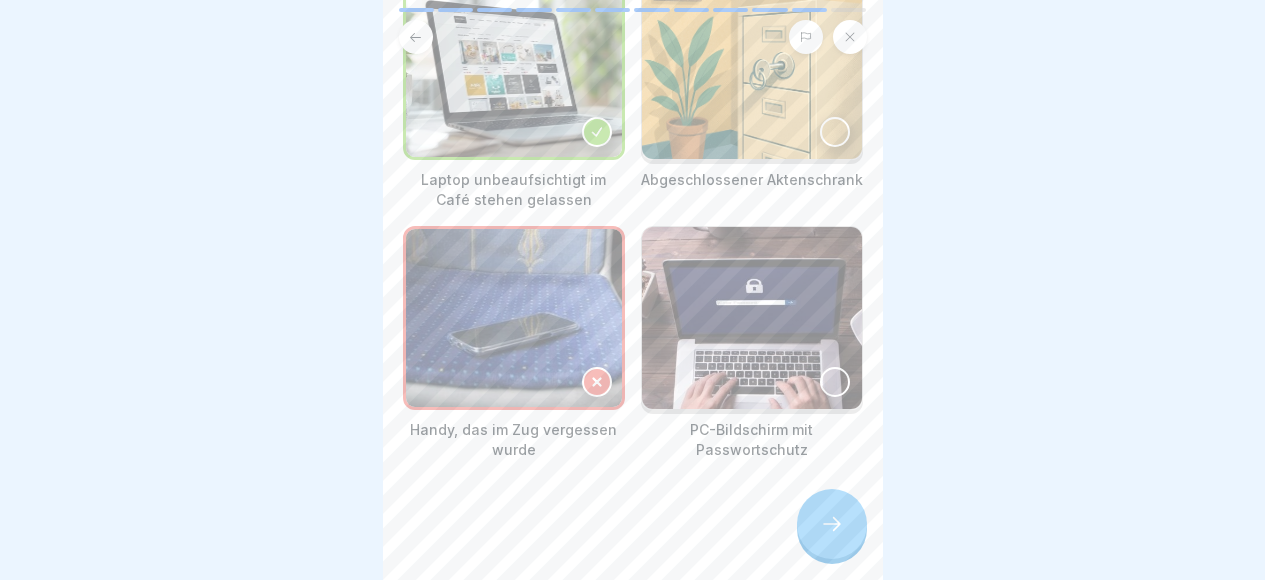 click 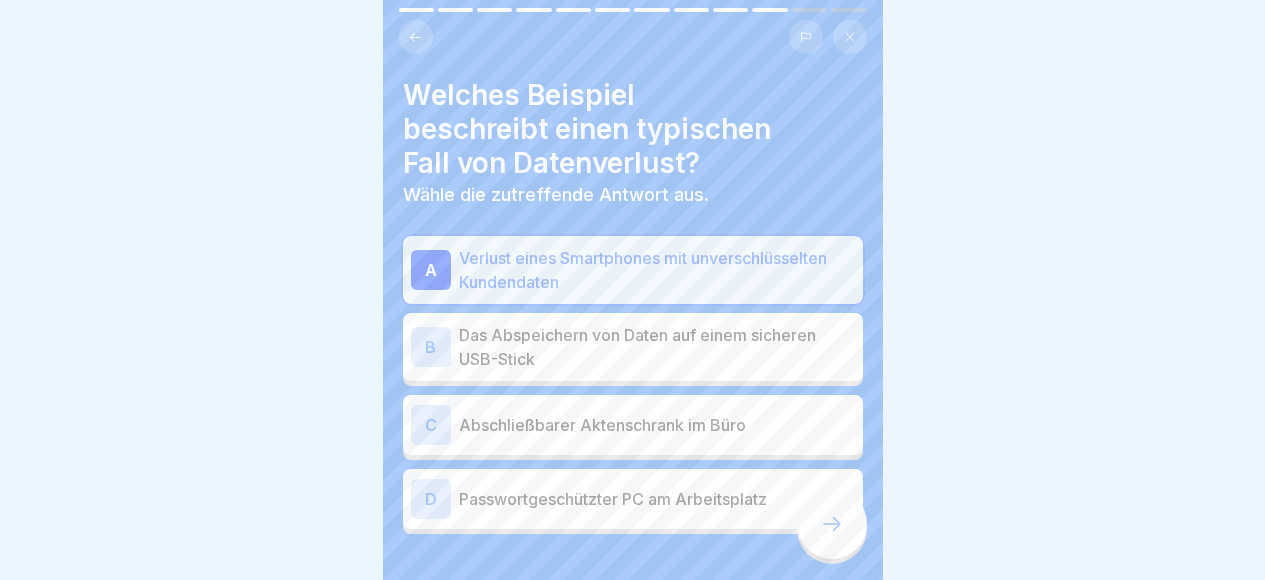 click 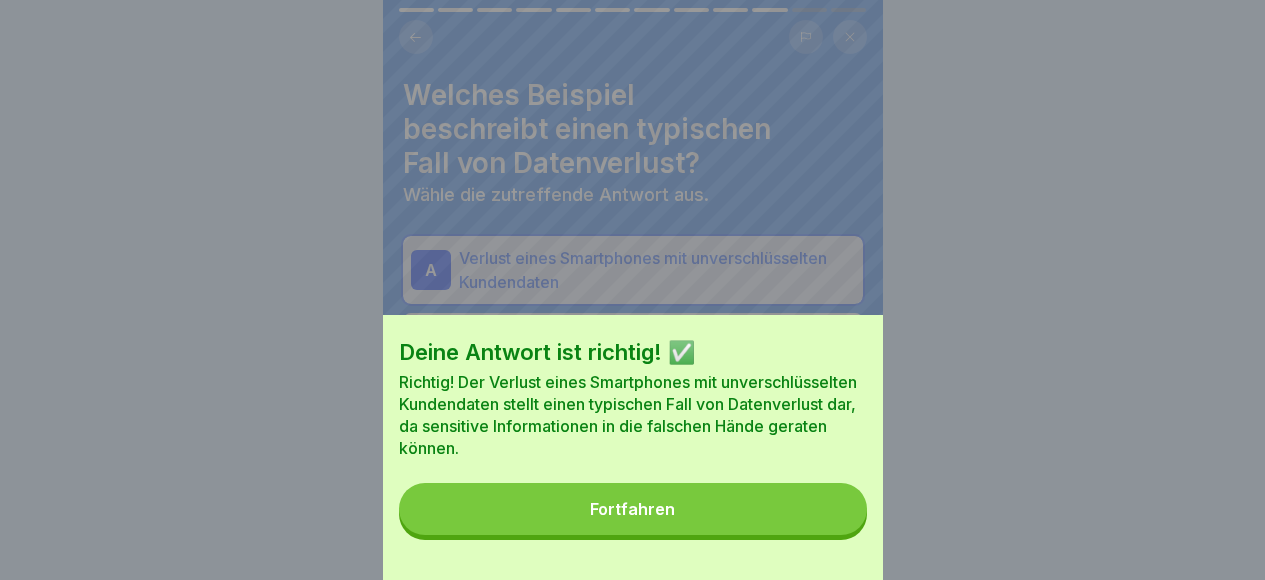 click on "Fortfahren" at bounding box center (633, 509) 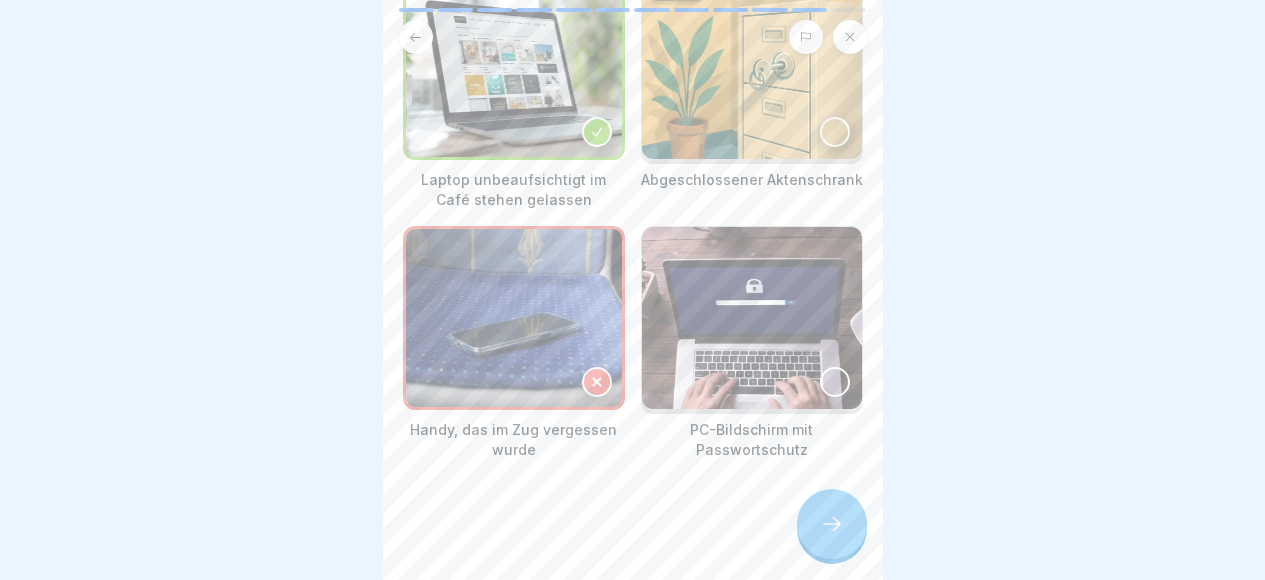 click at bounding box center [597, 132] 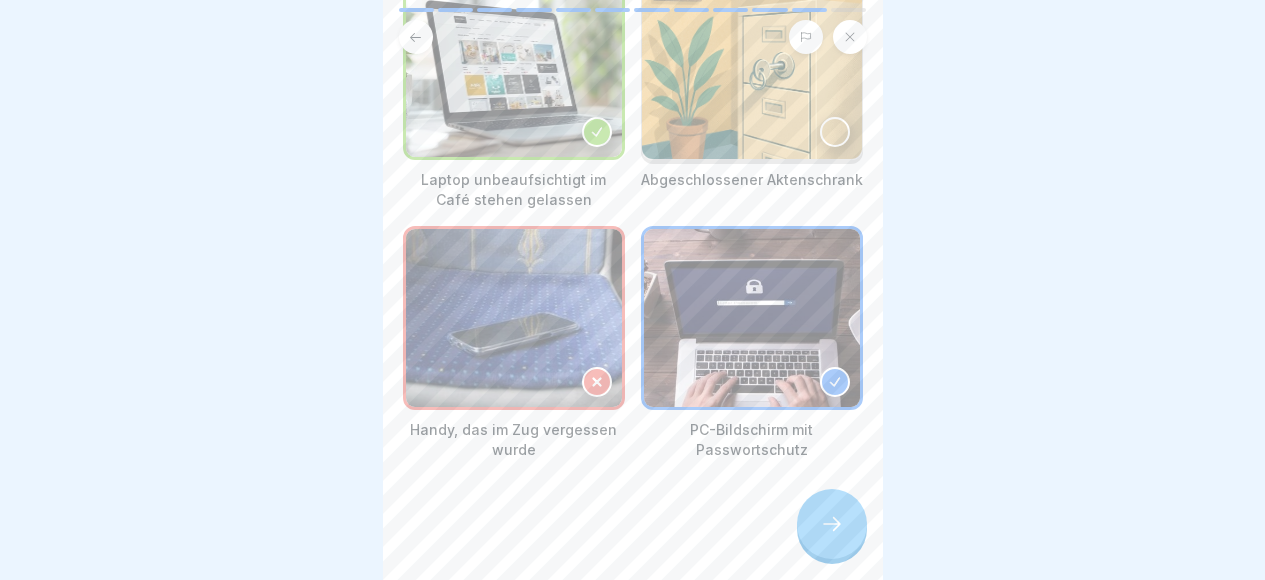 click at bounding box center (832, 524) 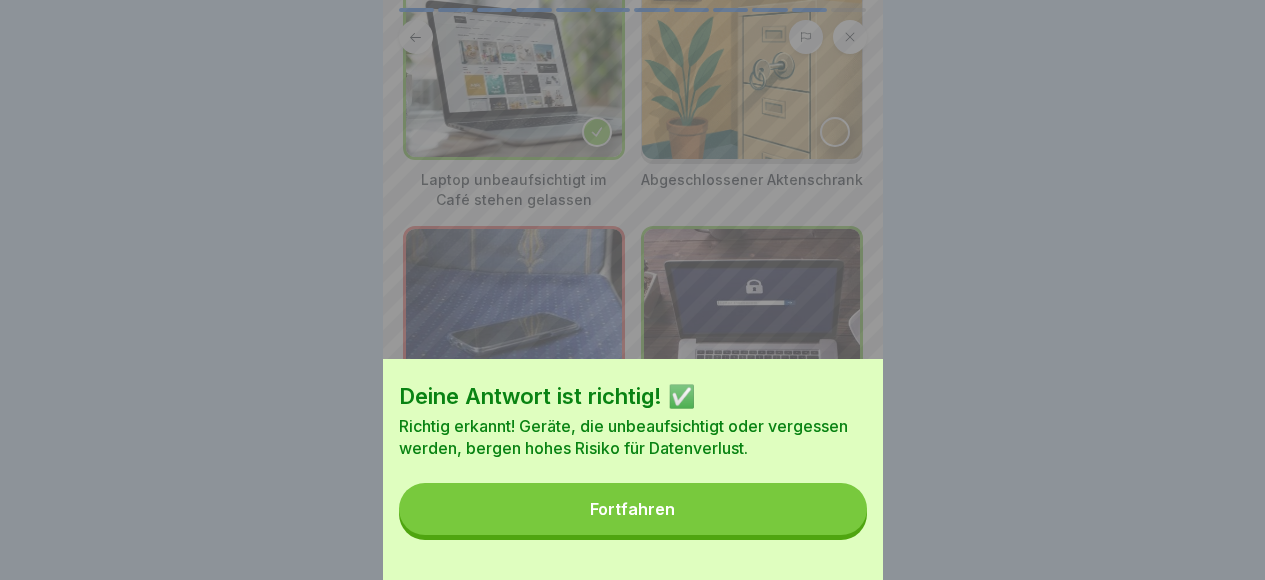 click on "Fortfahren" at bounding box center [633, 509] 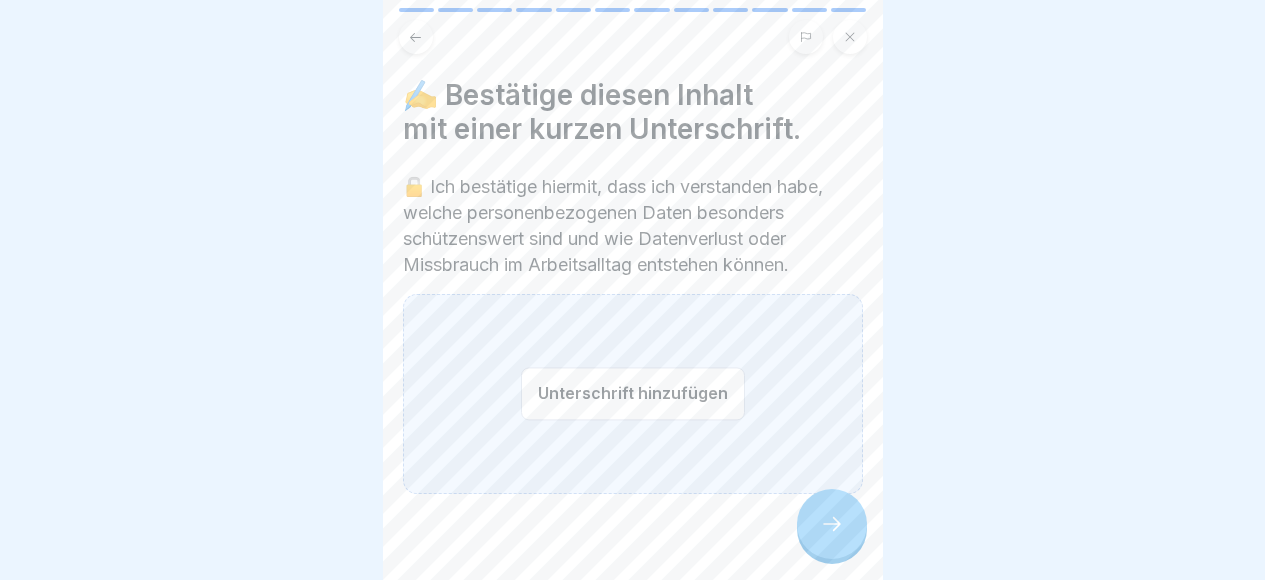 click on "Unterschrift hinzufügen" at bounding box center (633, 393) 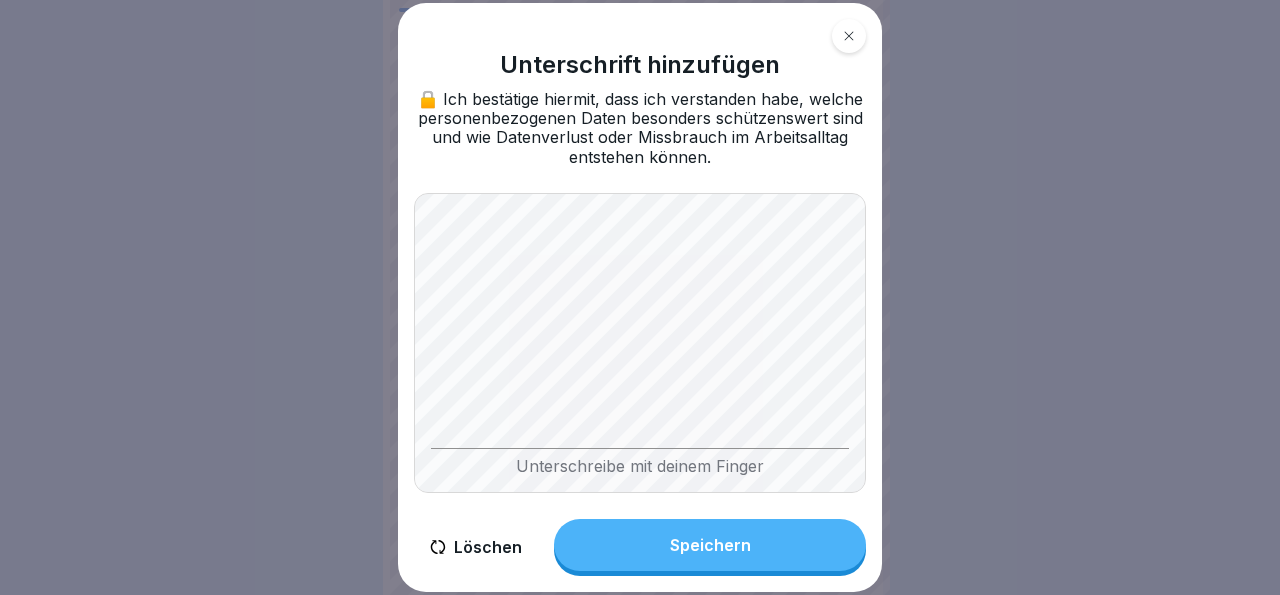 click on "Speichern" at bounding box center [710, 545] 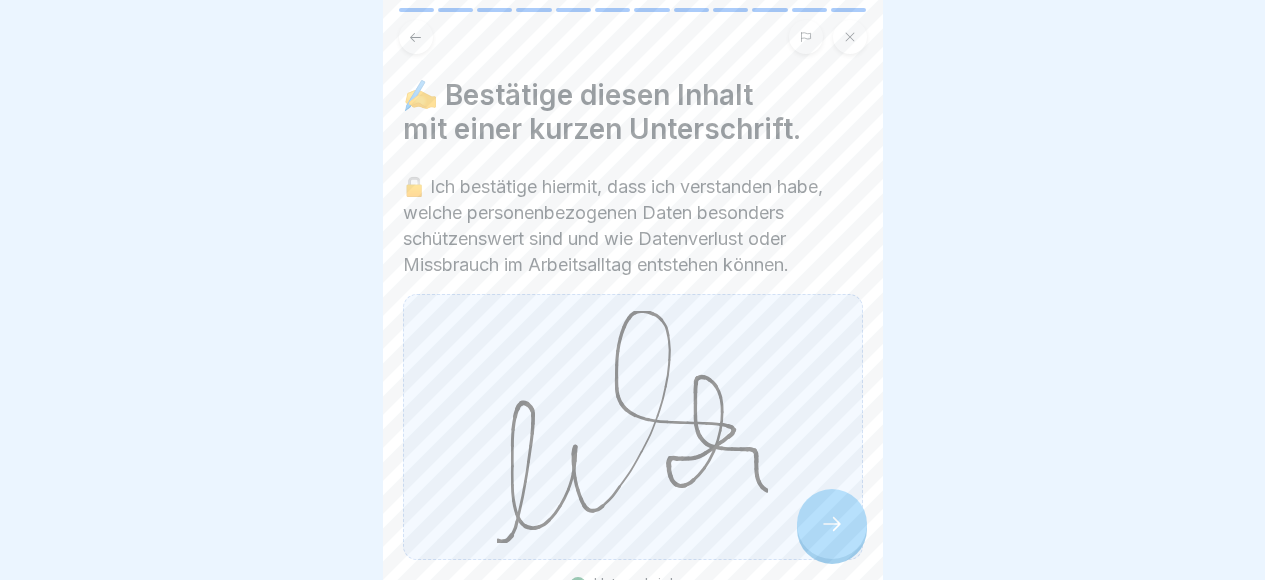 click at bounding box center (832, 524) 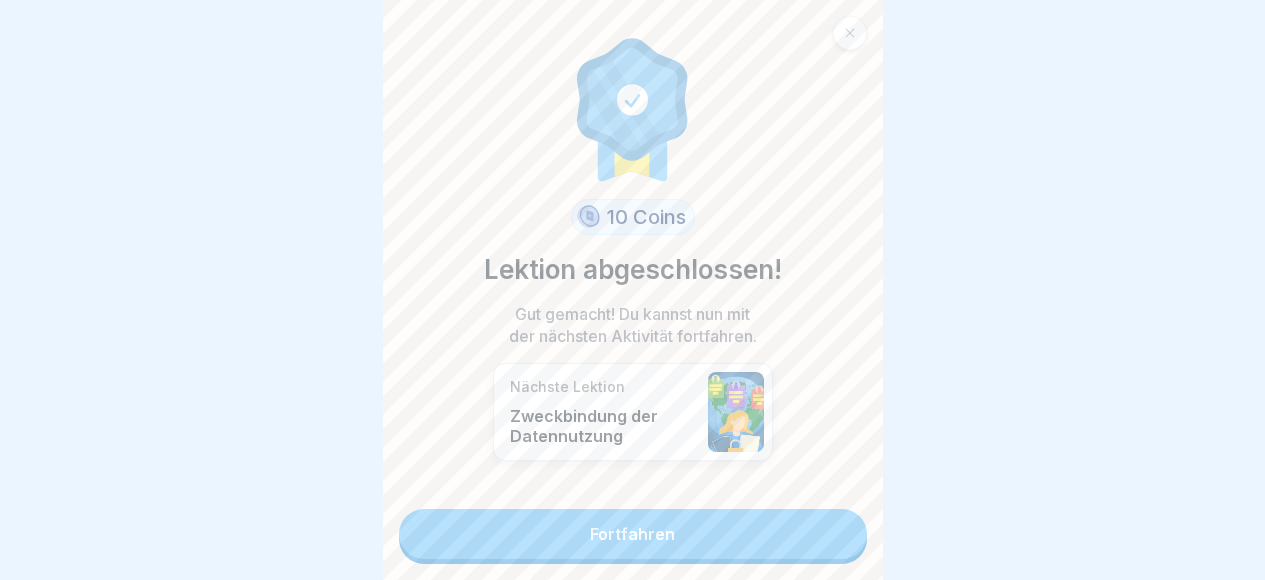 click on "Fortfahren" at bounding box center (633, 534) 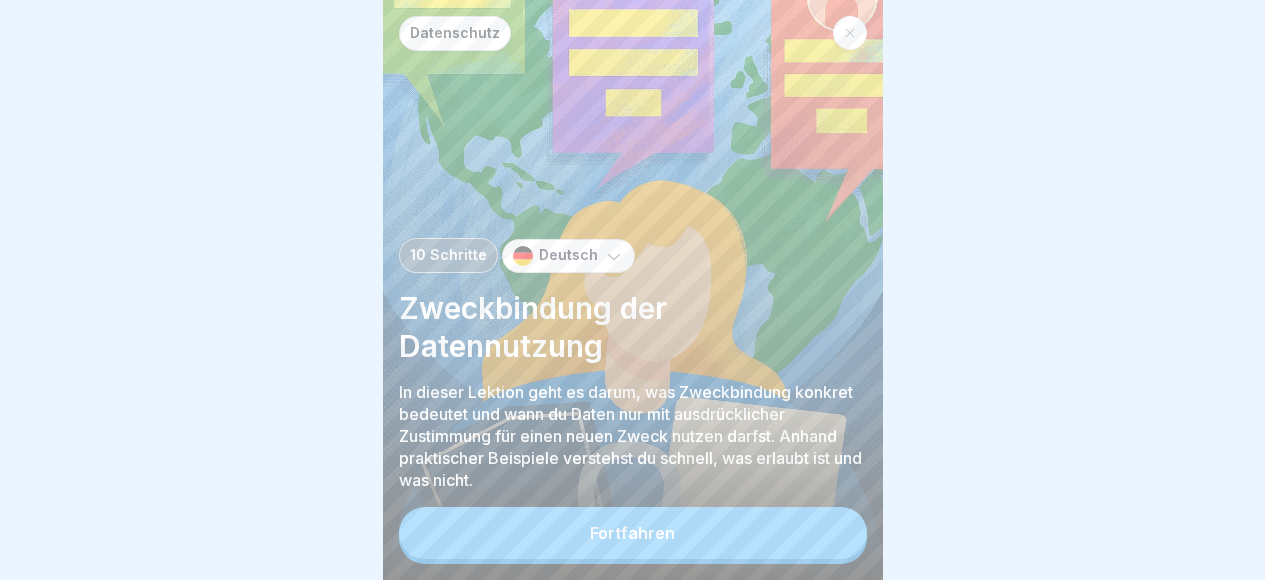 scroll, scrollTop: 15, scrollLeft: 0, axis: vertical 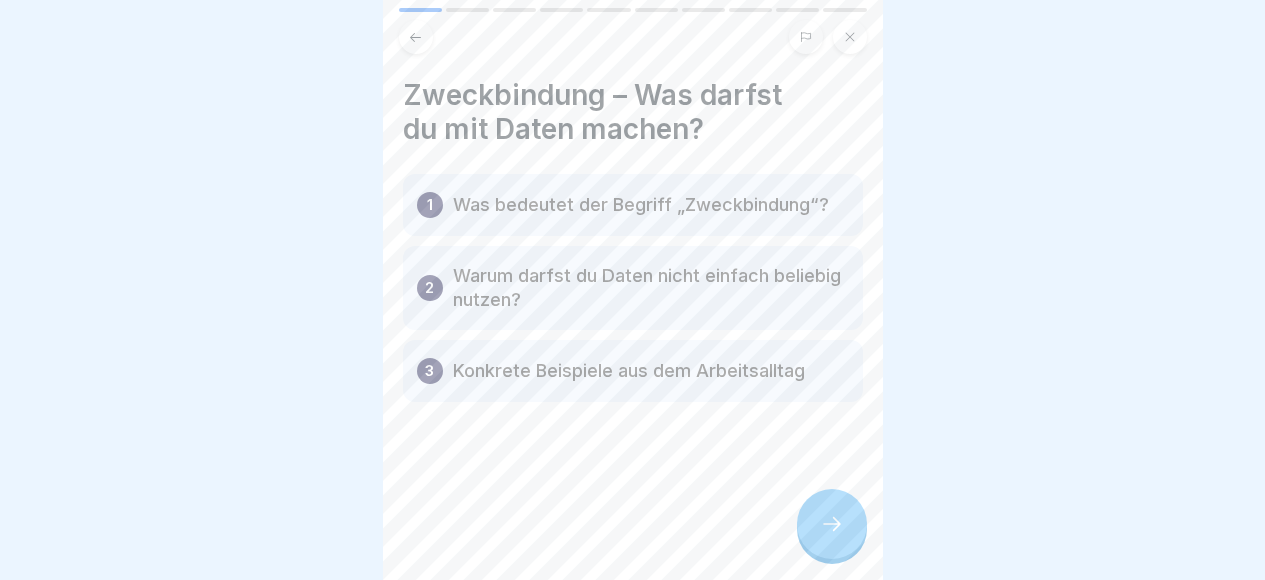 click at bounding box center (832, 524) 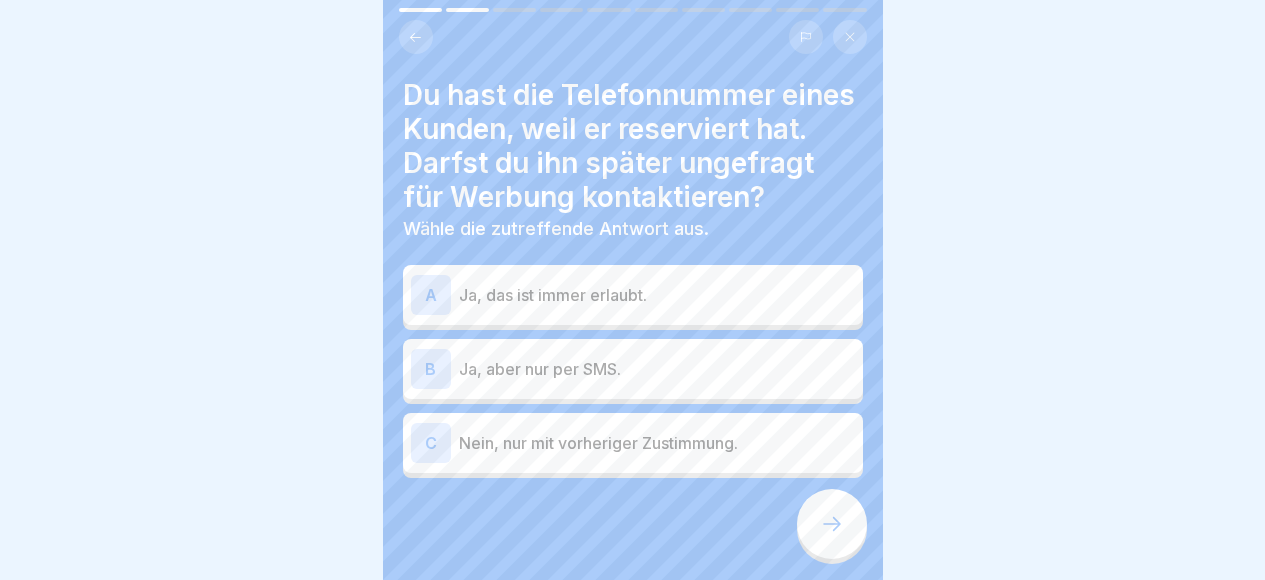 click on "Nein, nur mit vorheriger Zustimmung." at bounding box center (657, 443) 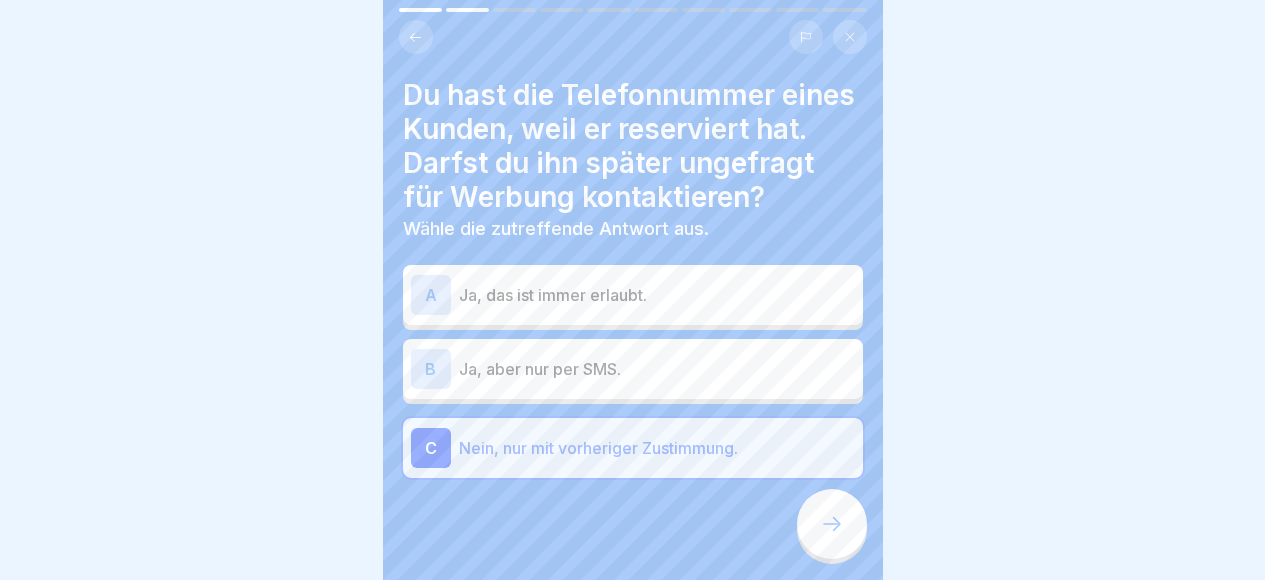 click at bounding box center (832, 524) 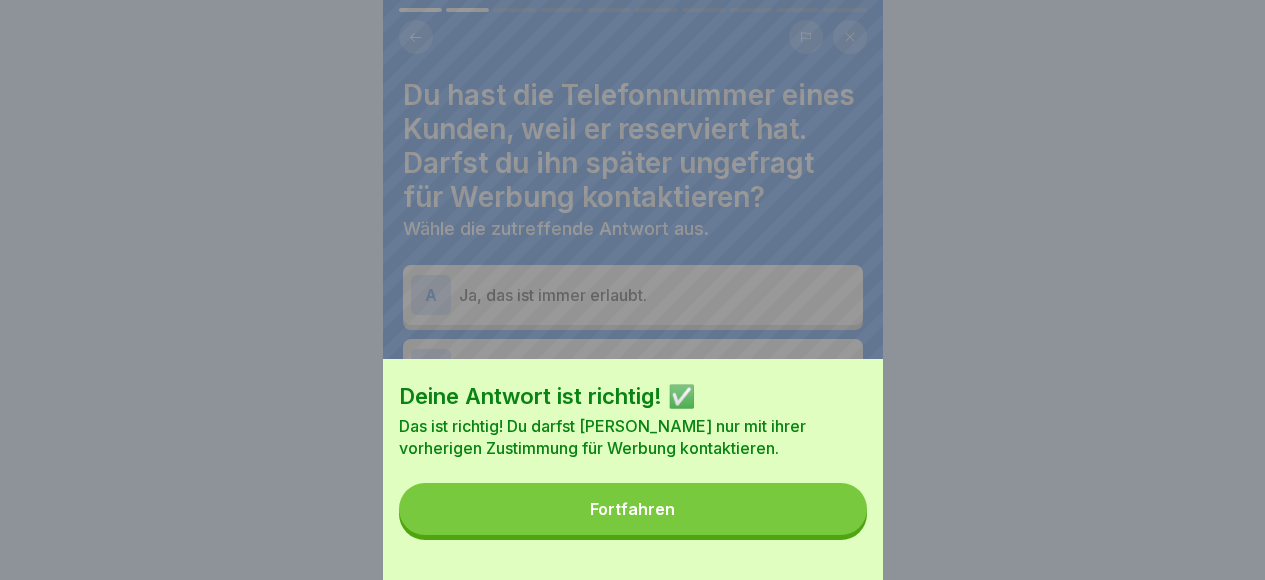 click on "Fortfahren" at bounding box center (633, 509) 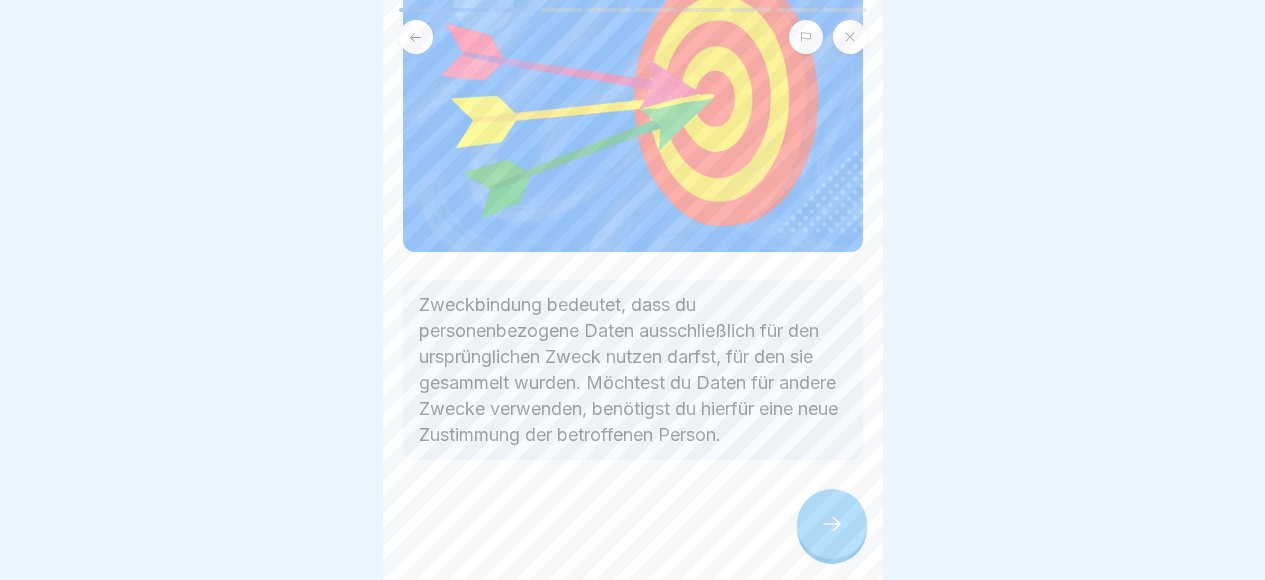 scroll, scrollTop: 206, scrollLeft: 0, axis: vertical 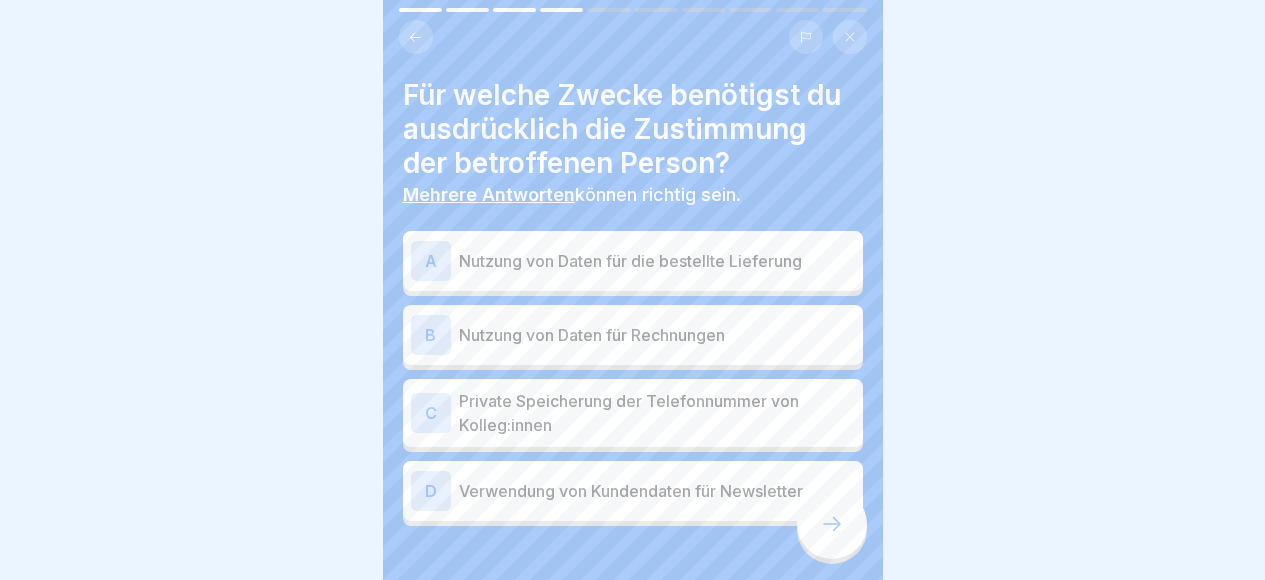 click on "A Nutzung von Daten für die bestellte Lieferung" at bounding box center (633, 261) 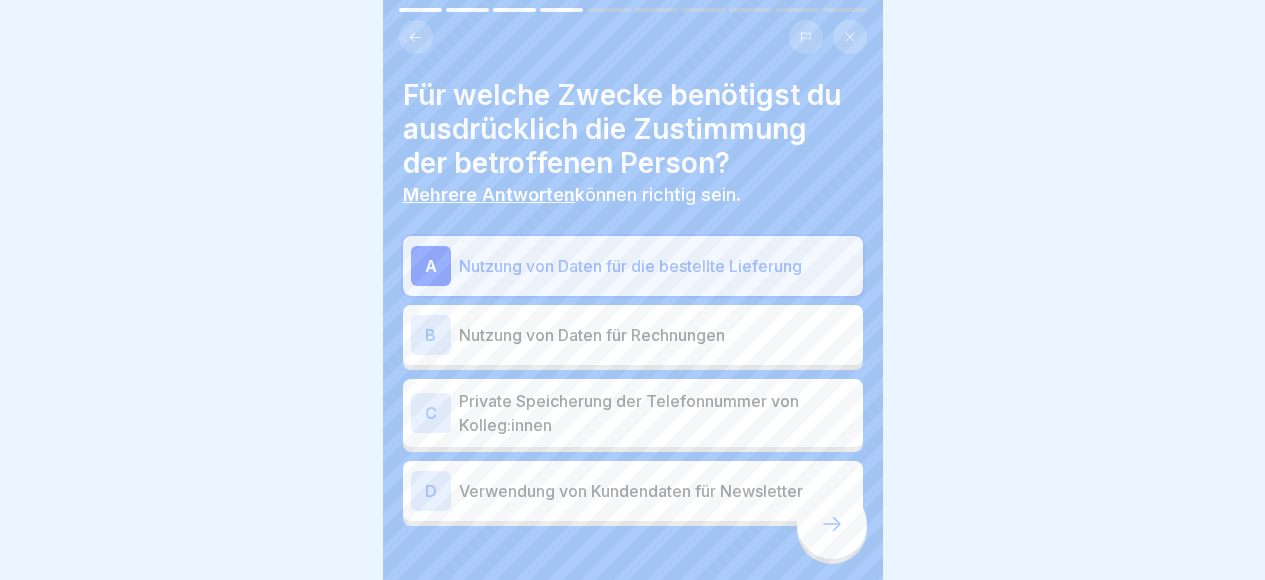 click on "Nutzung von Daten für Rechnungen" at bounding box center (657, 335) 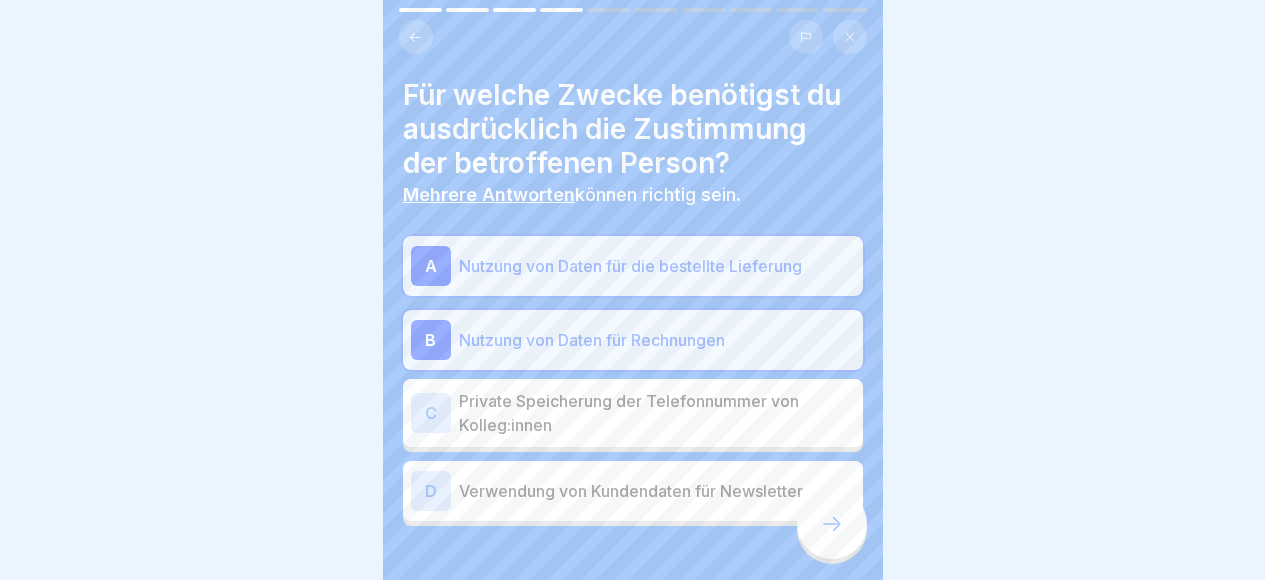 click on "Verwendung von Kundendaten für Newsletter" at bounding box center (657, 491) 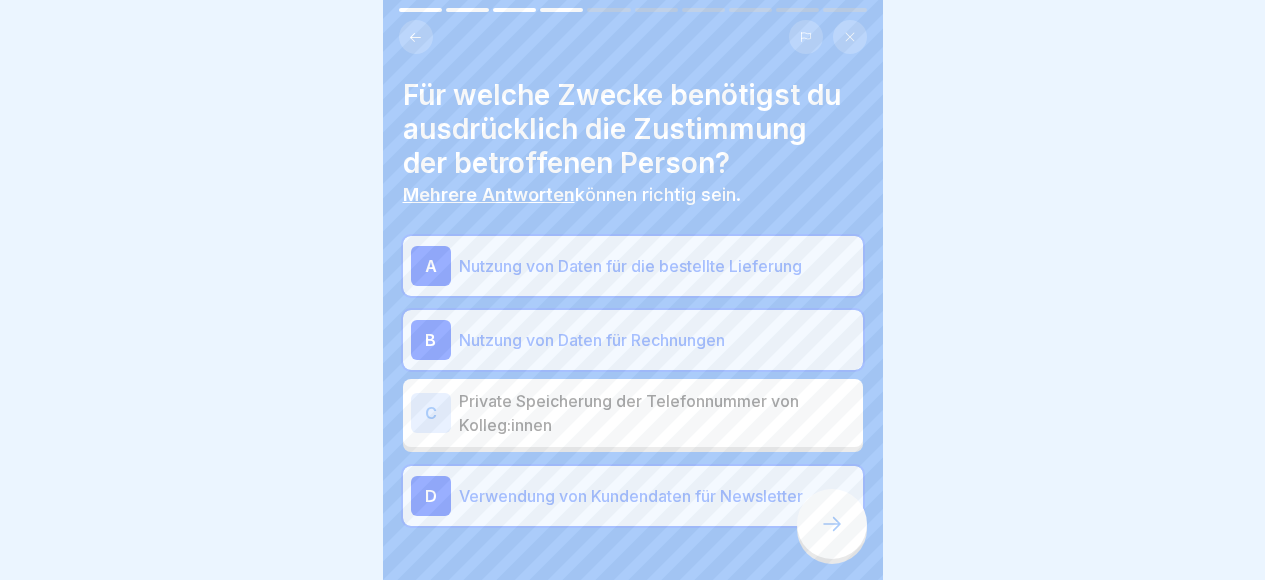 click 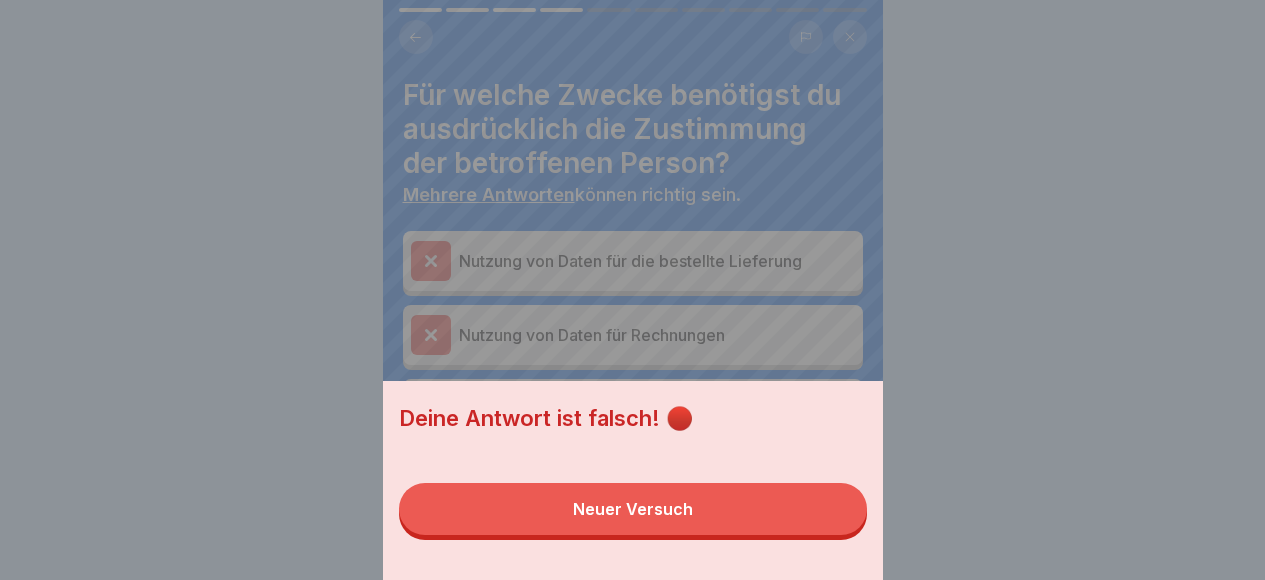 click on "Neuer Versuch" at bounding box center [633, 509] 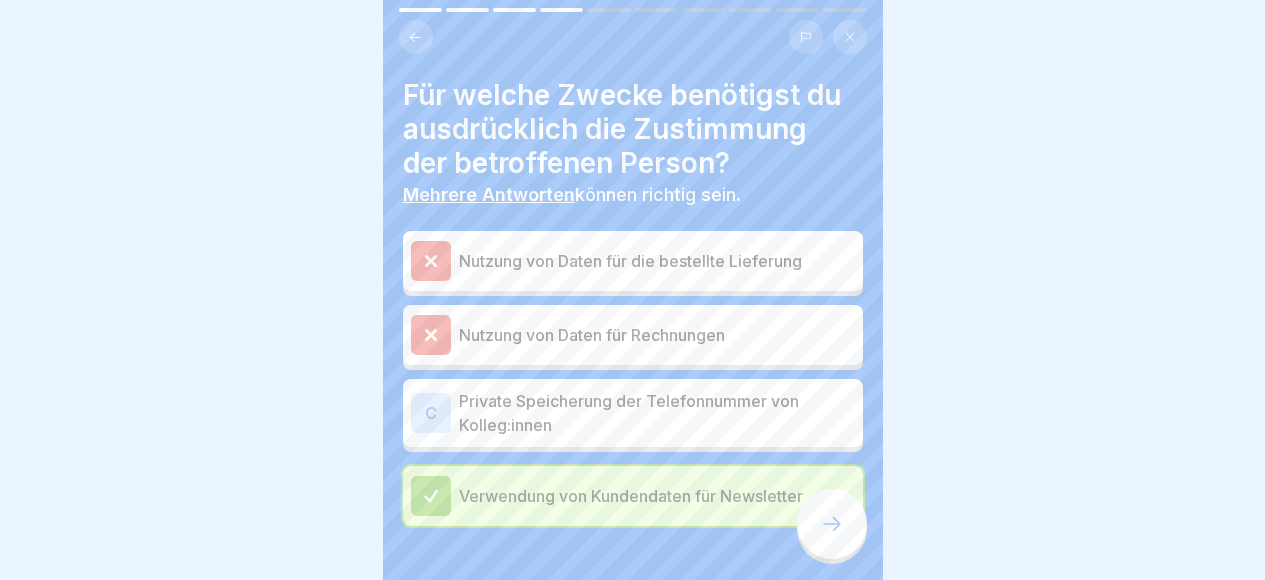 click at bounding box center [431, 335] 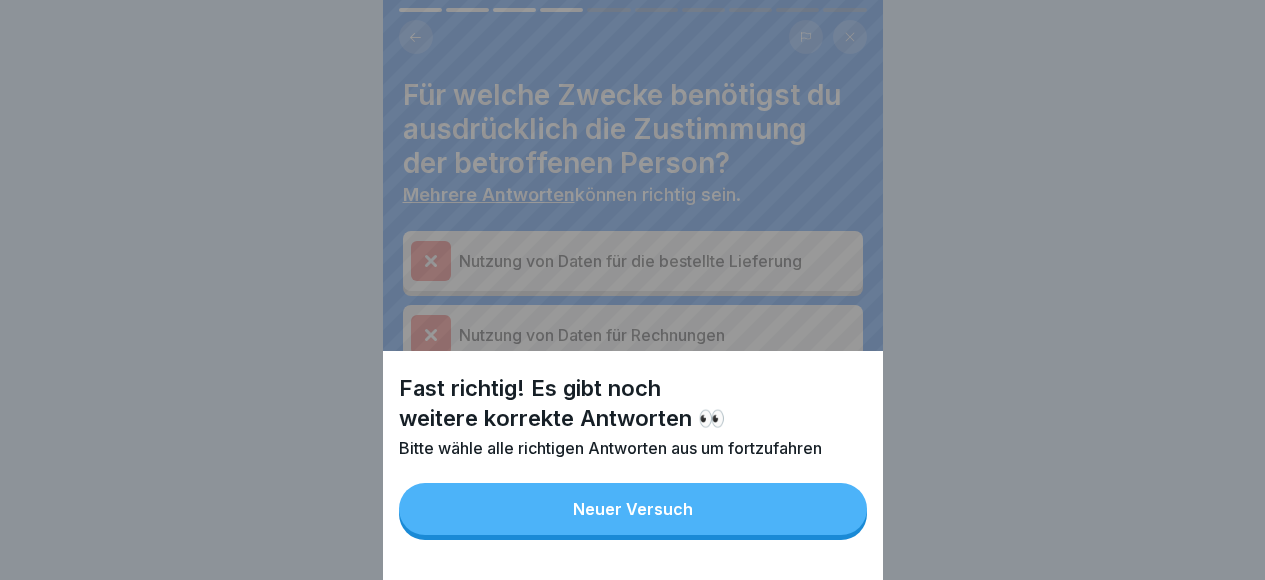 click on "Neuer Versuch" at bounding box center [633, 509] 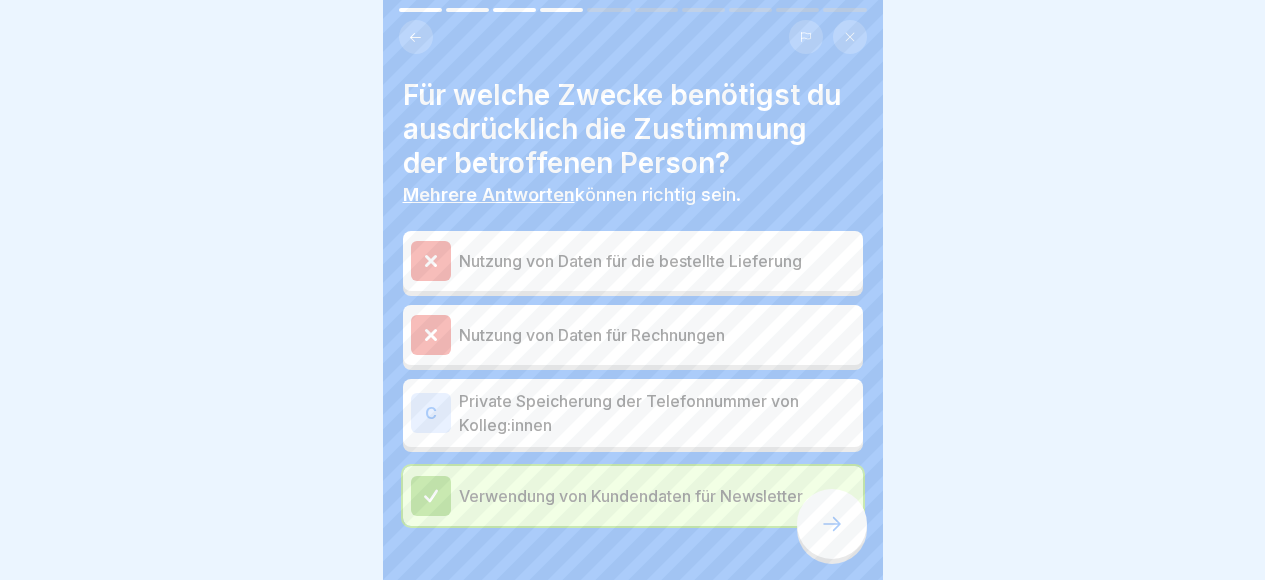 click on "Private Speicherung der Telefonnummer von Kolleg:innen" at bounding box center [657, 413] 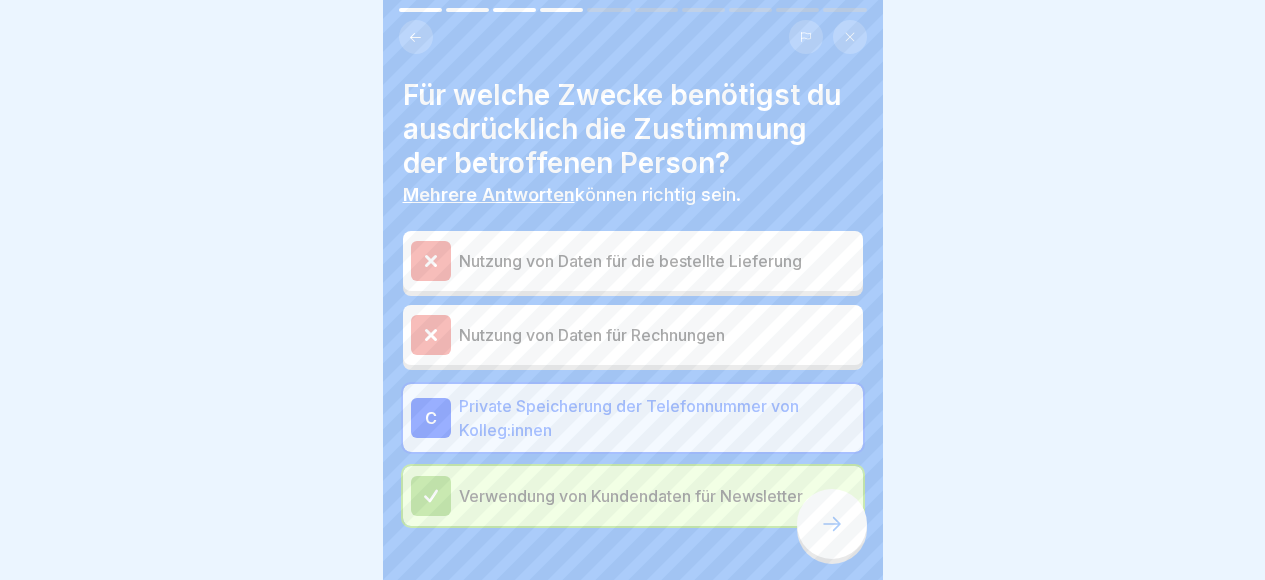 click at bounding box center (832, 524) 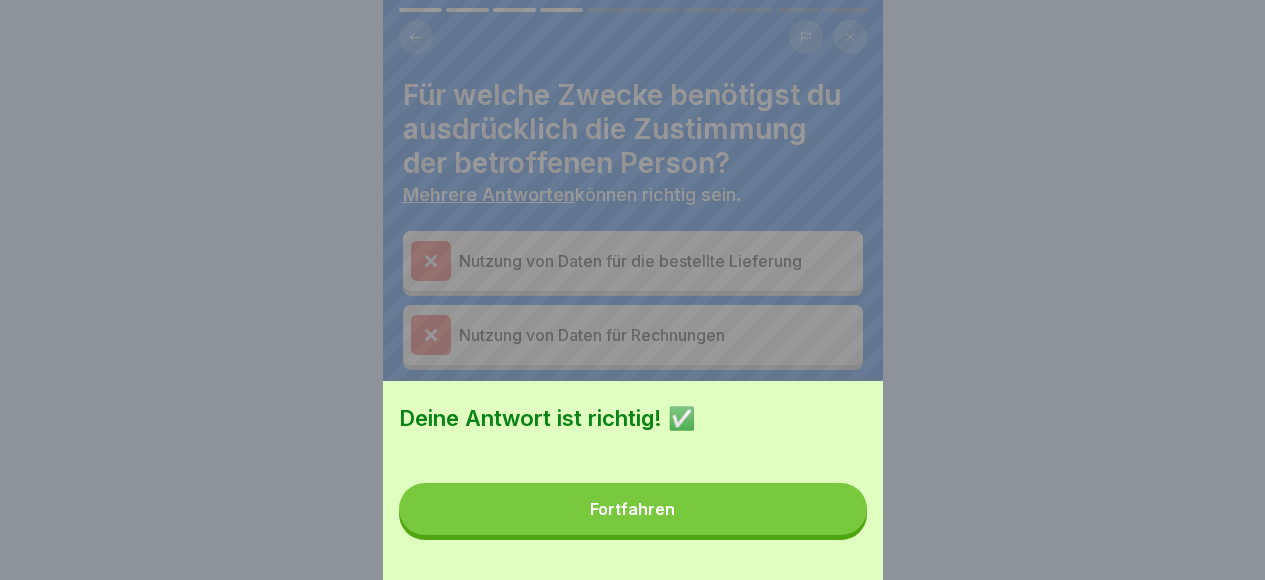click on "Fortfahren" at bounding box center (633, 509) 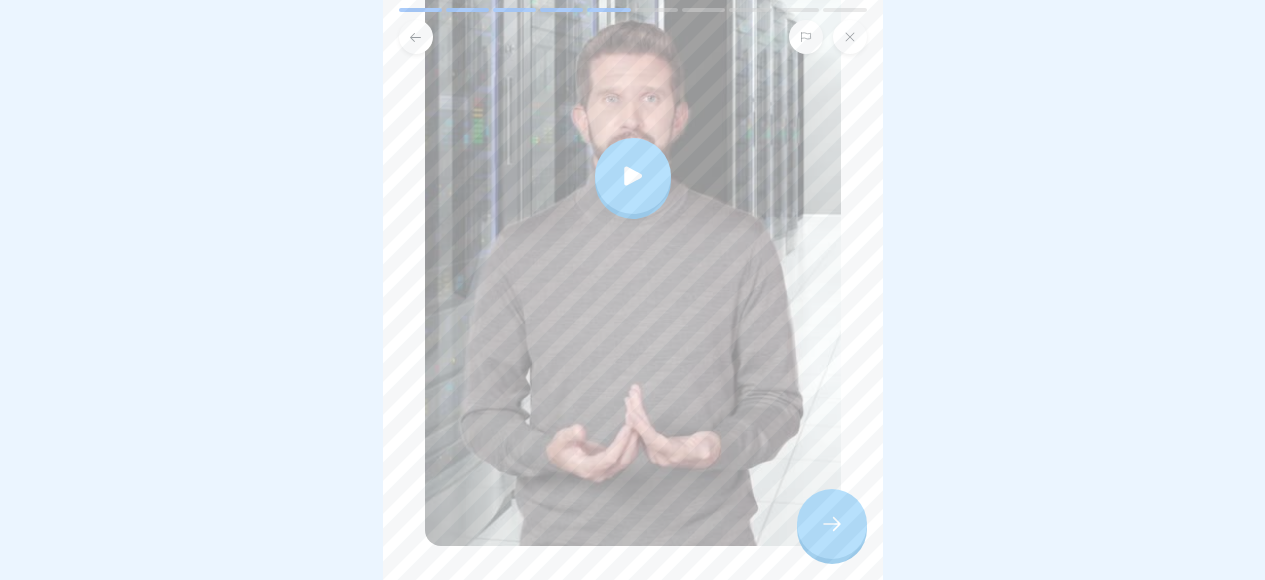 scroll, scrollTop: 409, scrollLeft: 0, axis: vertical 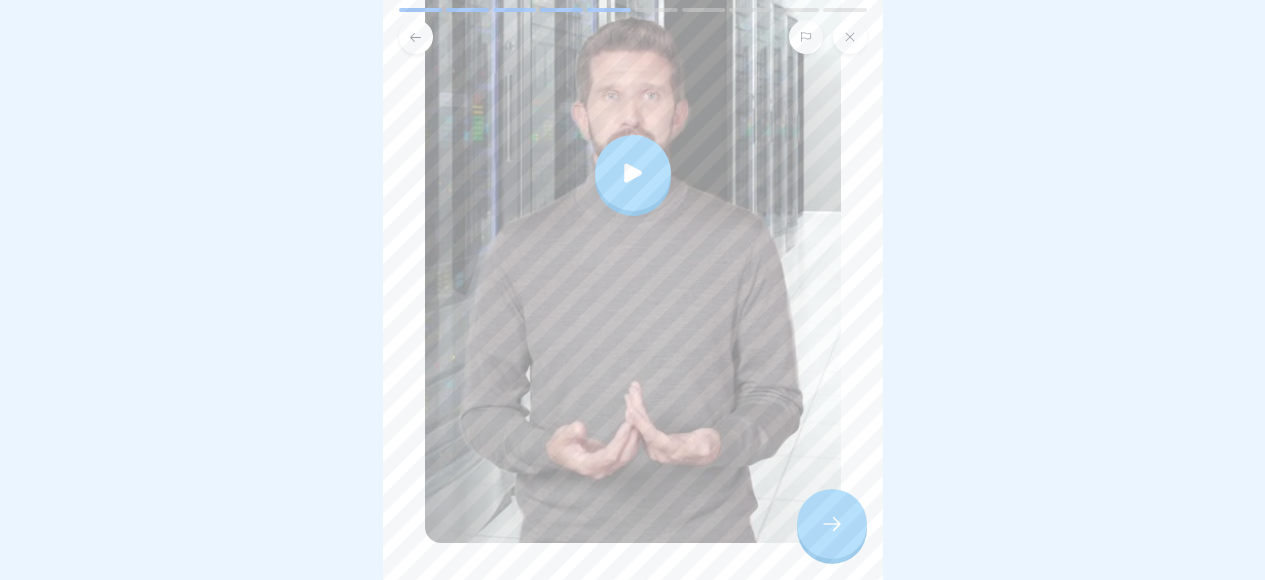 click 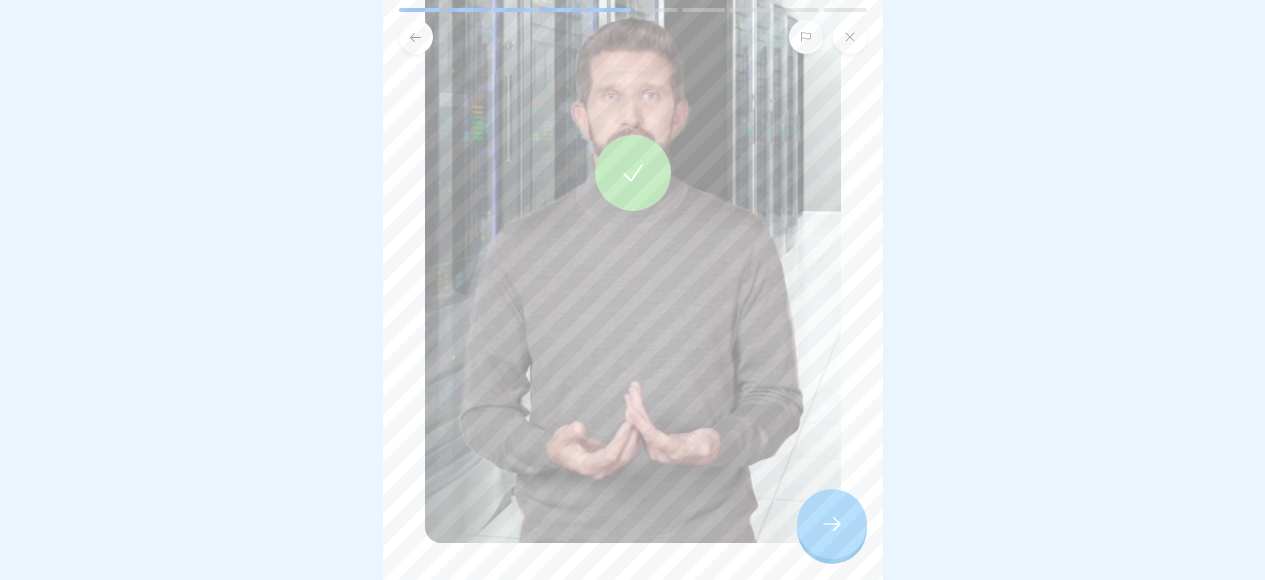 click at bounding box center [832, 524] 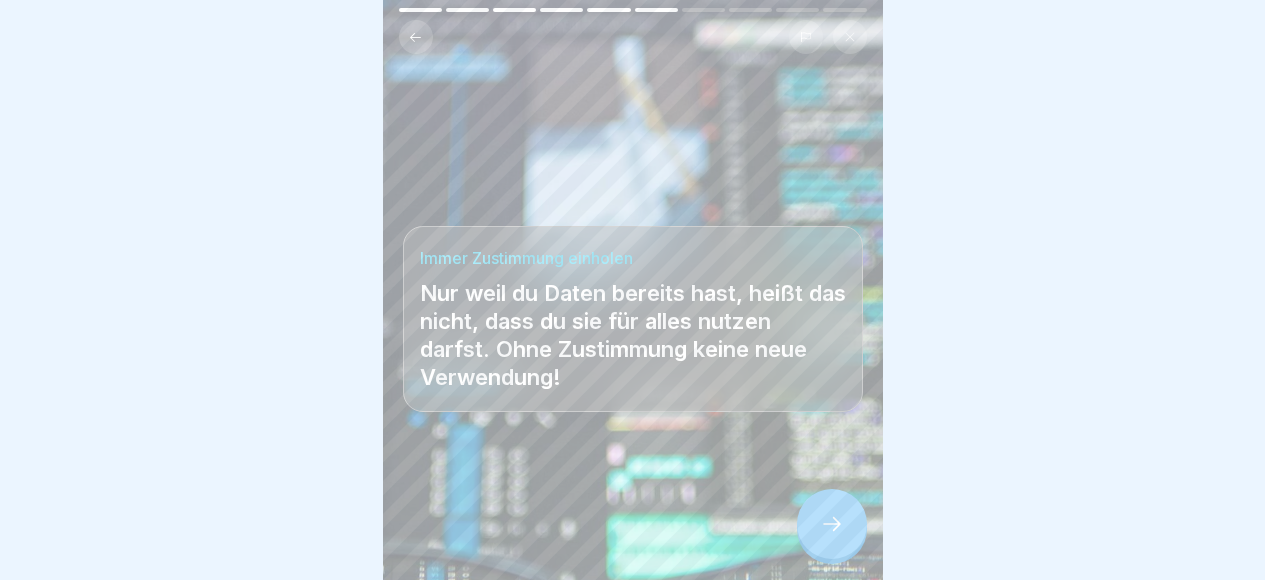 click 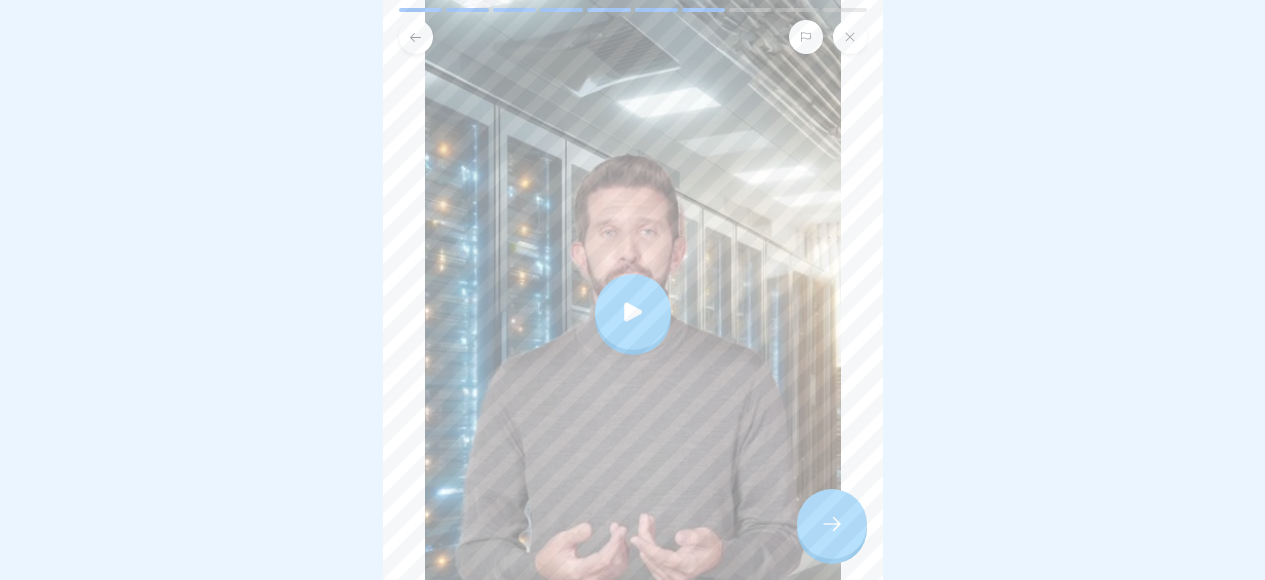 scroll, scrollTop: 465, scrollLeft: 0, axis: vertical 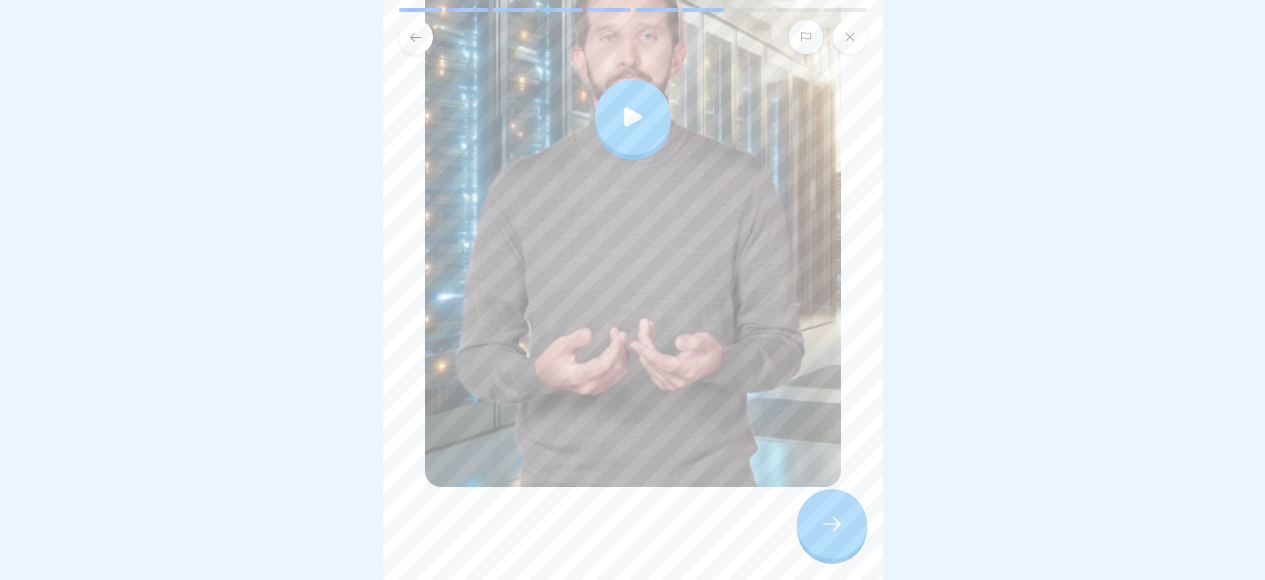 click at bounding box center [633, 117] 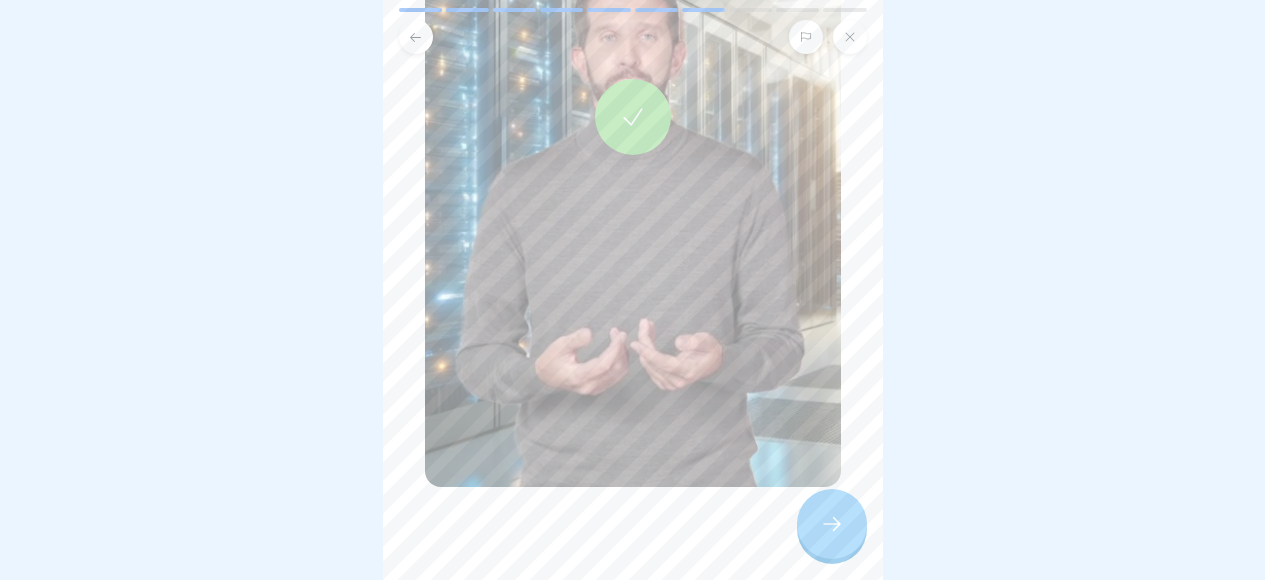 click at bounding box center (832, 524) 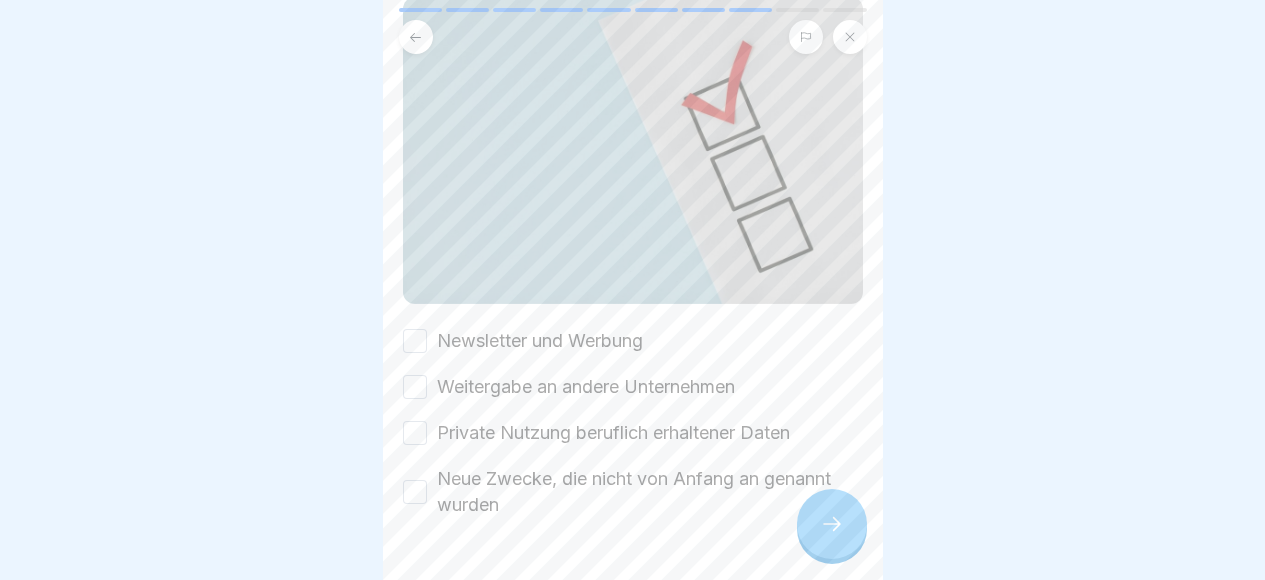 scroll, scrollTop: 230, scrollLeft: 0, axis: vertical 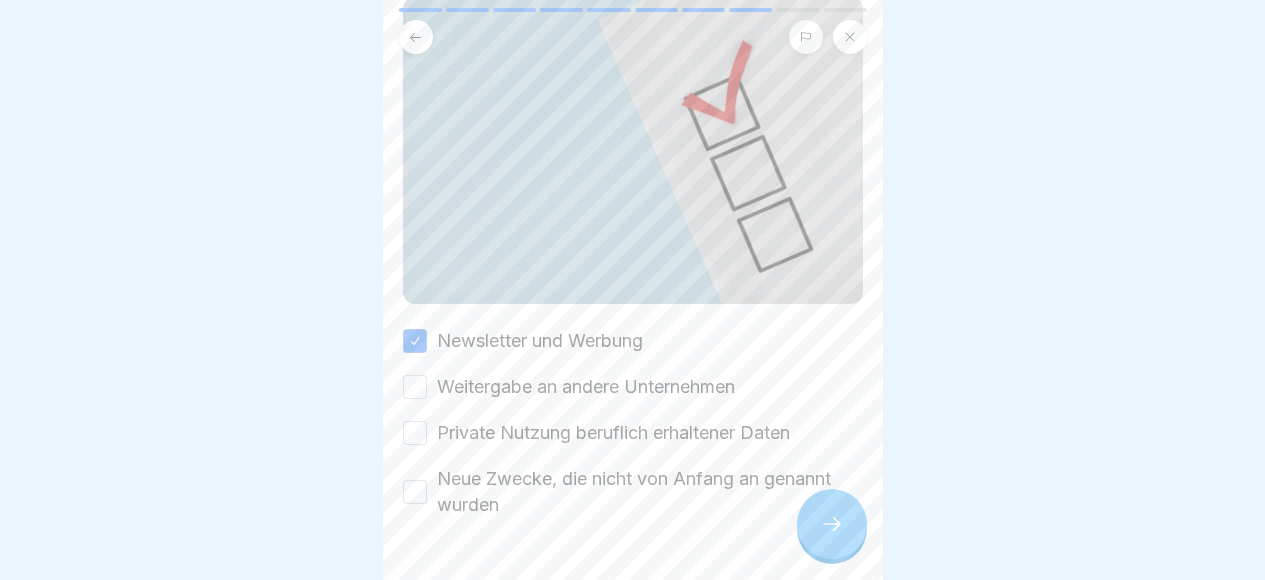 click on "Weitergabe an andere Unternehmen" at bounding box center [633, 387] 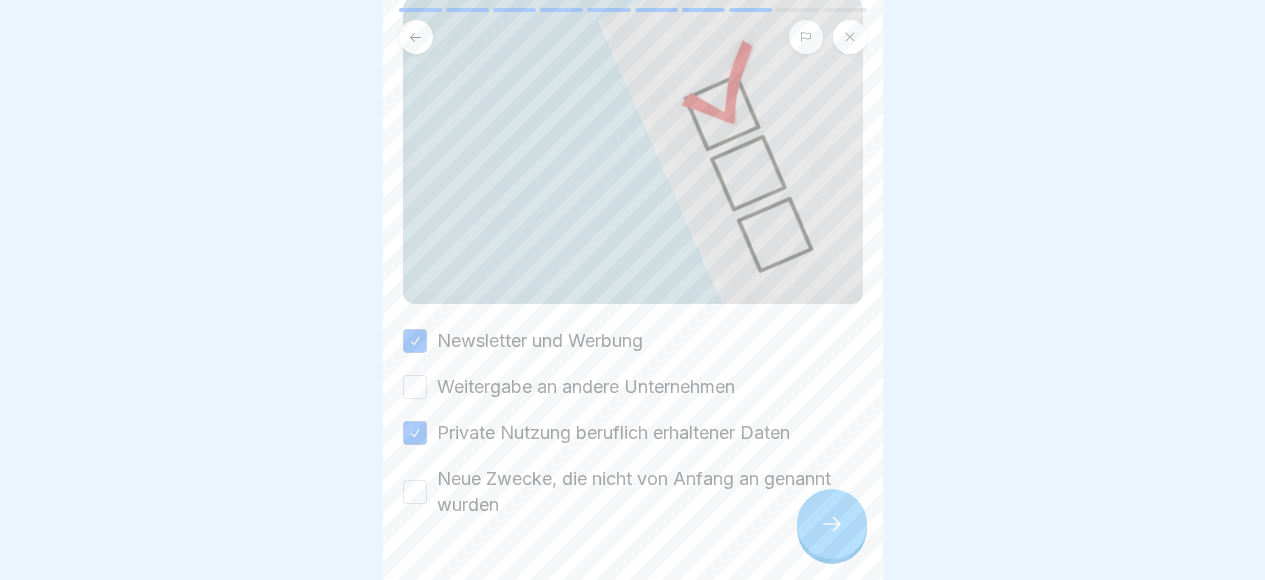 click on "Weitergabe an andere Unternehmen" at bounding box center (586, 387) 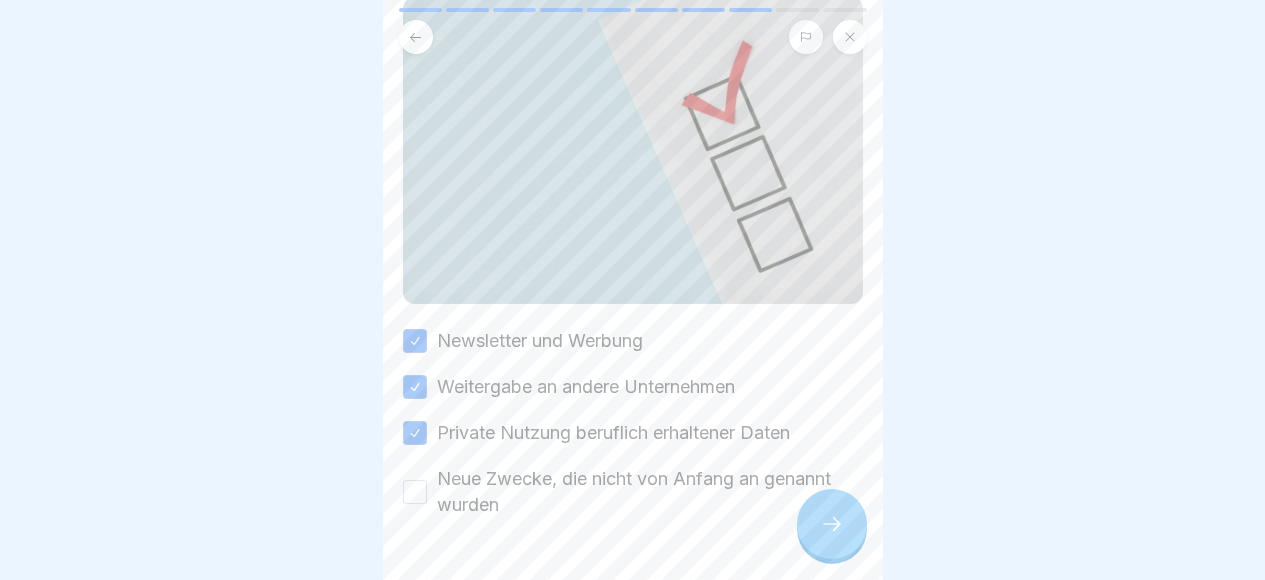click on "Neue Zwecke, die nicht von Anfang an genannt wurden" at bounding box center [650, 492] 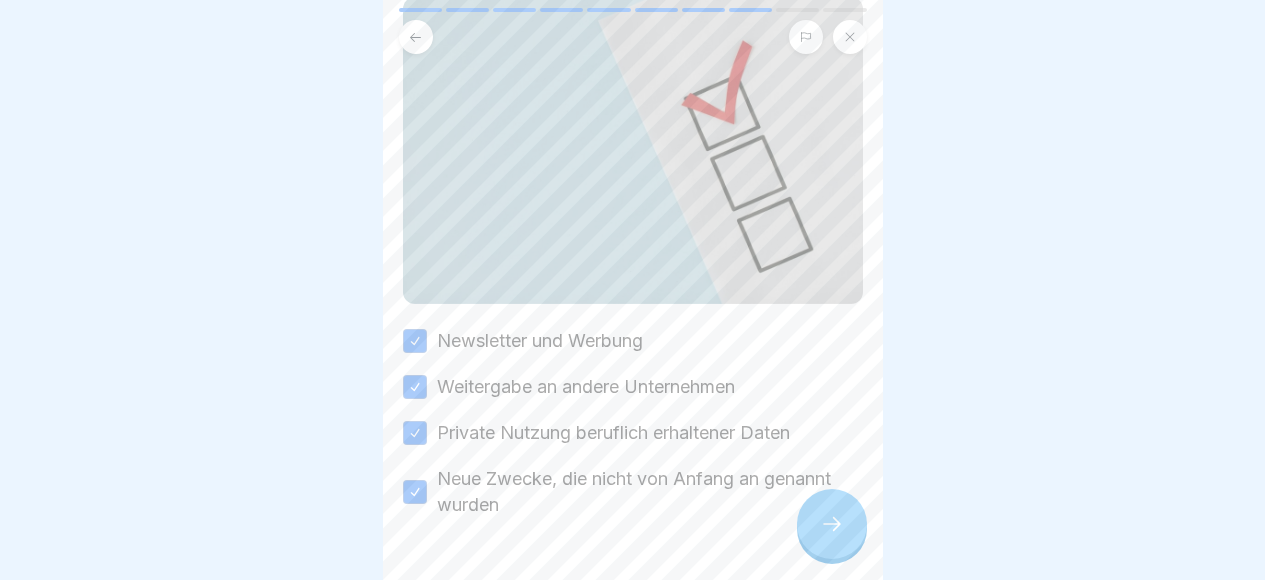 click at bounding box center [832, 524] 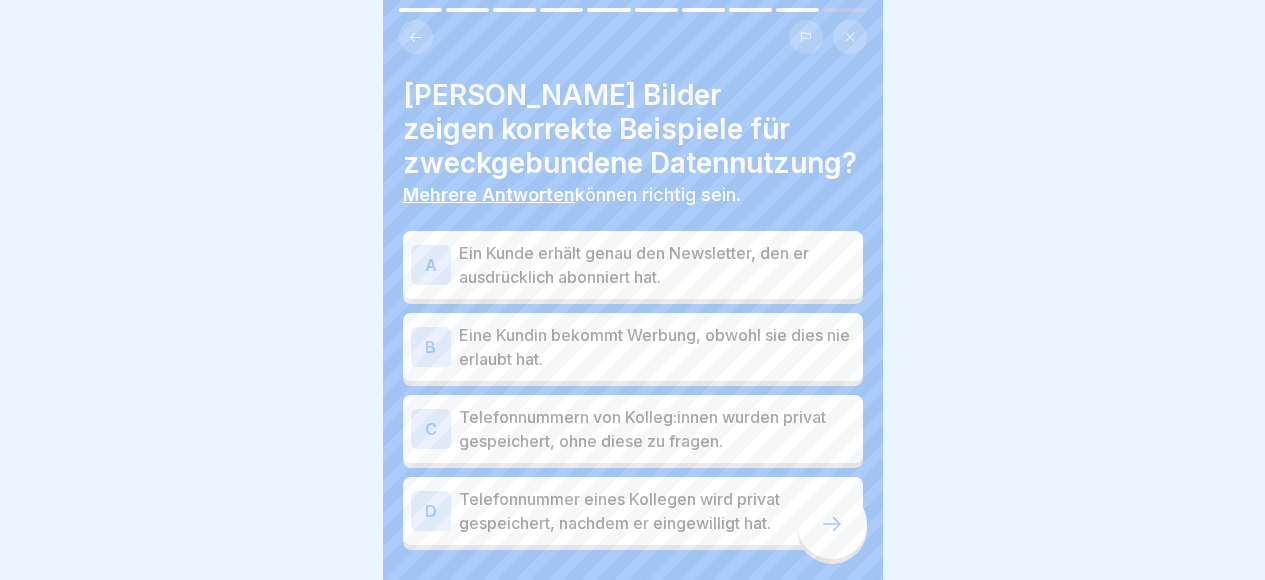 click on "Ein Kunde erhält genau den Newsletter, den er ausdrücklich abonniert hat." at bounding box center [657, 265] 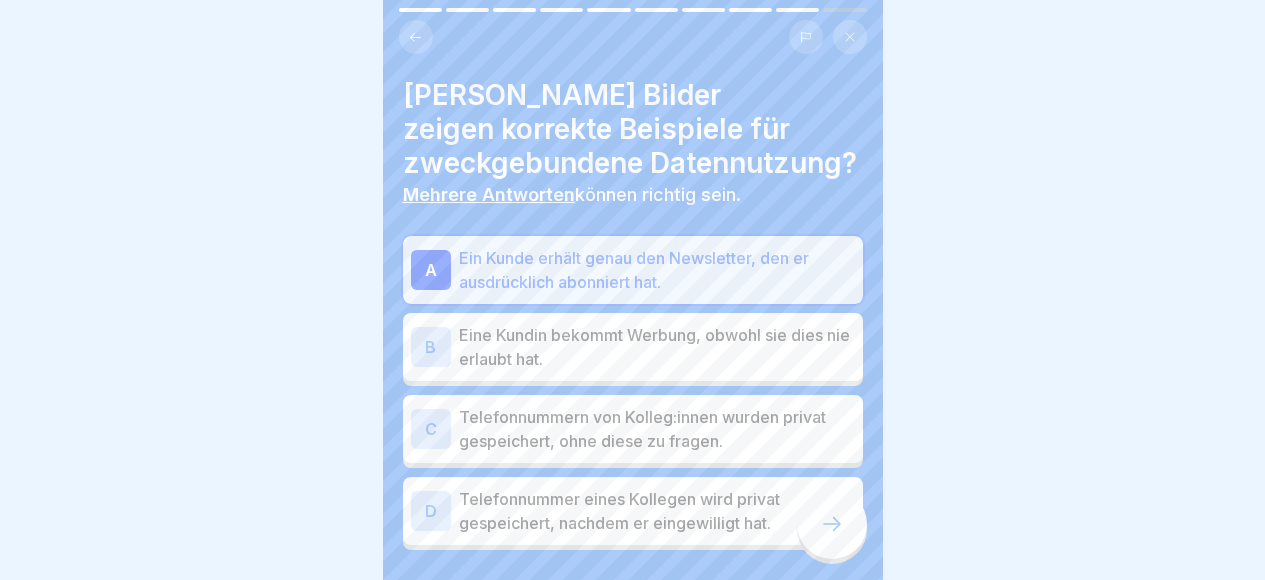 click on "Telefonnummer eines Kollegen wird privat gespeichert, nachdem er eingewilligt hat." at bounding box center (657, 511) 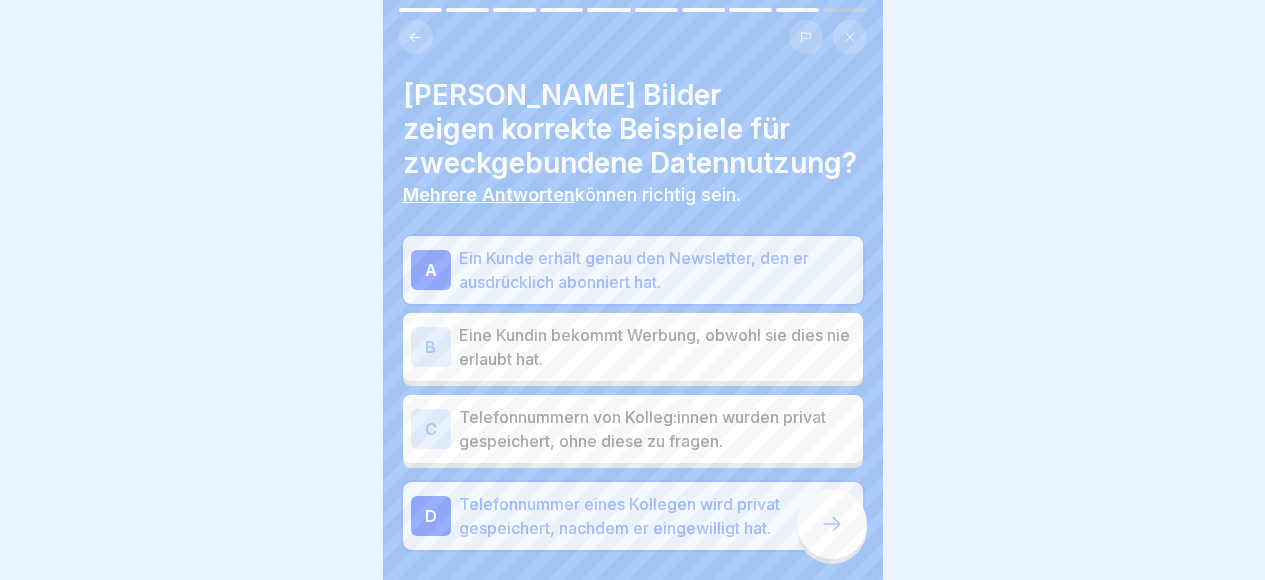 click at bounding box center (832, 524) 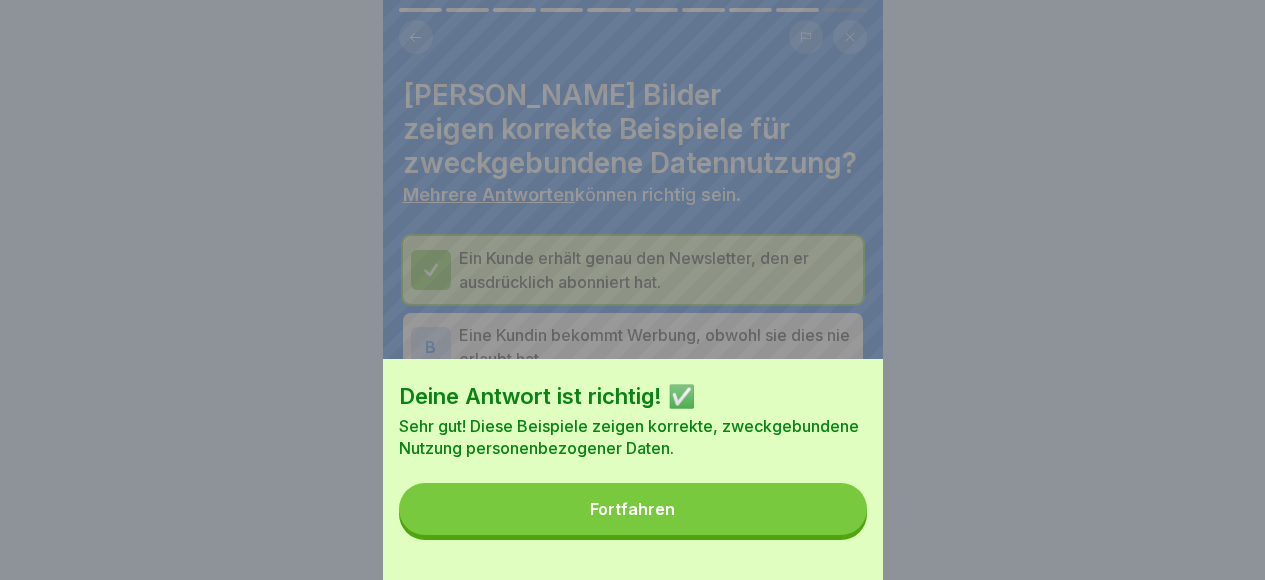 click on "Fortfahren" at bounding box center (633, 509) 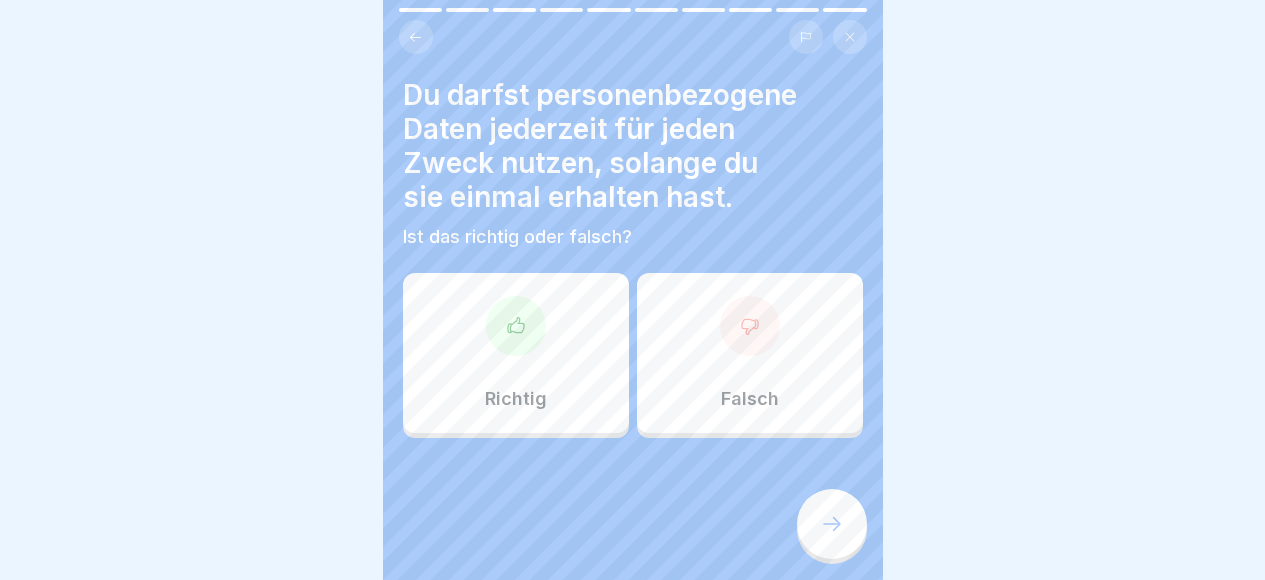 click on "Falsch" at bounding box center (750, 399) 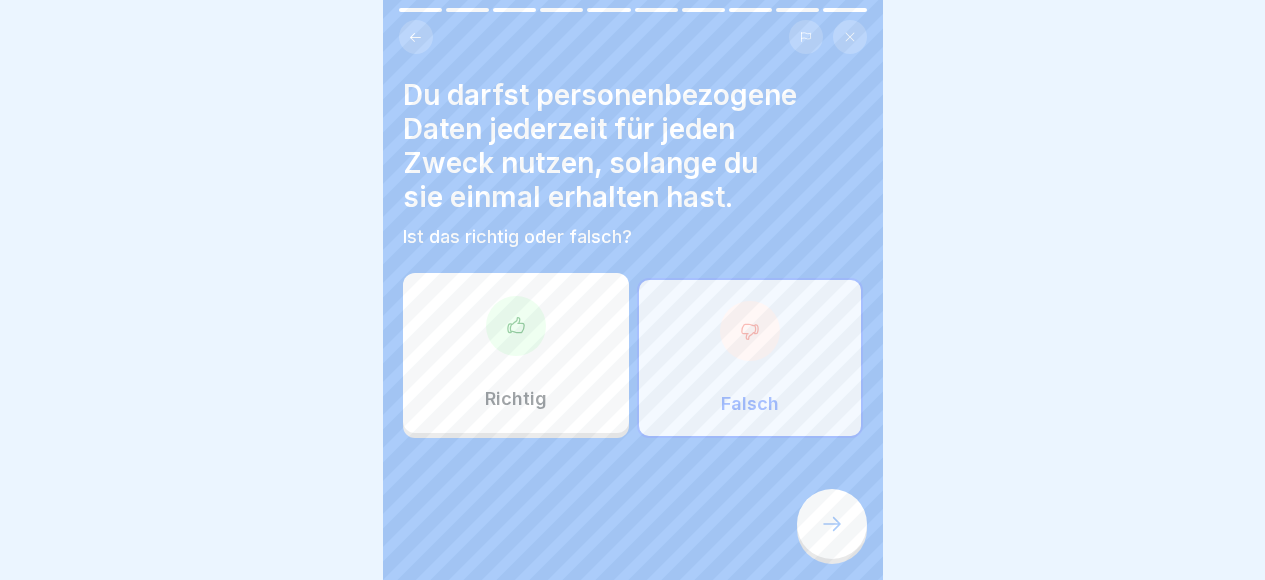 click 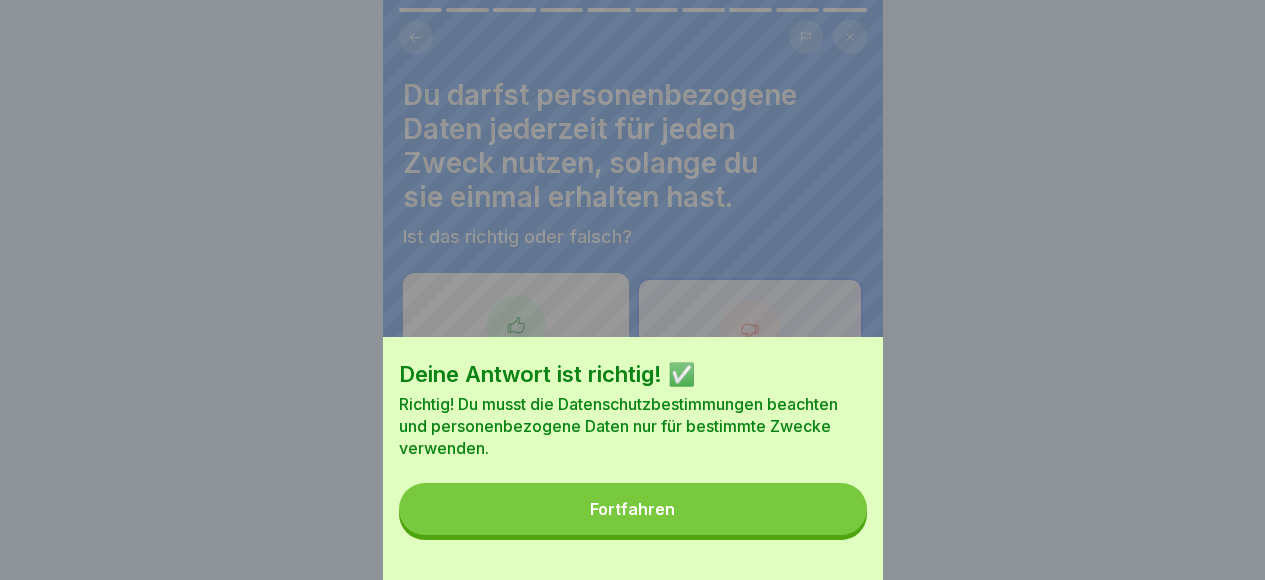 click on "Fortfahren" at bounding box center [633, 509] 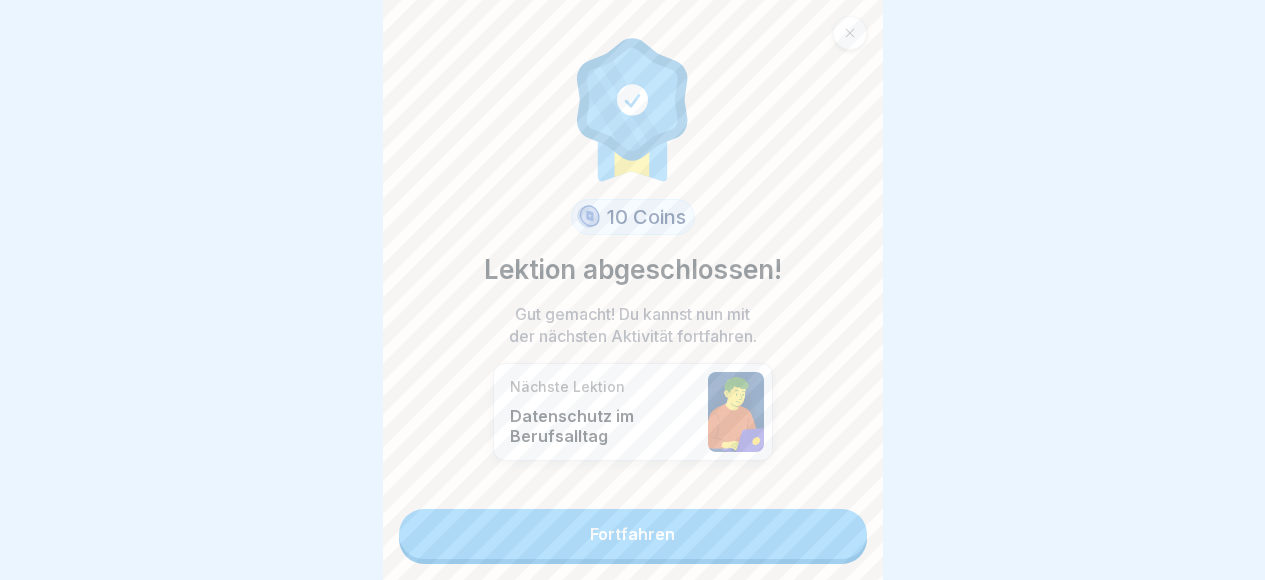 click on "Fortfahren" at bounding box center (633, 534) 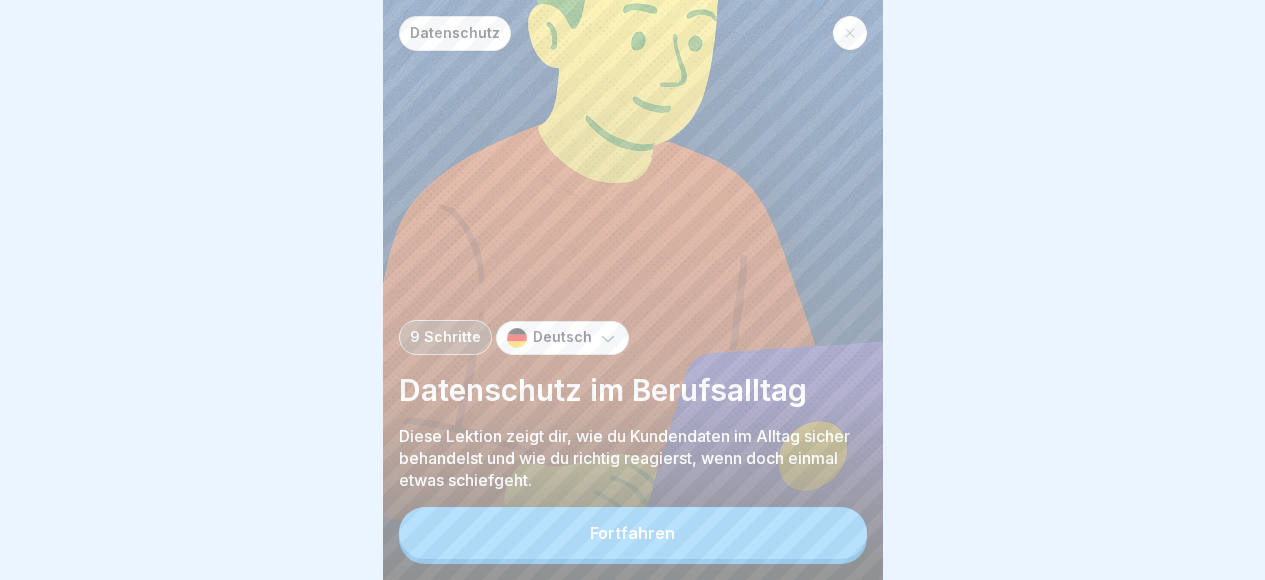 scroll, scrollTop: 15, scrollLeft: 0, axis: vertical 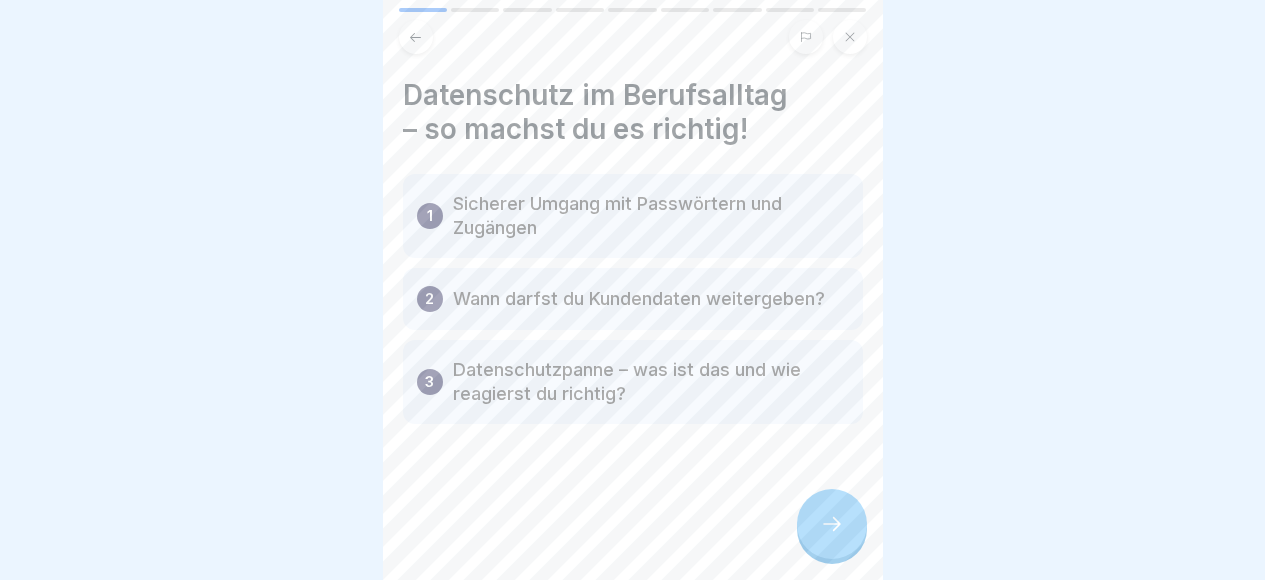 click at bounding box center [832, 524] 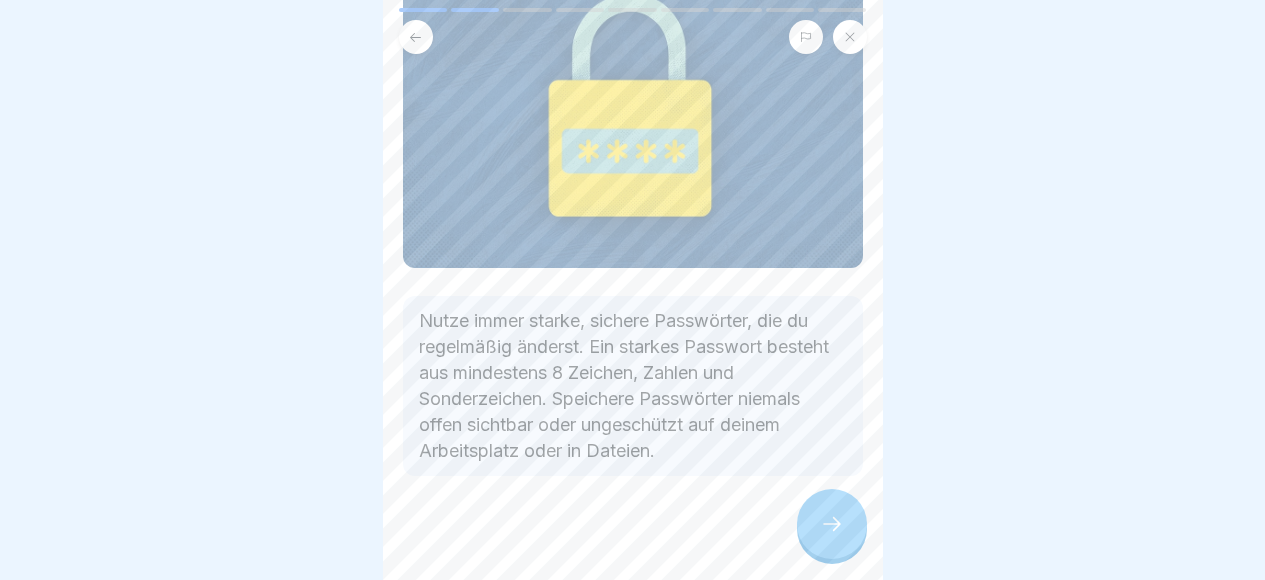 scroll, scrollTop: 218, scrollLeft: 0, axis: vertical 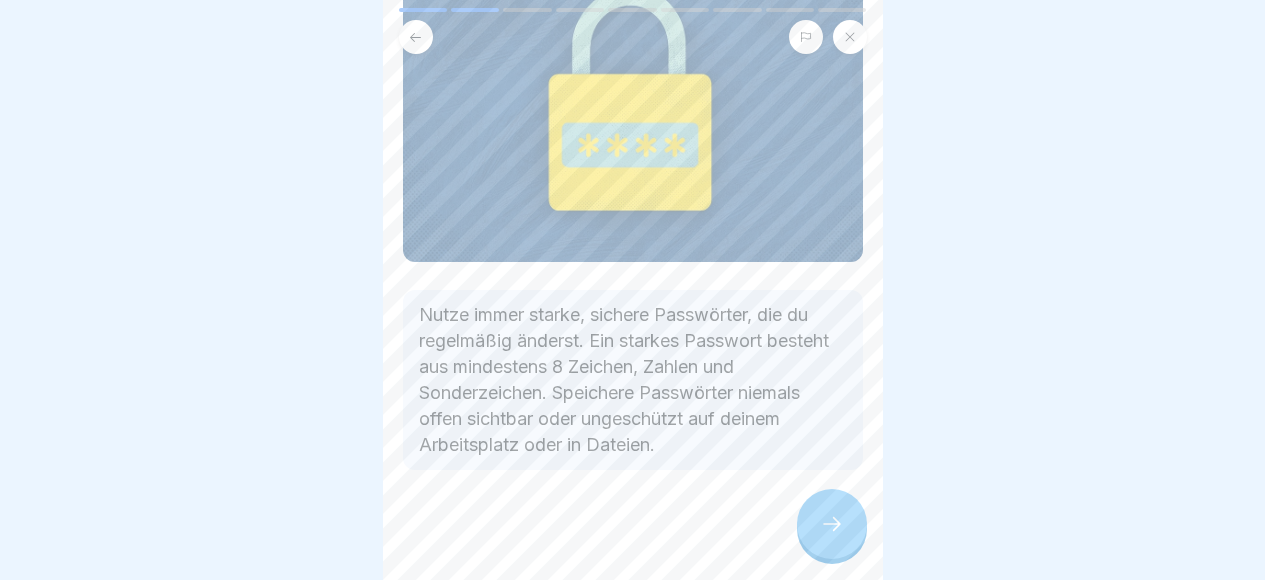 click 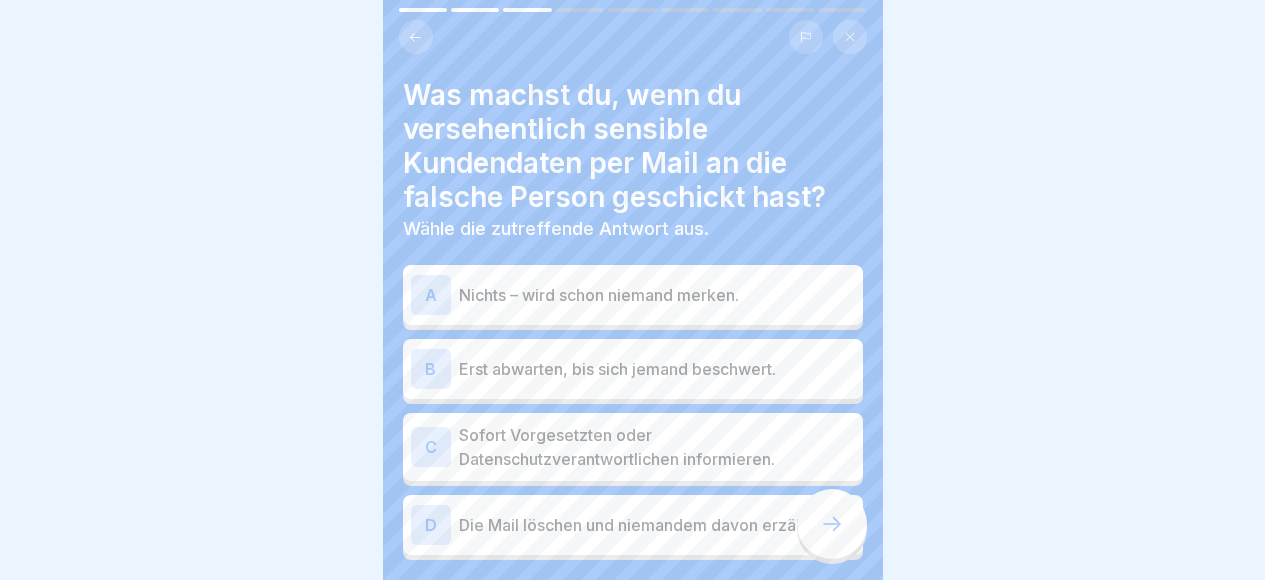 click on "Sofort Vorgesetzten oder Datenschutzverantwortlichen informieren." at bounding box center (657, 447) 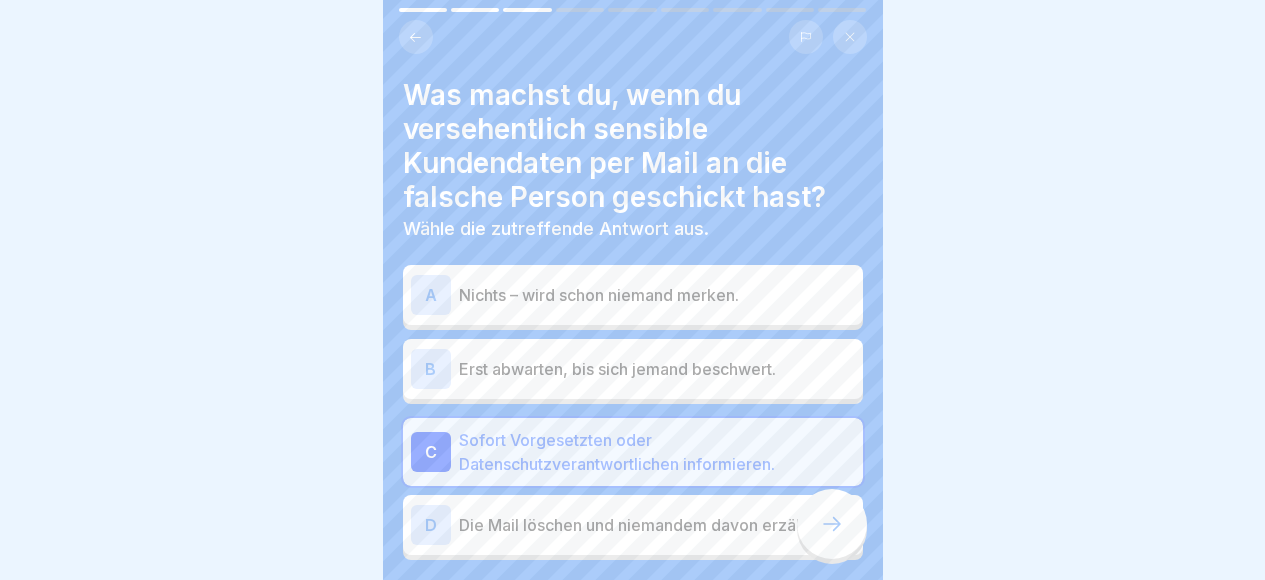 click 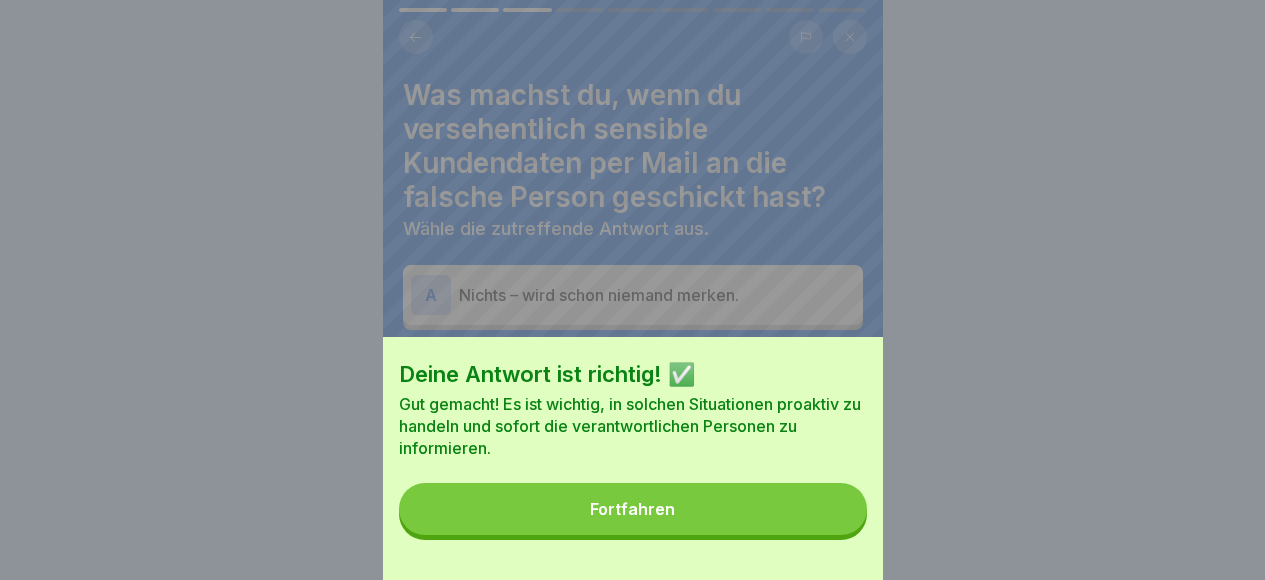 click on "Fortfahren" at bounding box center [633, 509] 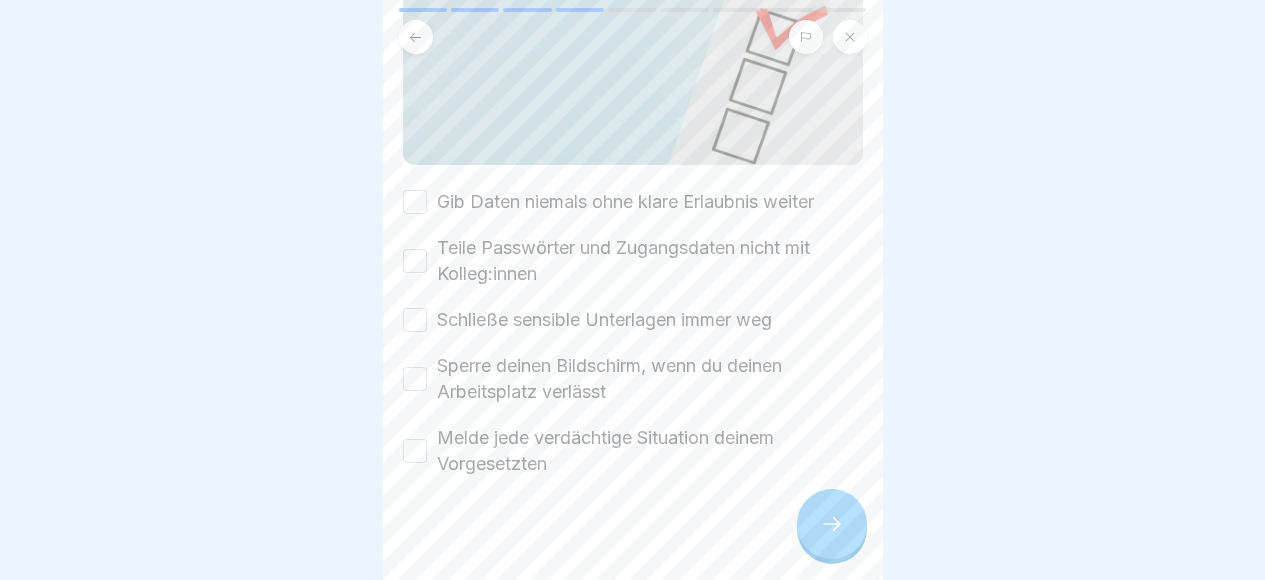 scroll, scrollTop: 357, scrollLeft: 0, axis: vertical 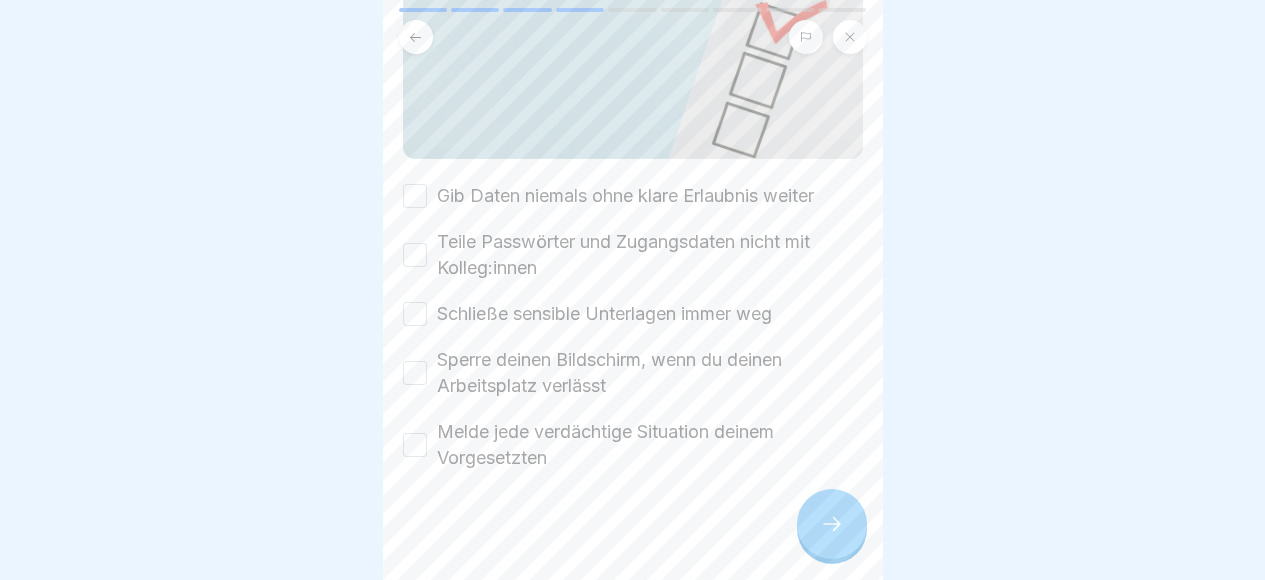 click on "Gib Daten niemals ohne klare Erlaubnis weiter" at bounding box center [625, 196] 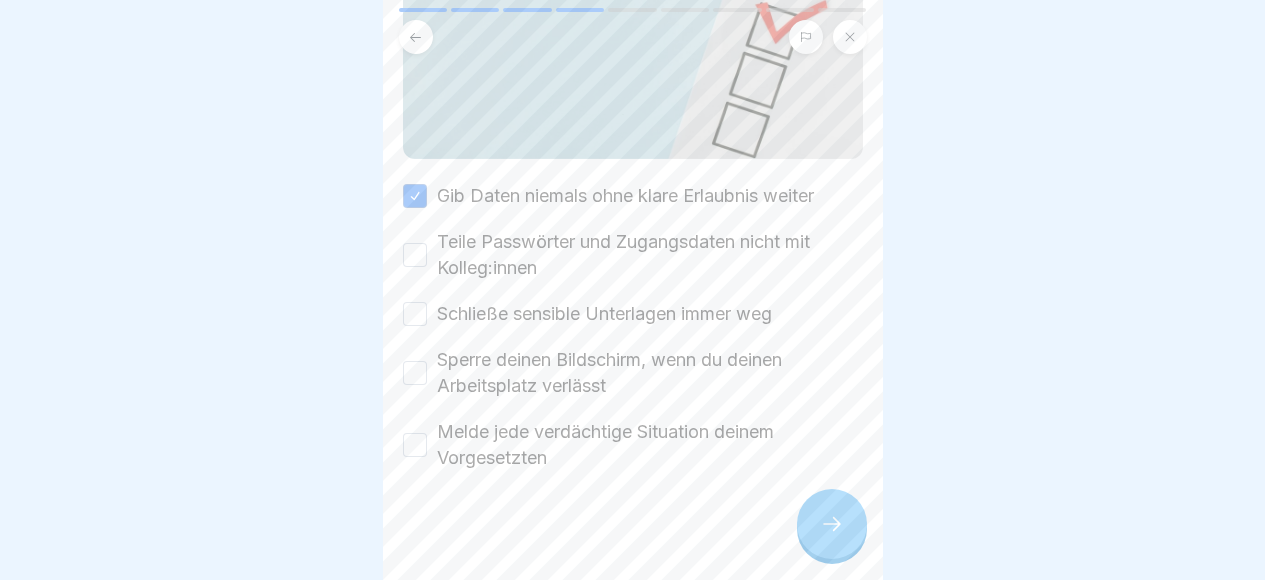 click on "Teile Passwörter und Zugangsdaten nicht mit Kolleg:innen" at bounding box center (650, 255) 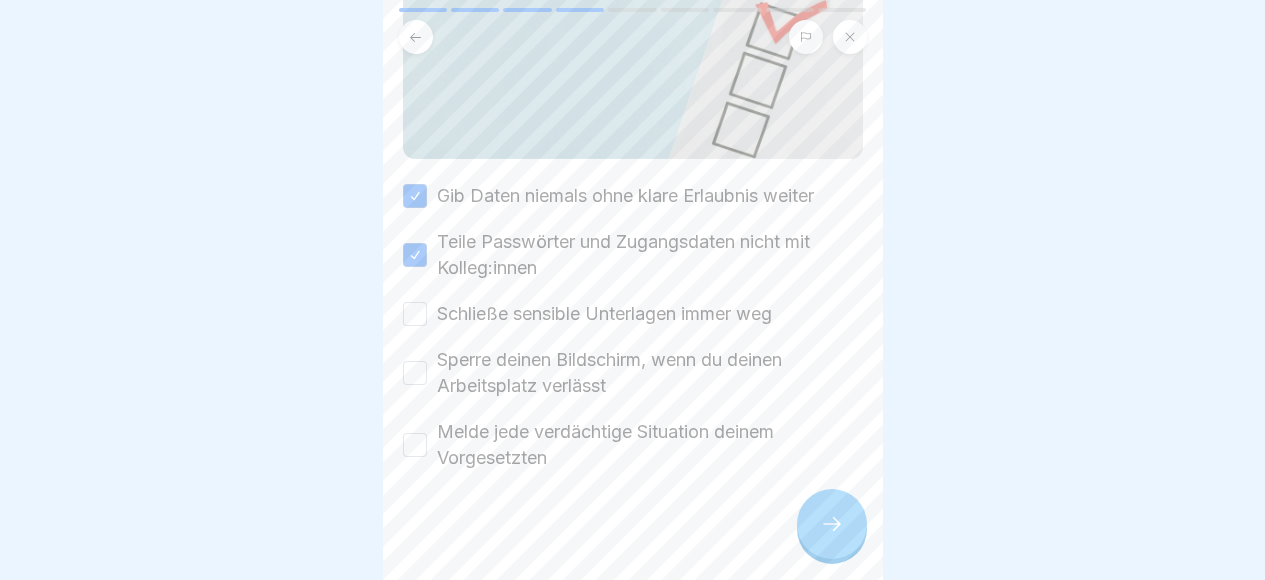 click on "Schließe sensible Unterlagen immer weg" at bounding box center [604, 314] 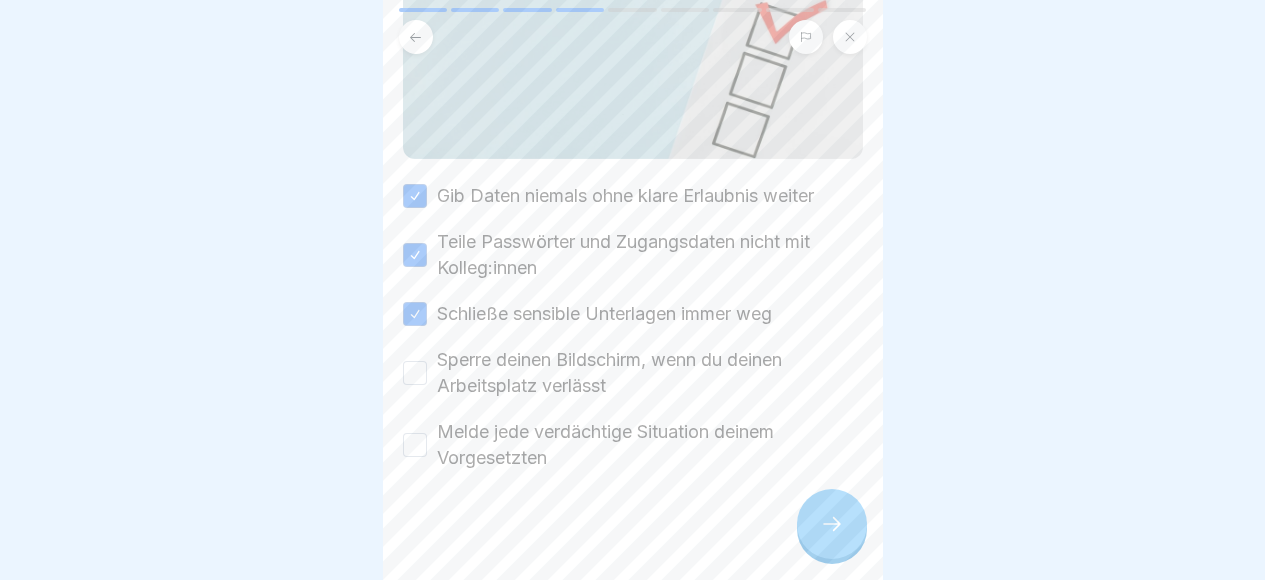 click on "Sperre deinen Bildschirm, wenn du deinen Arbeitsplatz verlässt" at bounding box center [650, 373] 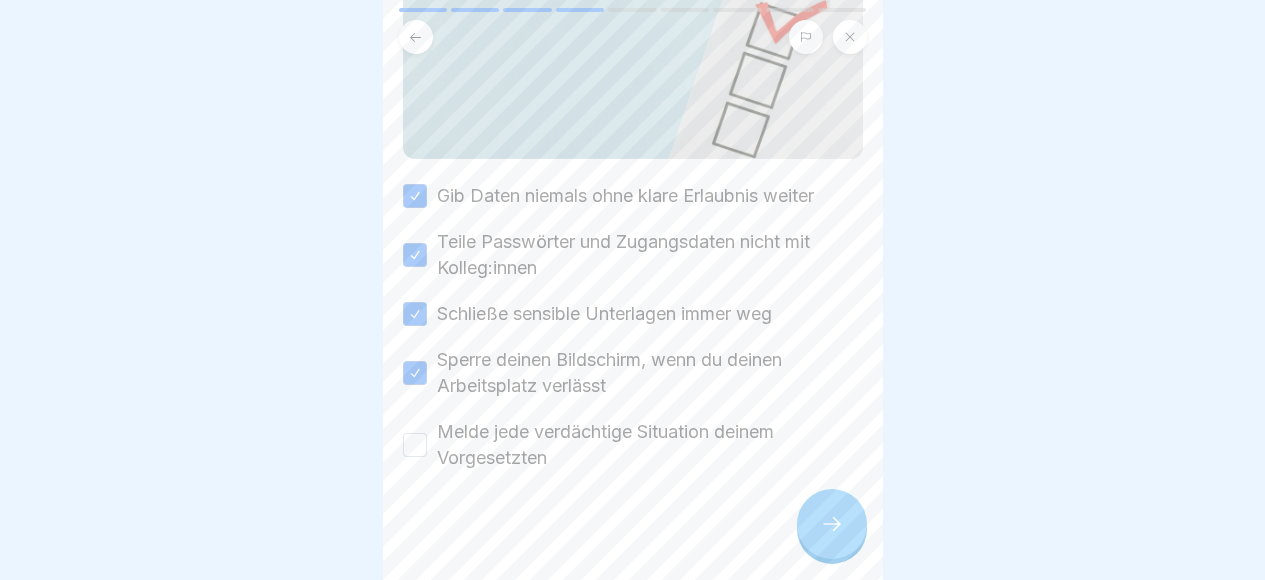 click on "Melde jede verdächtige Situation deinem Vorgesetzten" at bounding box center (650, 445) 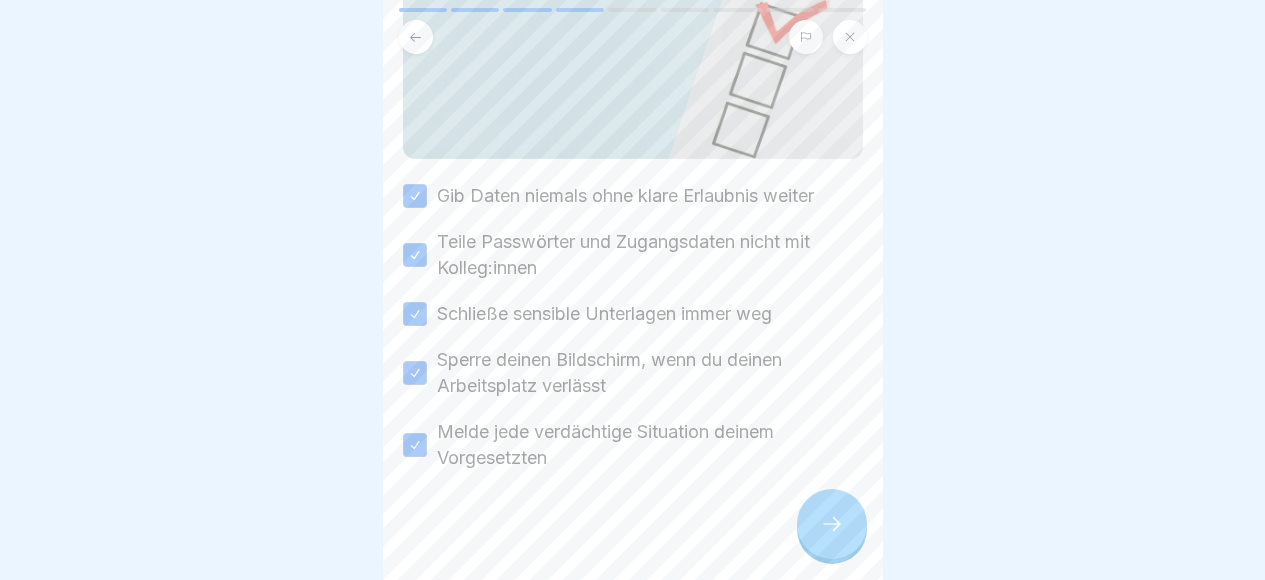 click 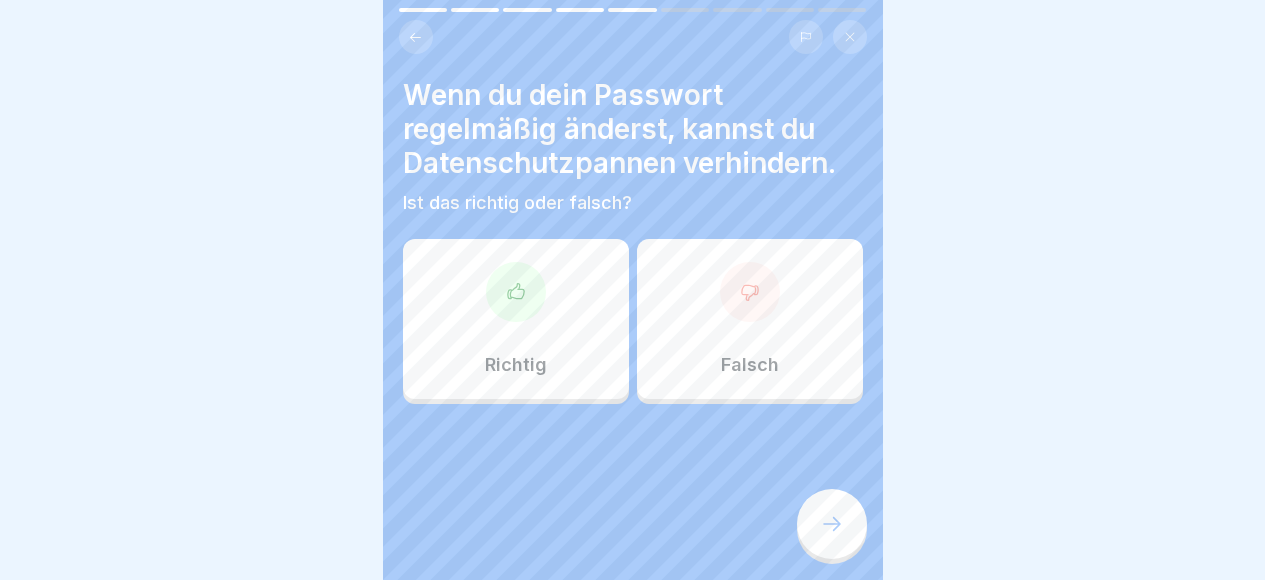 click on "Richtig" at bounding box center (516, 319) 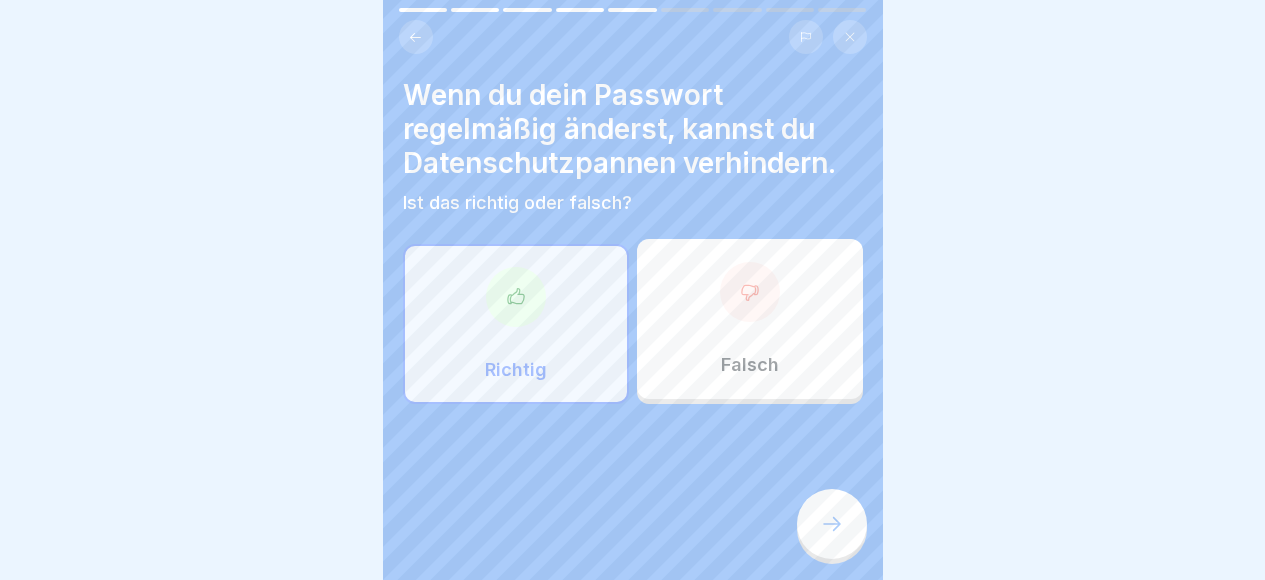 click 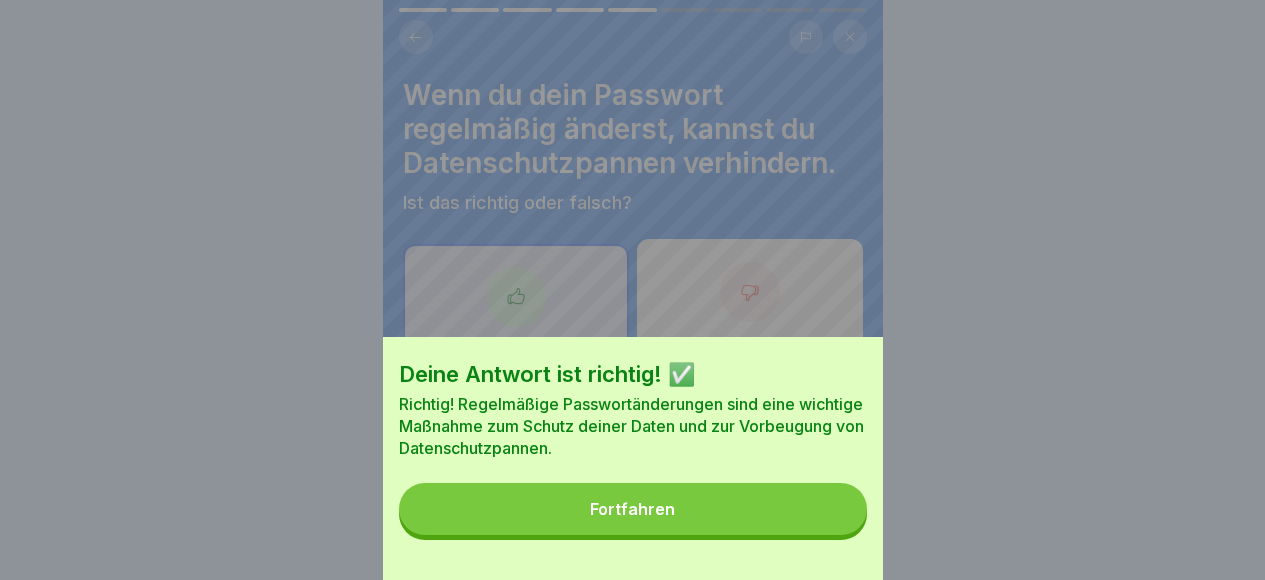click on "Fortfahren" at bounding box center [633, 509] 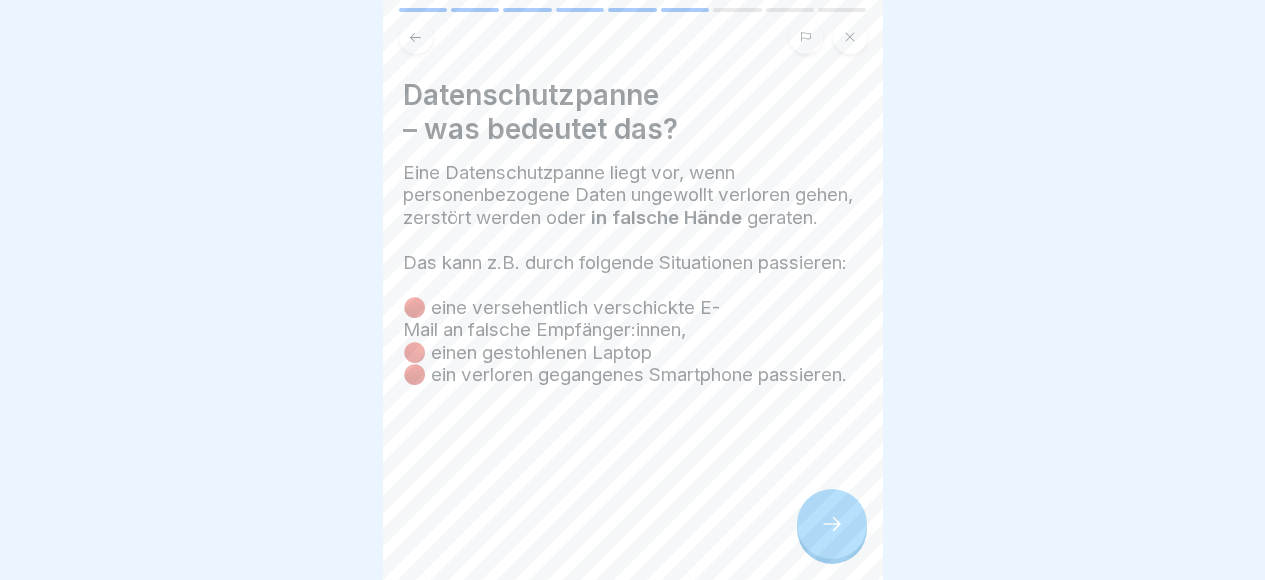 click 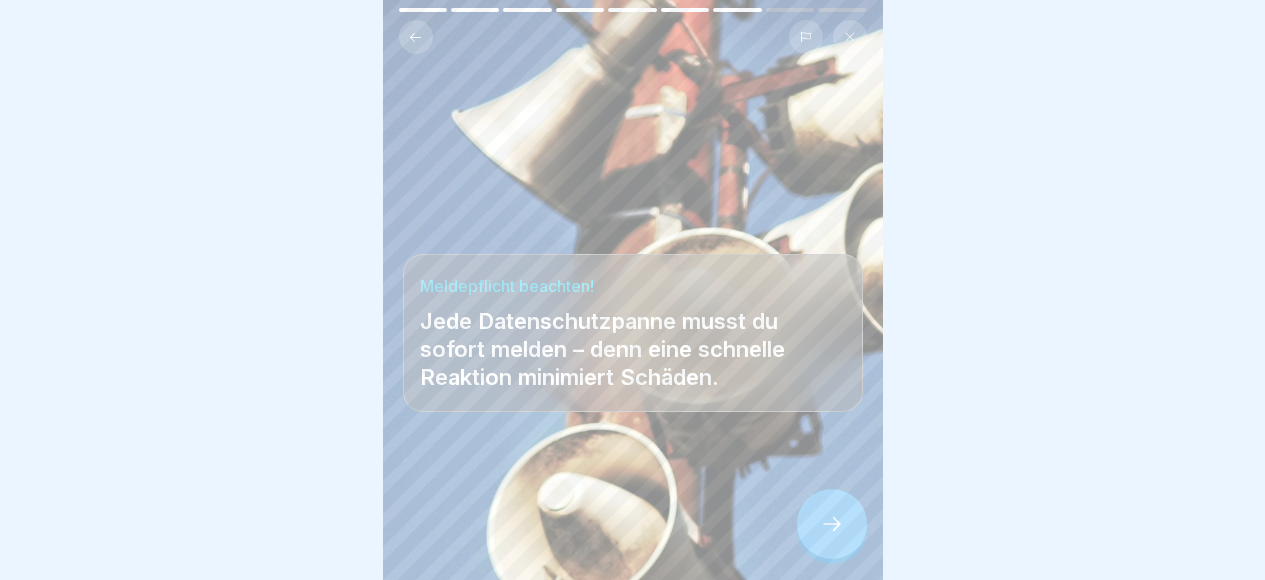 click at bounding box center [832, 524] 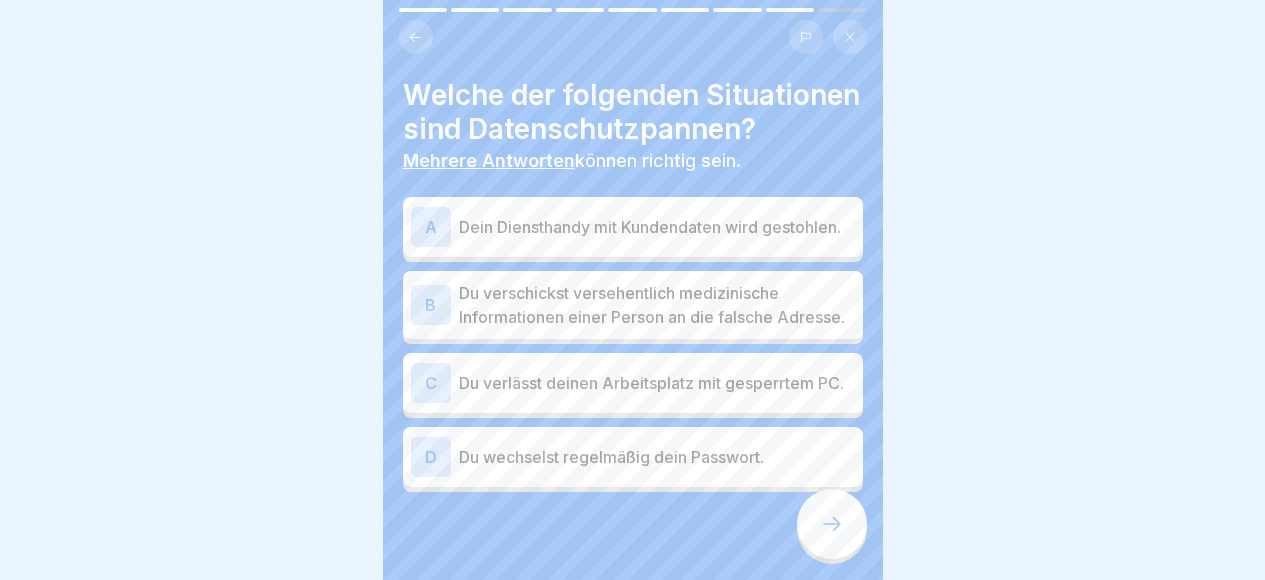 click on "Dein Diensthandy mit Kundendaten wird gestohlen." at bounding box center [657, 227] 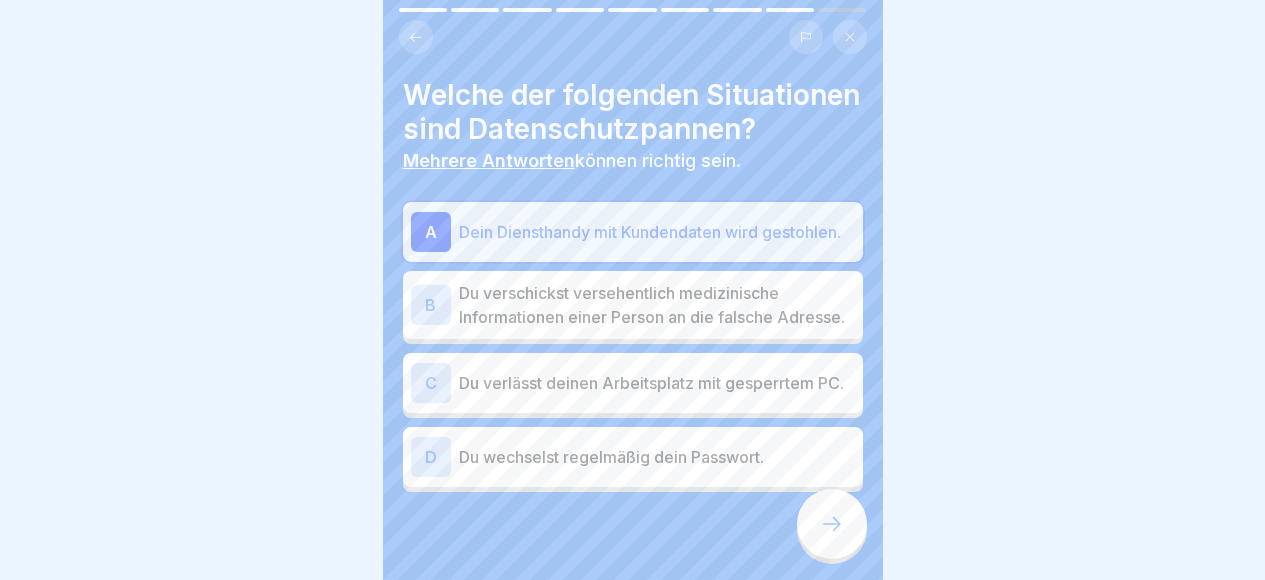 click on "Du verschickst versehentlich medizinische Informationen einer Person an die falsche Adresse." at bounding box center (657, 305) 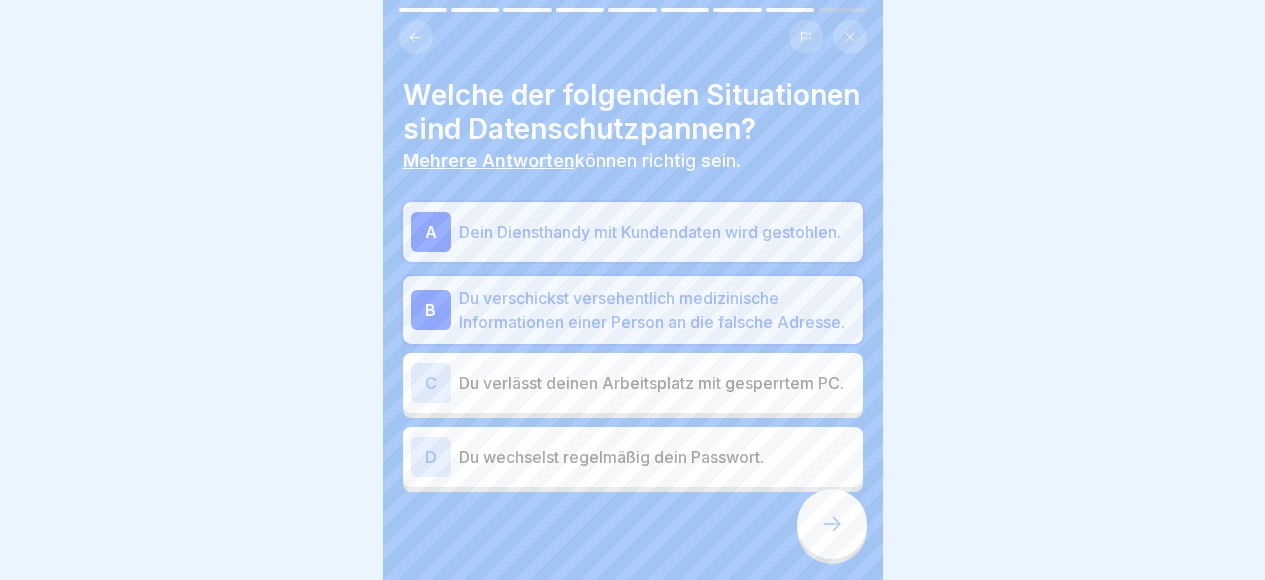 click at bounding box center [832, 524] 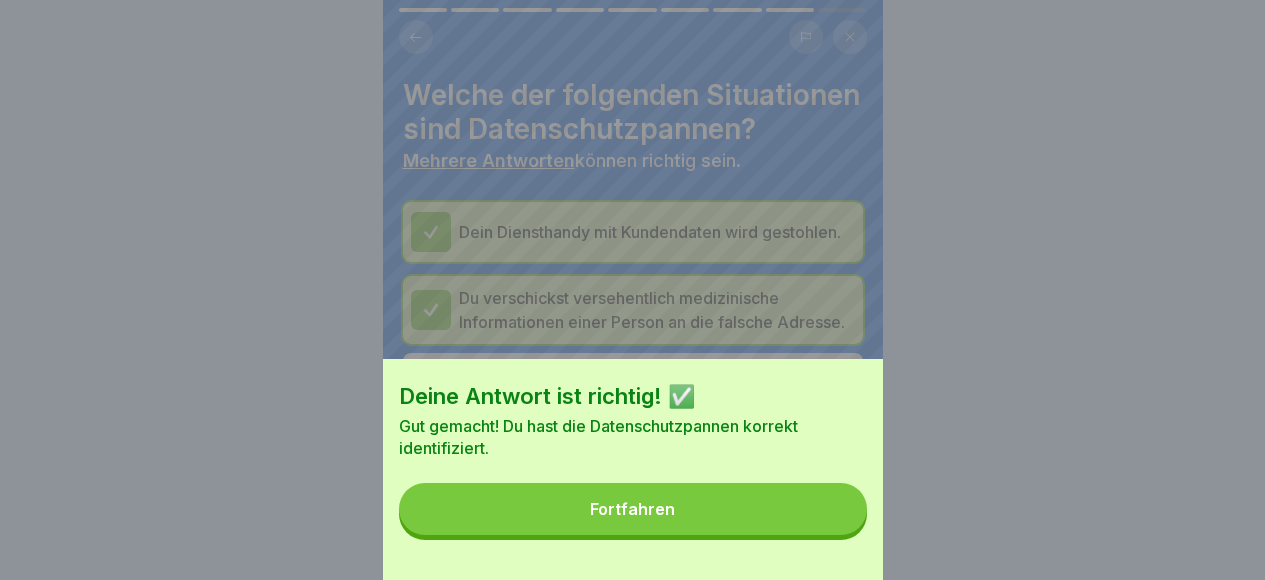 click on "Fortfahren" at bounding box center (633, 509) 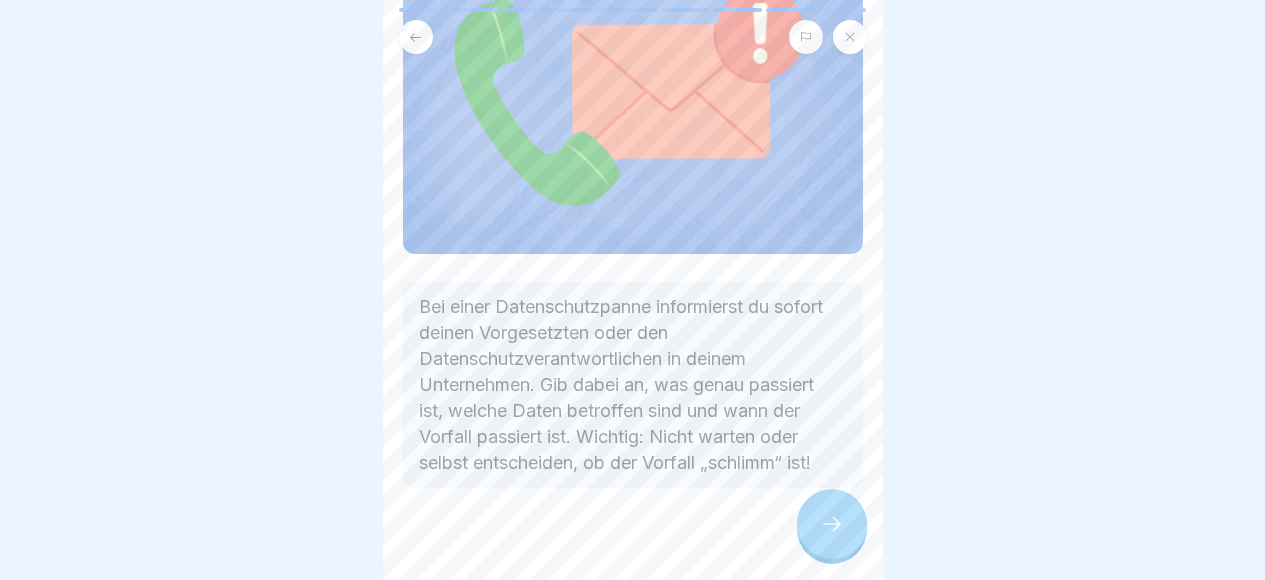 scroll, scrollTop: 270, scrollLeft: 0, axis: vertical 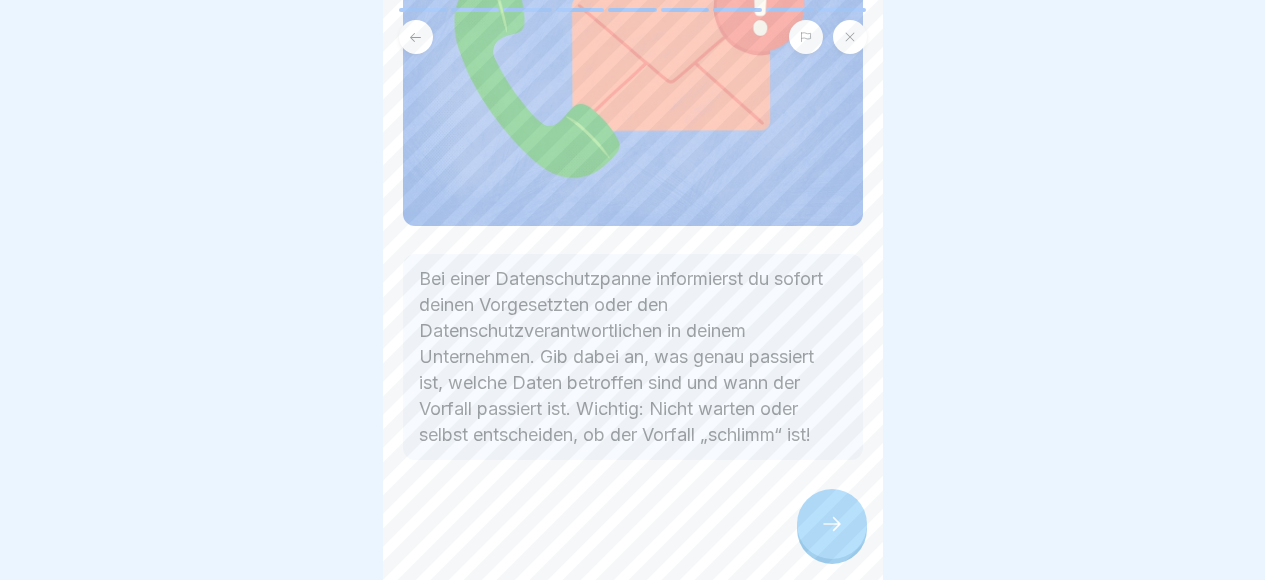 click 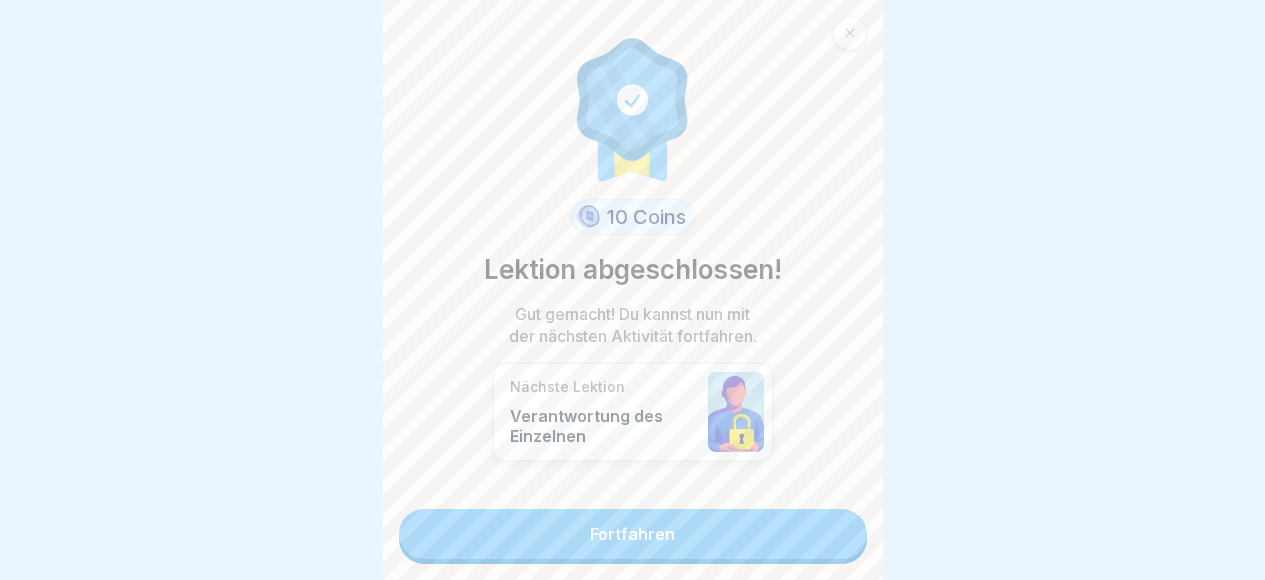 click on "Fortfahren" at bounding box center (633, 534) 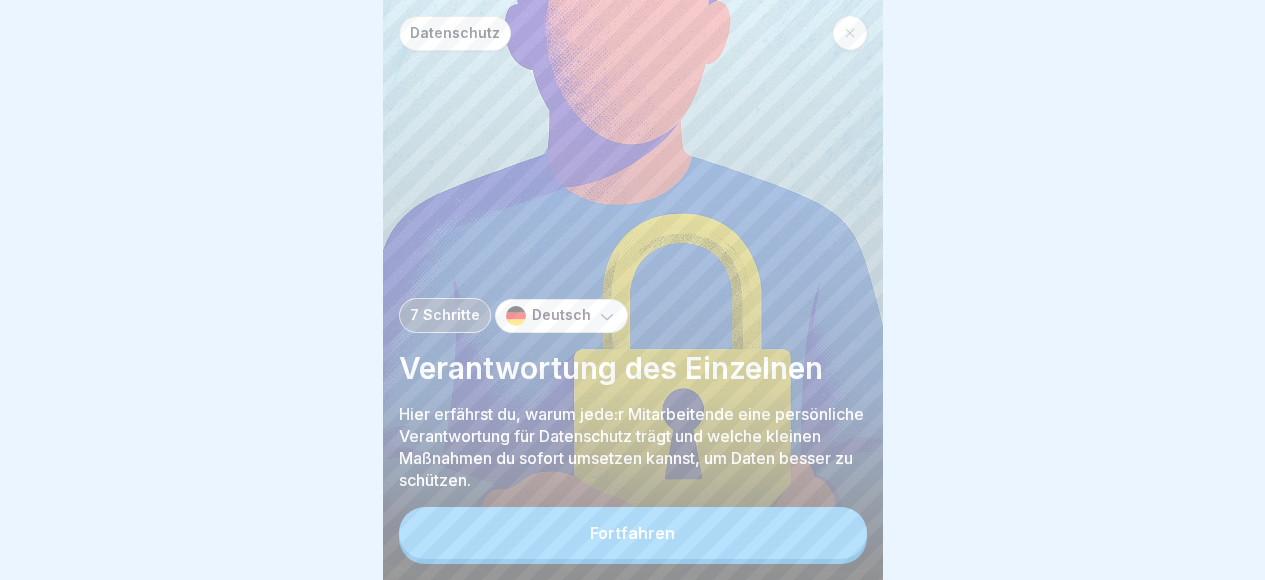 scroll, scrollTop: 15, scrollLeft: 0, axis: vertical 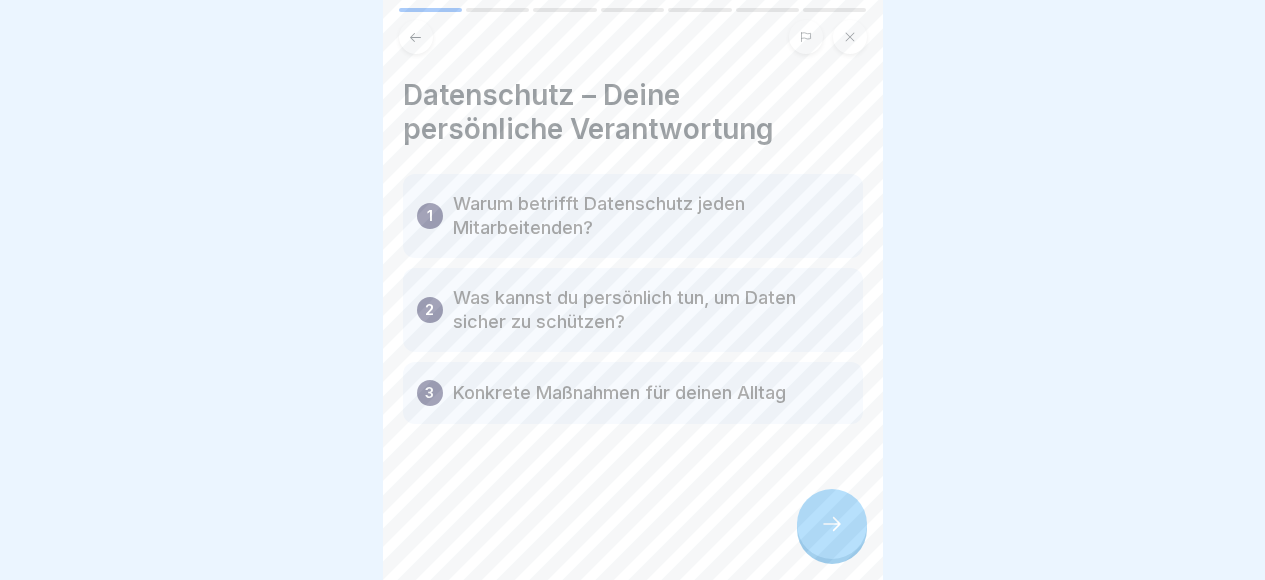 click at bounding box center (832, 524) 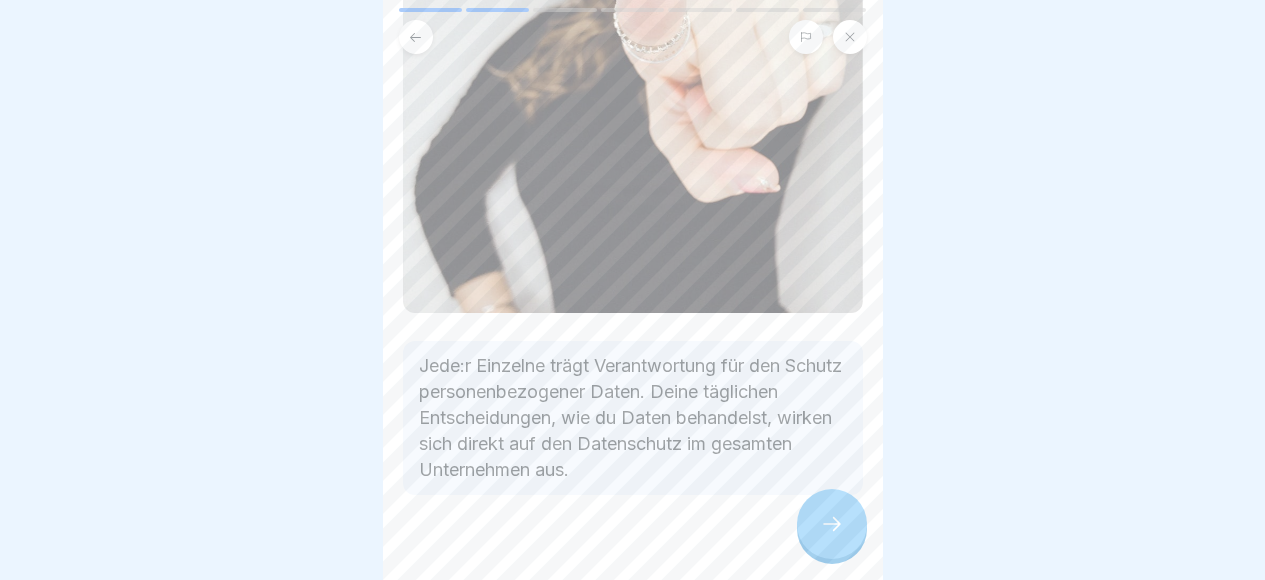 scroll, scrollTop: 418, scrollLeft: 0, axis: vertical 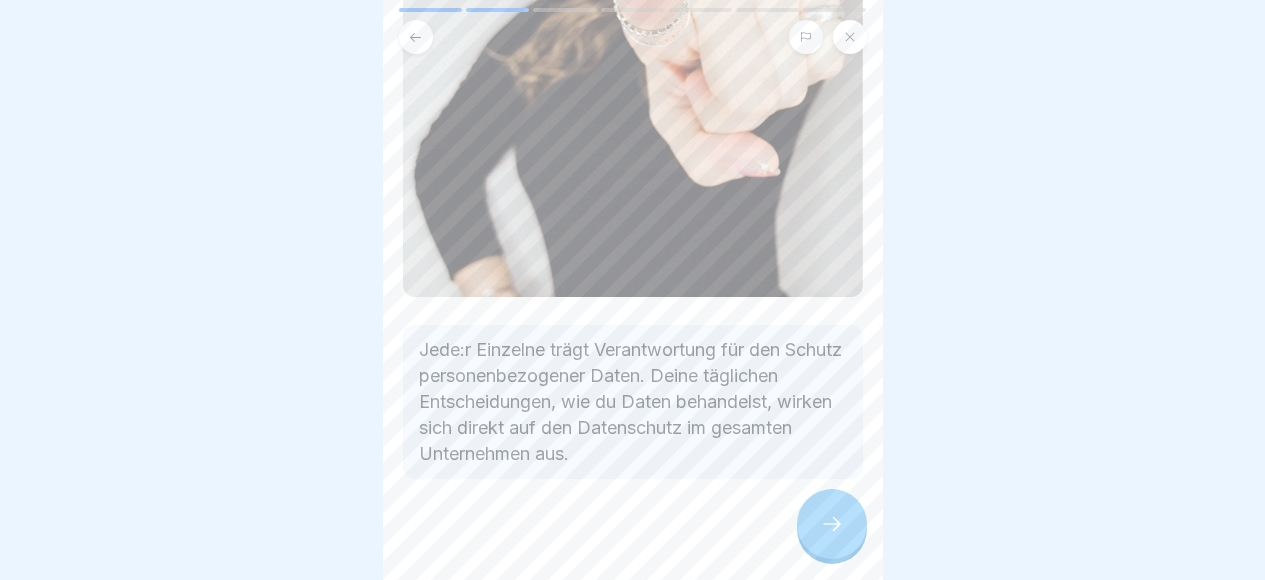 click 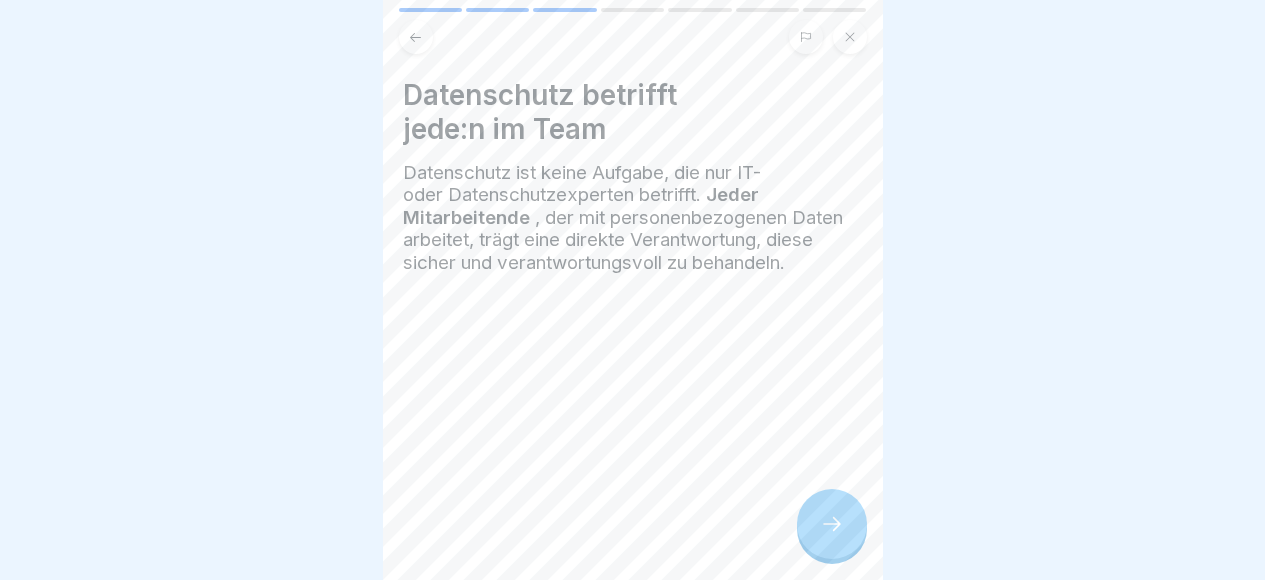 click 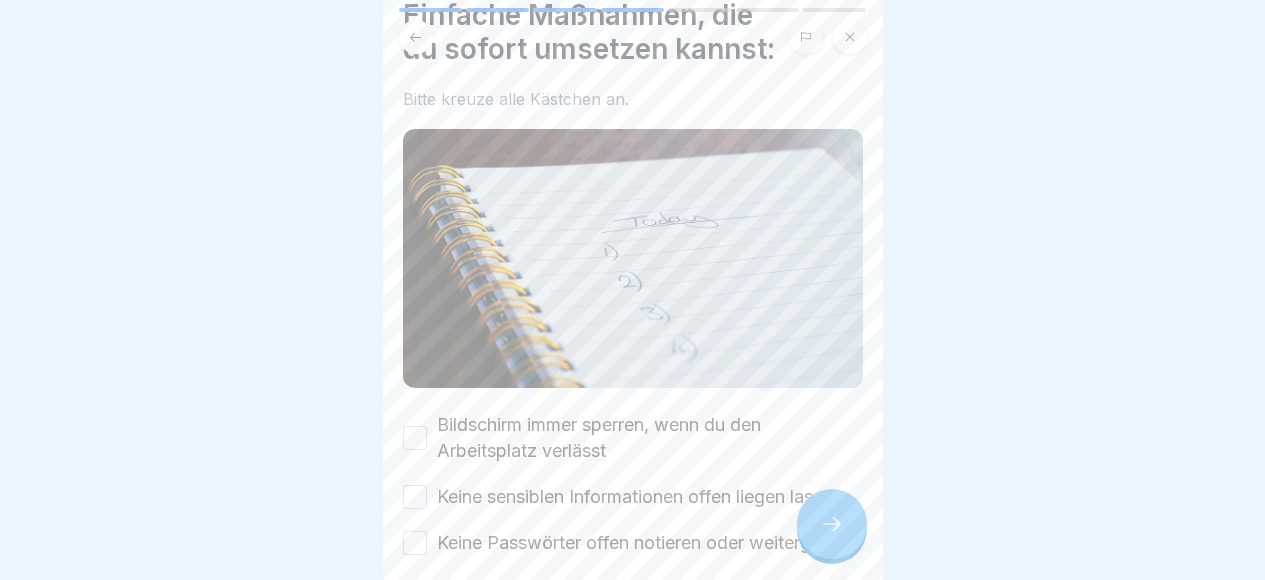 scroll, scrollTop: 363, scrollLeft: 0, axis: vertical 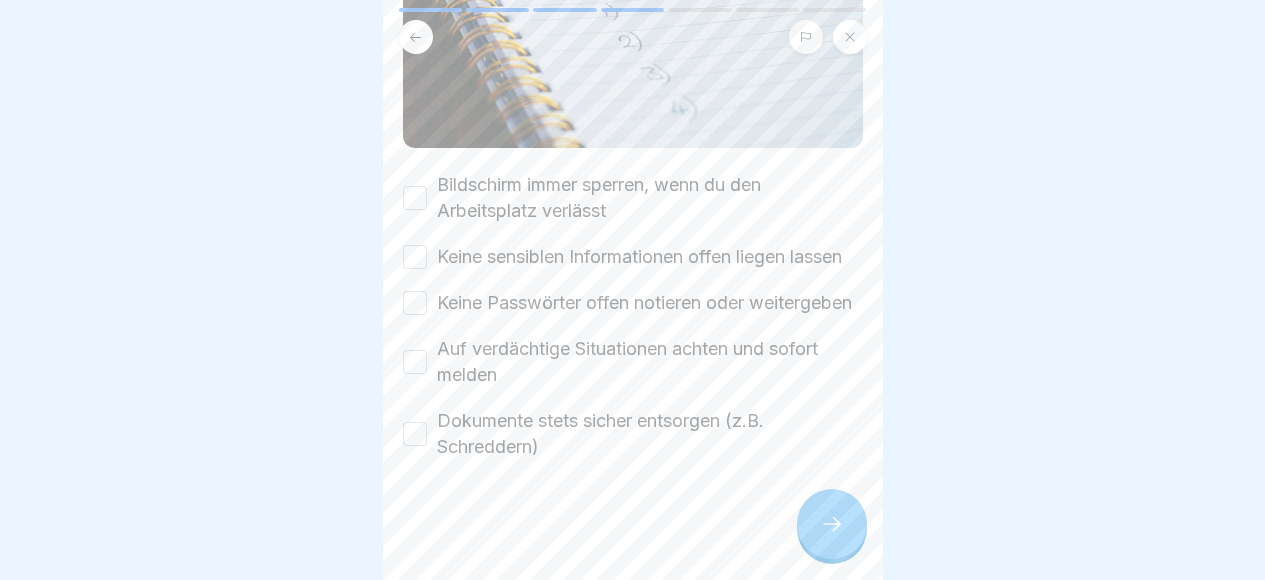 click on "Bildschirm immer sperren, wenn du den Arbeitsplatz verlässt" at bounding box center (650, 198) 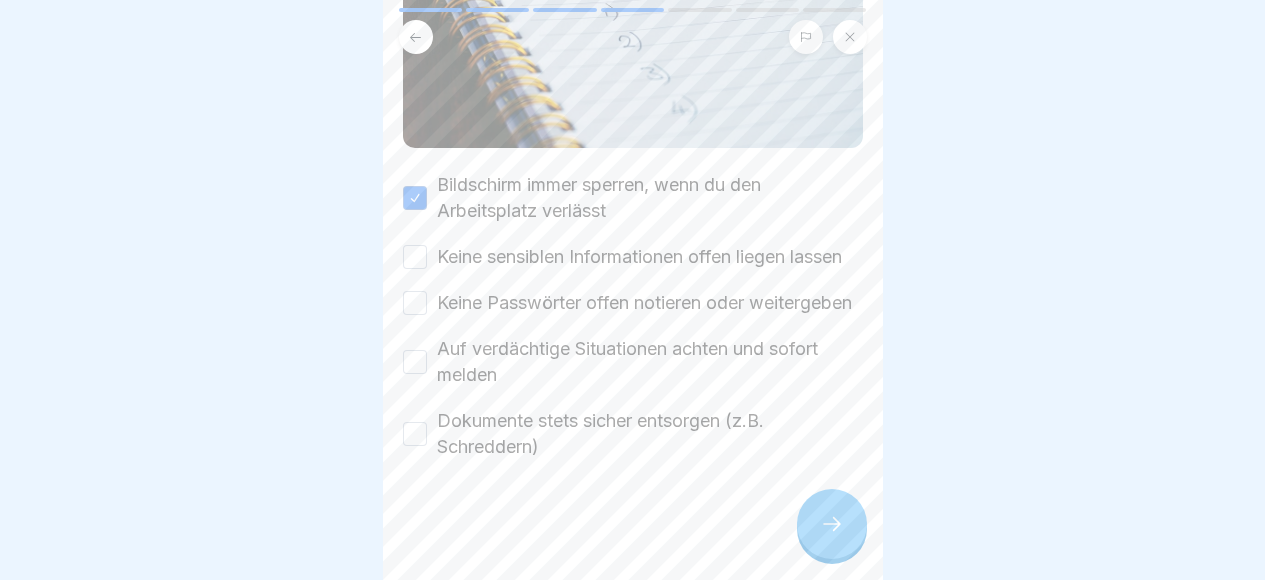 click on "Keine sensiblen Informationen offen liegen lassen" at bounding box center [639, 257] 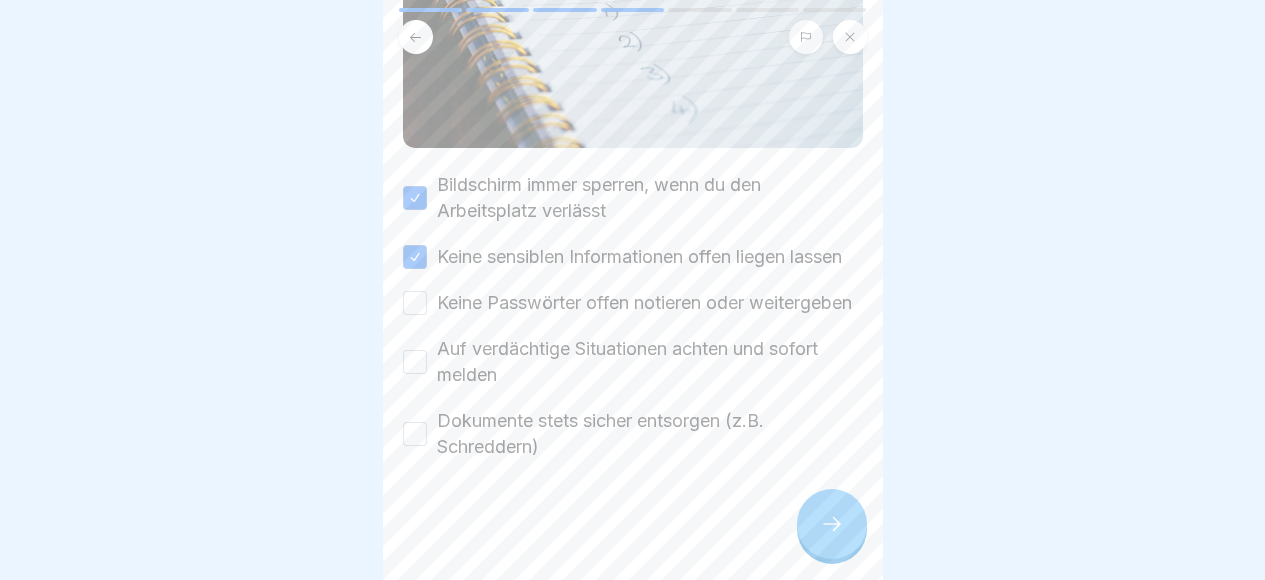 click on "Keine Passwörter offen notieren oder weitergeben" at bounding box center (644, 303) 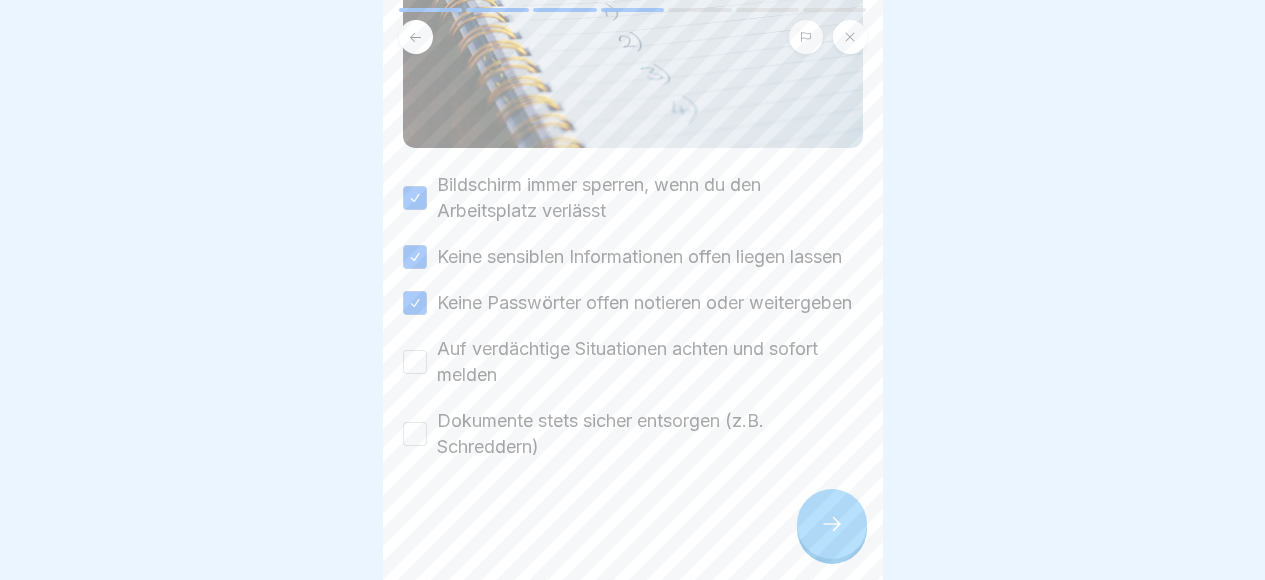 click on "Auf verdächtige Situationen achten und sofort melden" at bounding box center [650, 362] 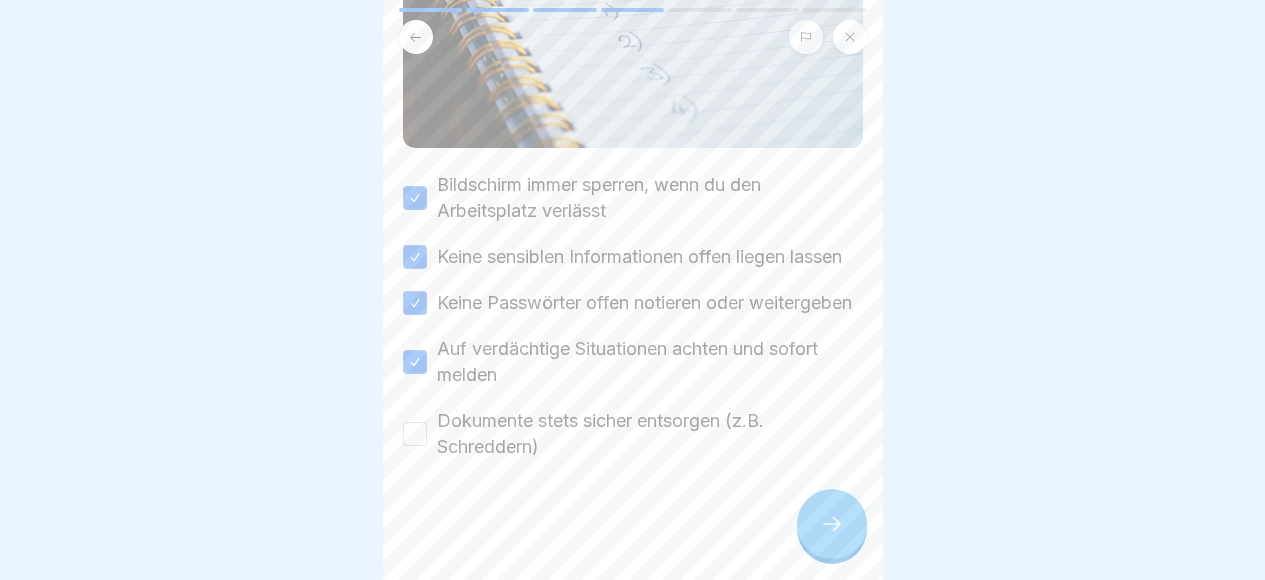 click on "Dokumente stets sicher entsorgen (z.B. Schreddern)" at bounding box center (650, 434) 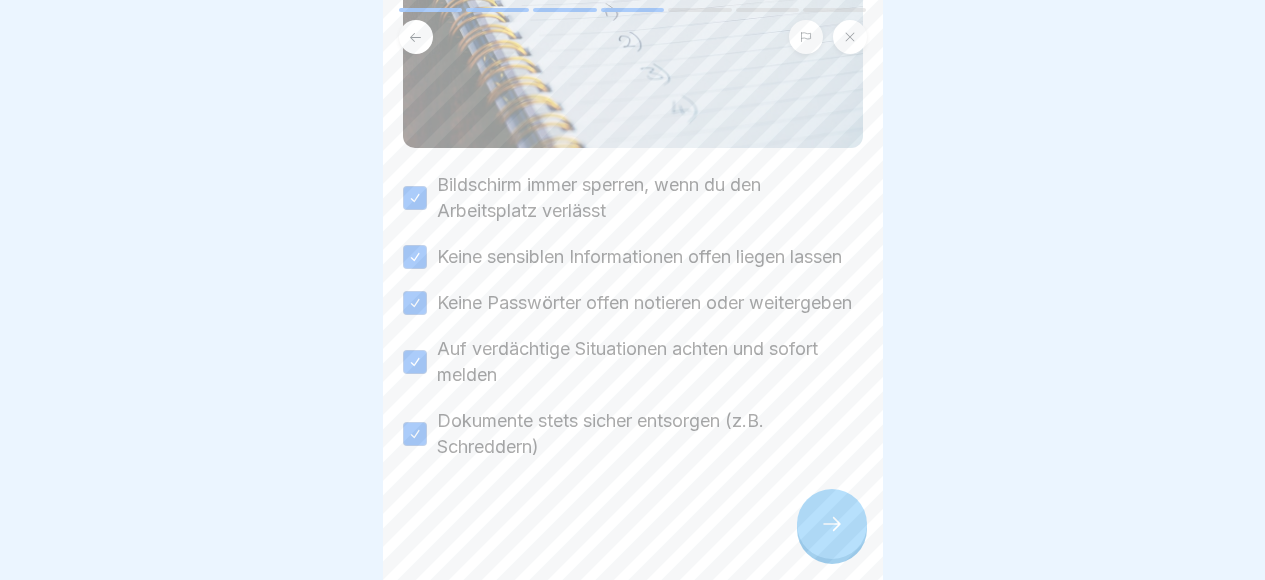 click at bounding box center [832, 524] 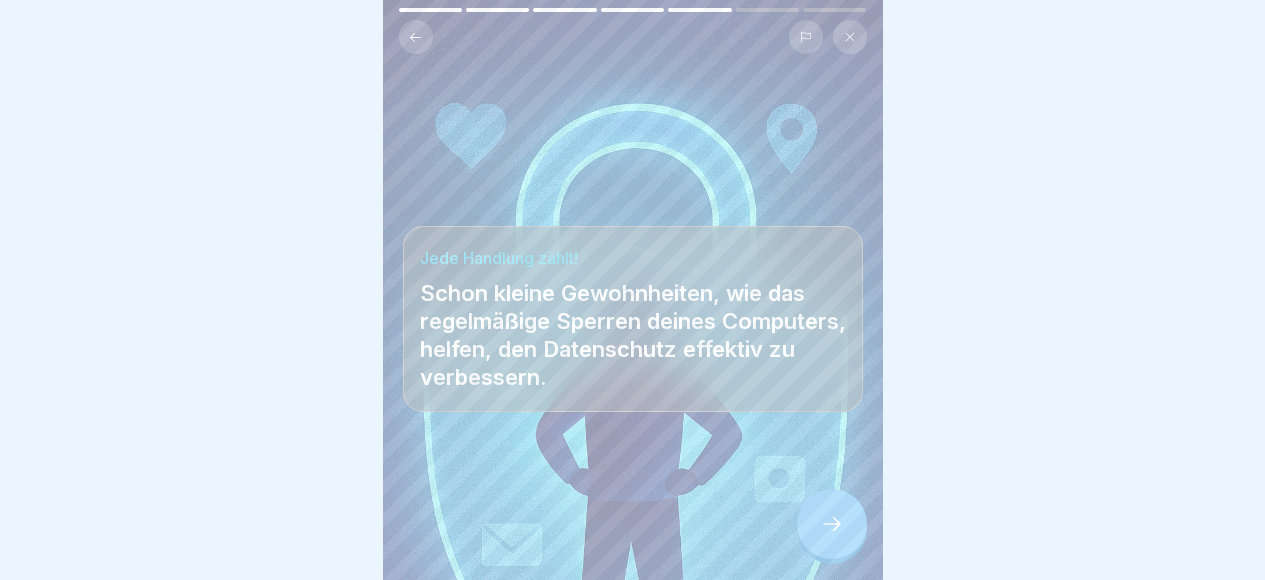 click 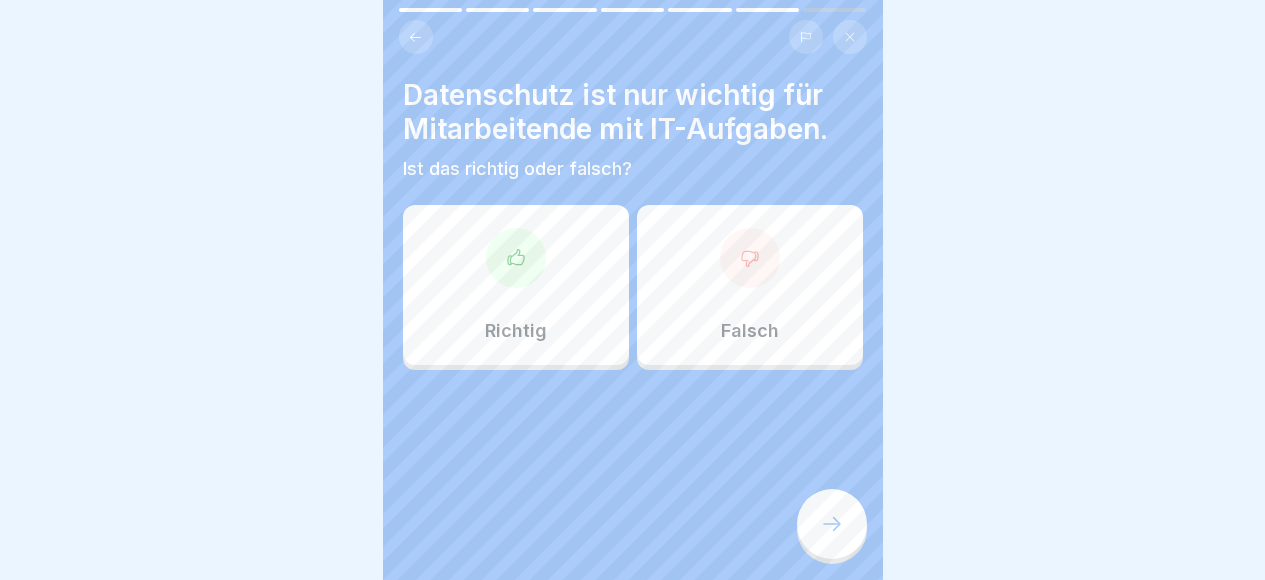 click on "Falsch" at bounding box center (750, 285) 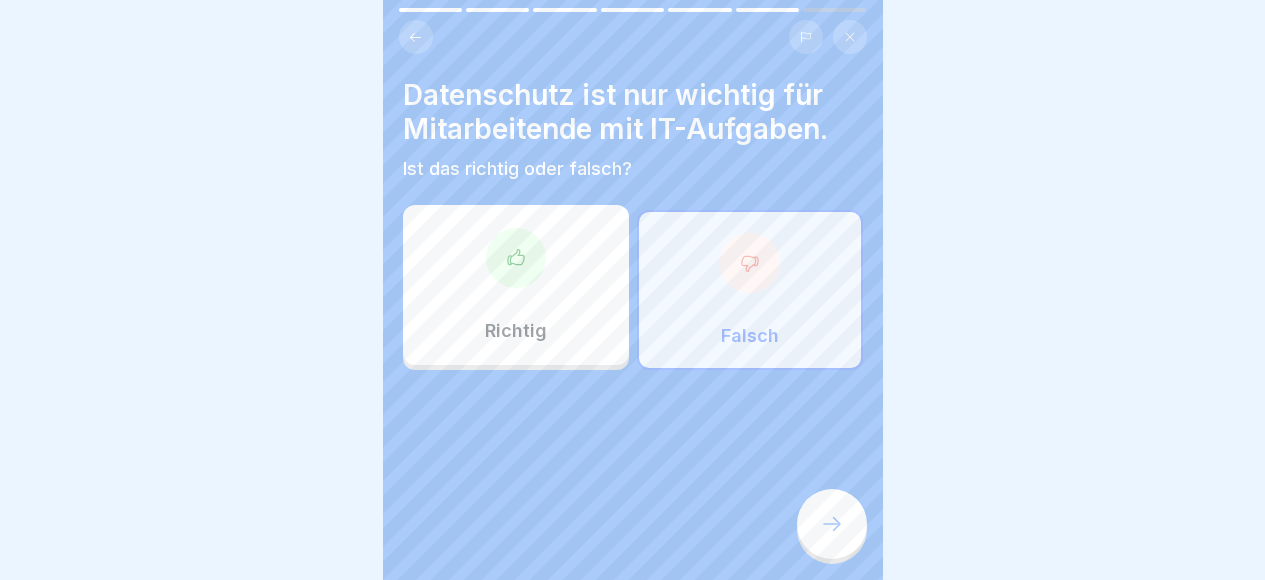 click at bounding box center [832, 524] 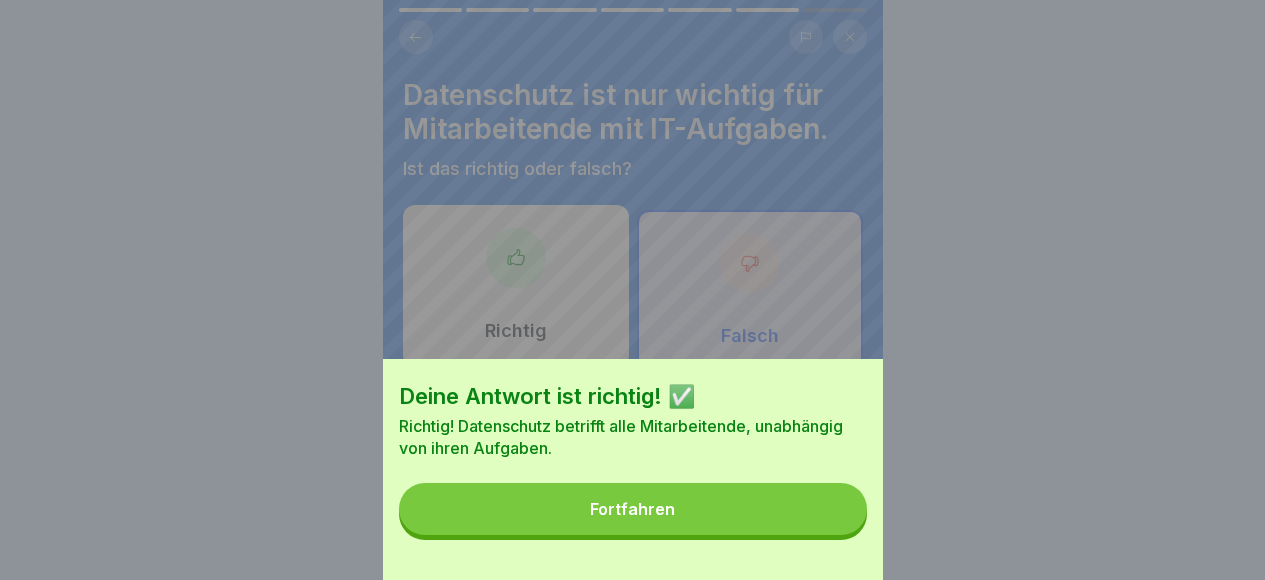 click on "Fortfahren" at bounding box center [633, 509] 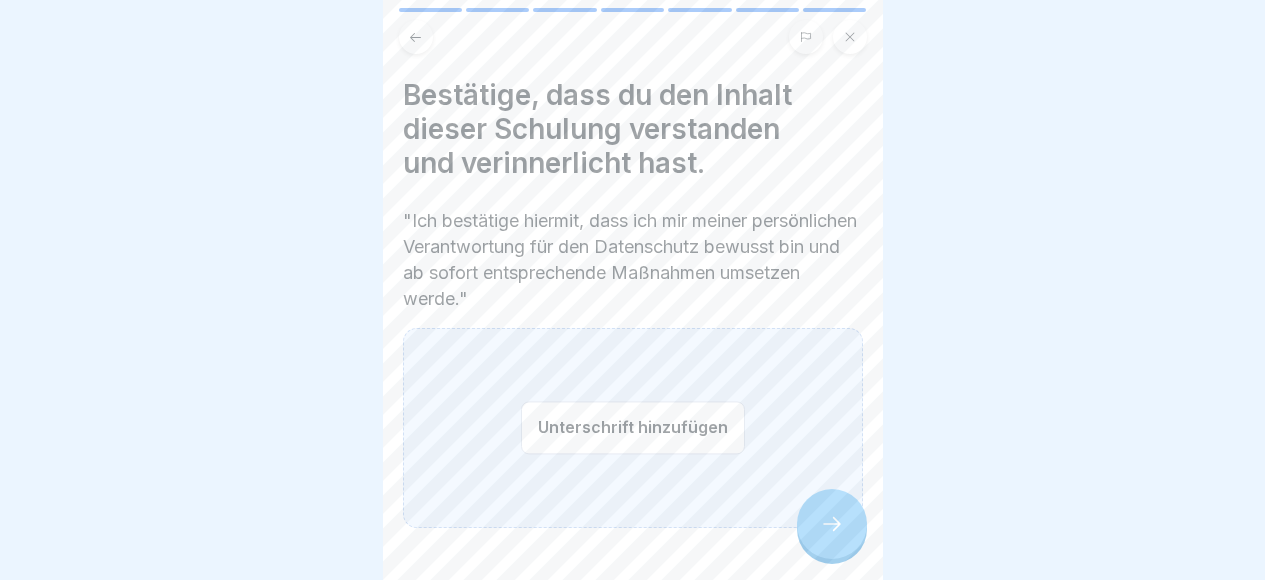 click on "Unterschrift hinzufügen" at bounding box center [633, 427] 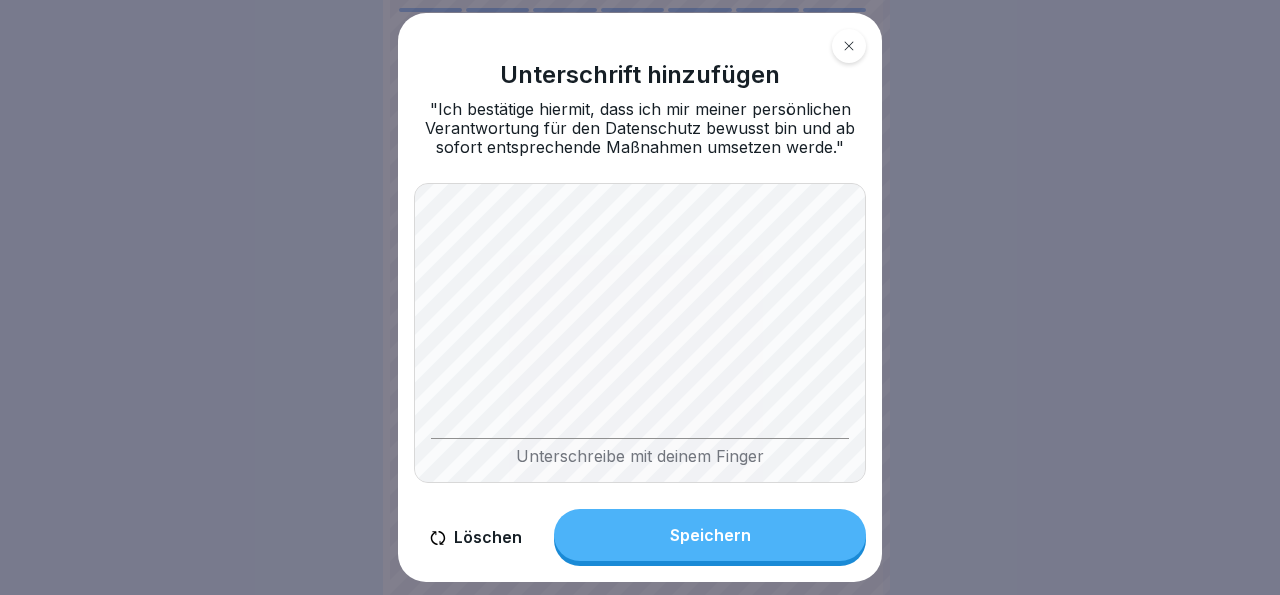 click on "Speichern" at bounding box center (710, 535) 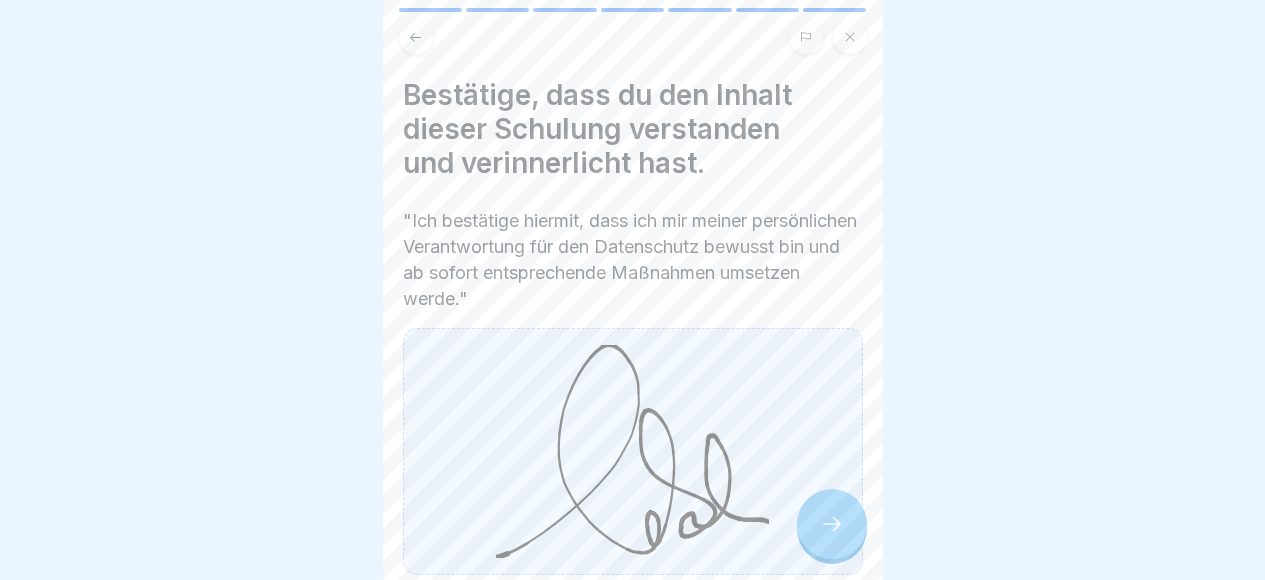 click at bounding box center [832, 524] 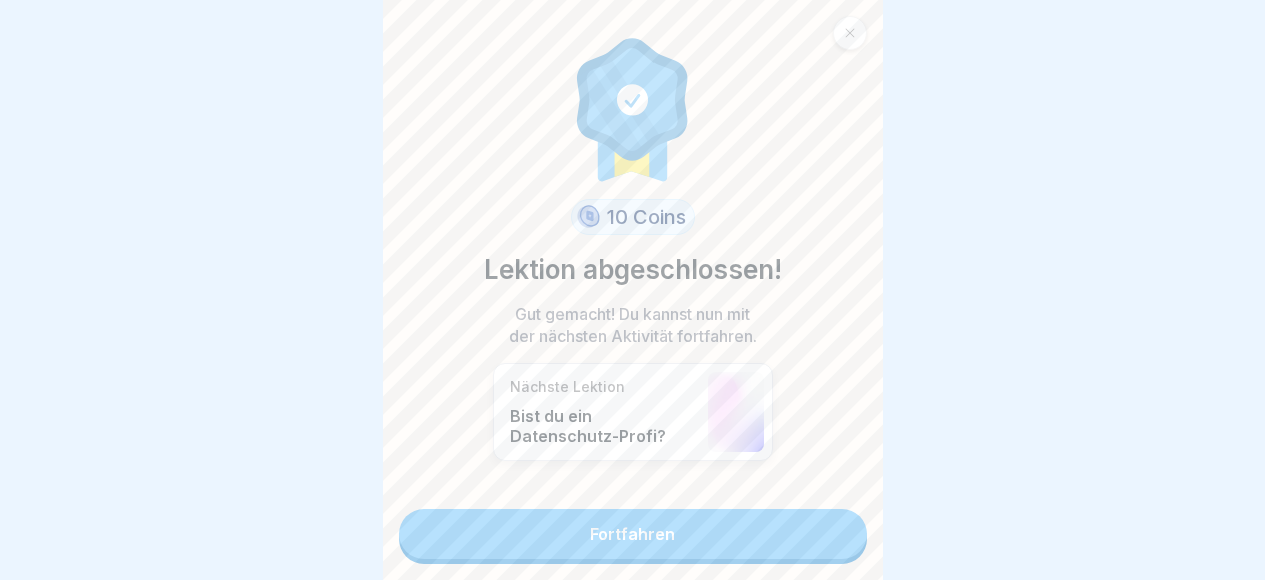 click on "Fortfahren" at bounding box center [633, 534] 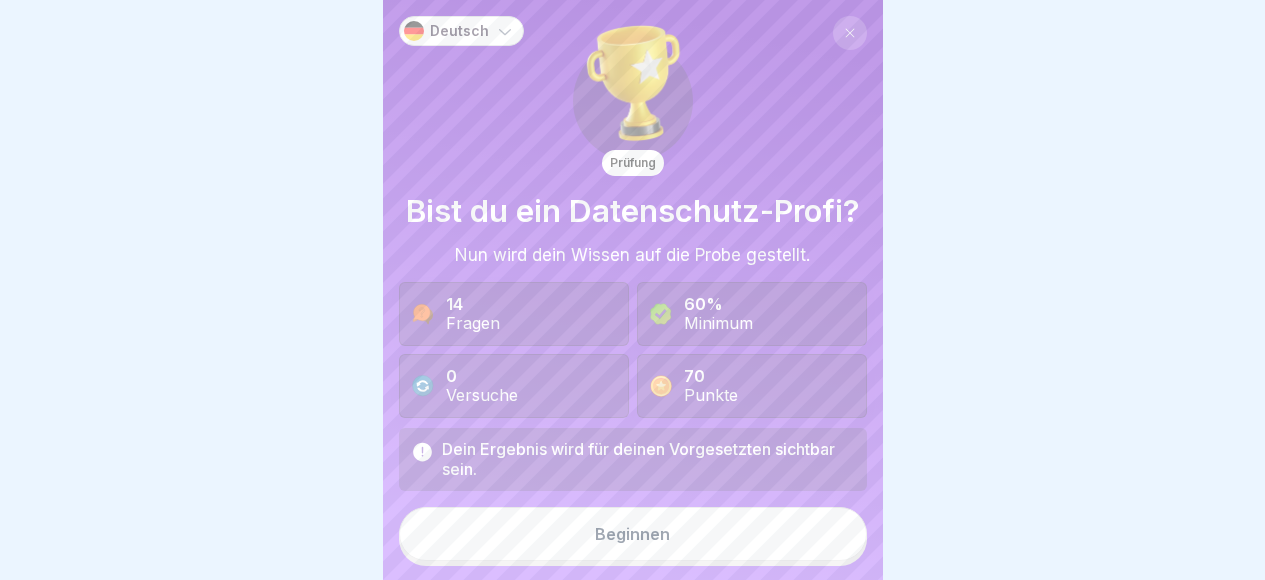 scroll, scrollTop: 15, scrollLeft: 0, axis: vertical 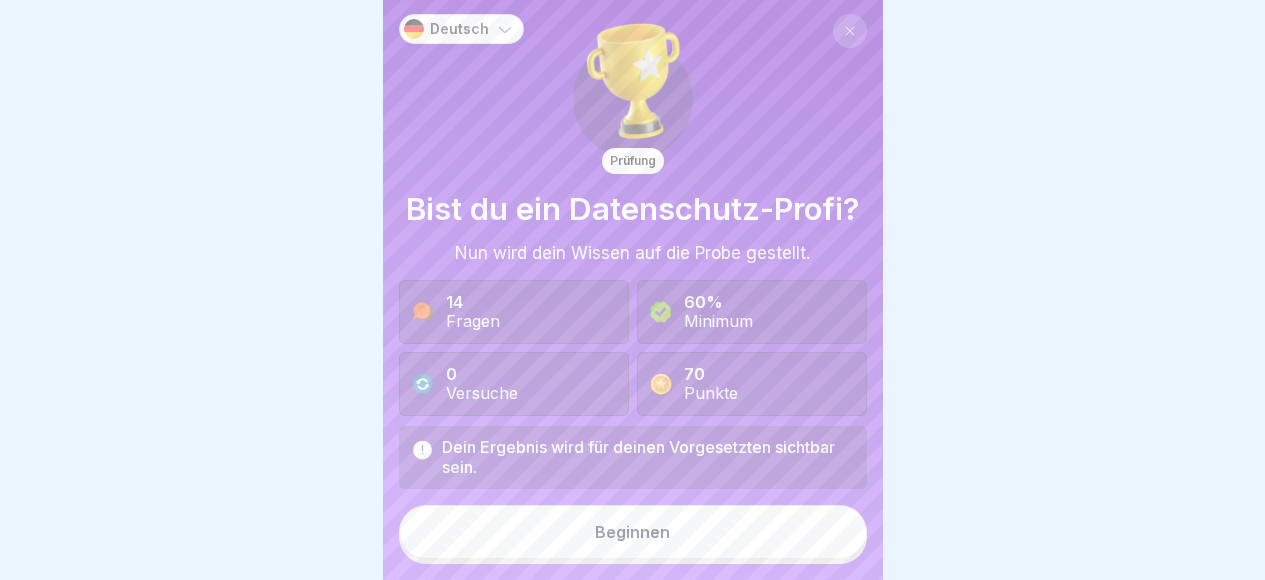 click on "Beginnen" at bounding box center [633, 532] 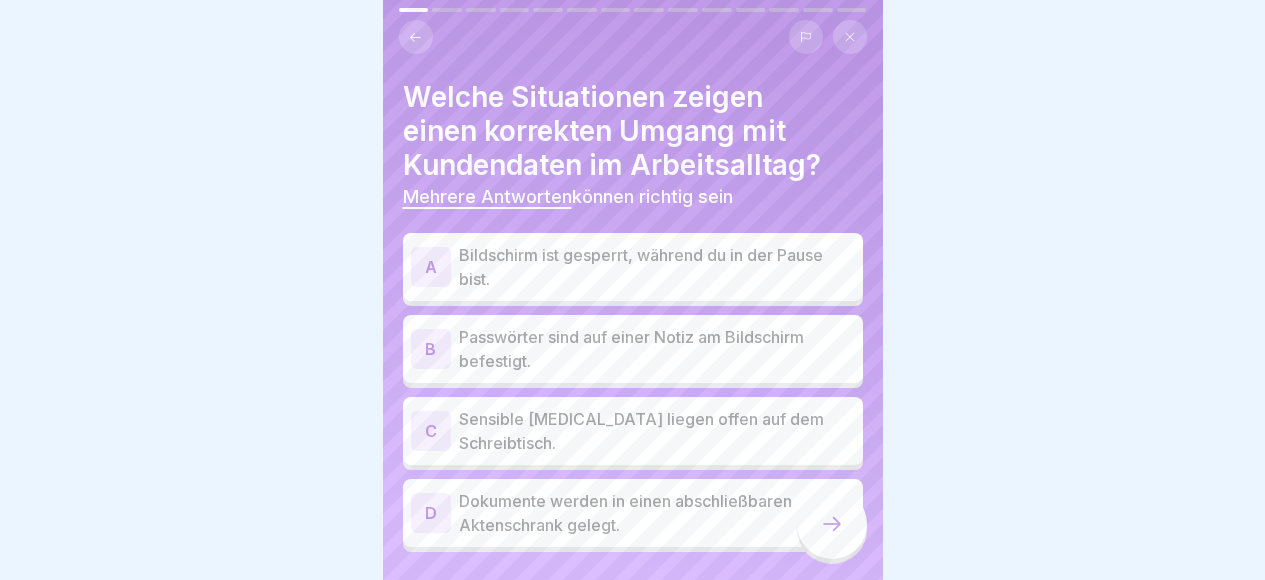 click on "Bildschirm ist gesperrt, während du in der Pause bist." at bounding box center [657, 267] 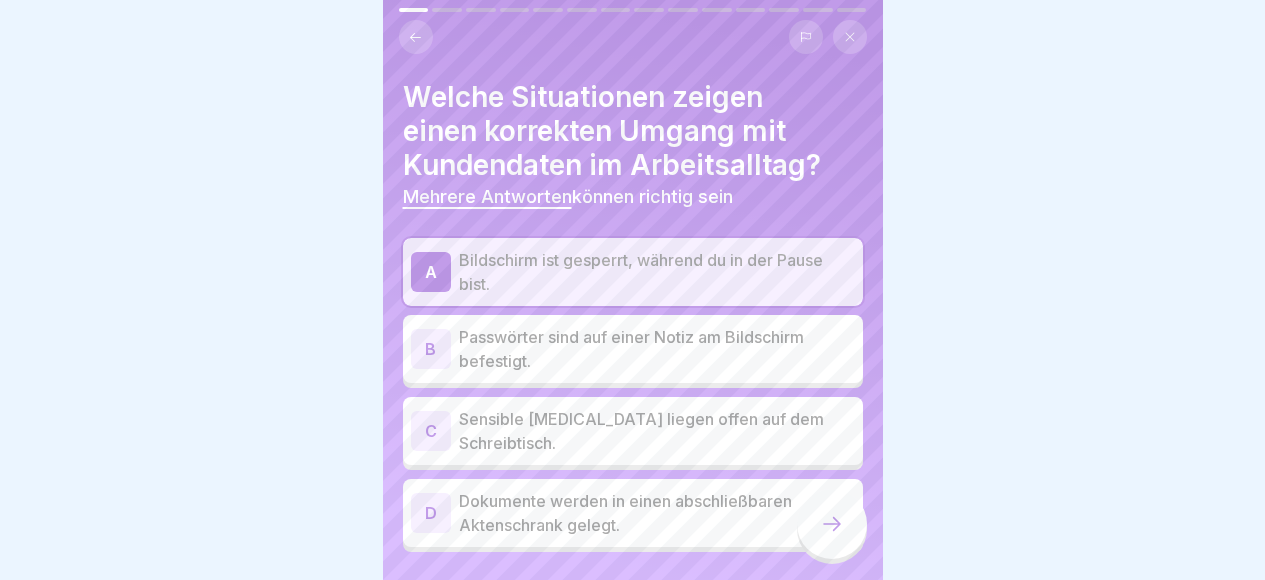 click on "Dokumente werden in einen abschließbaren Aktenschrank gelegt." at bounding box center (657, 513) 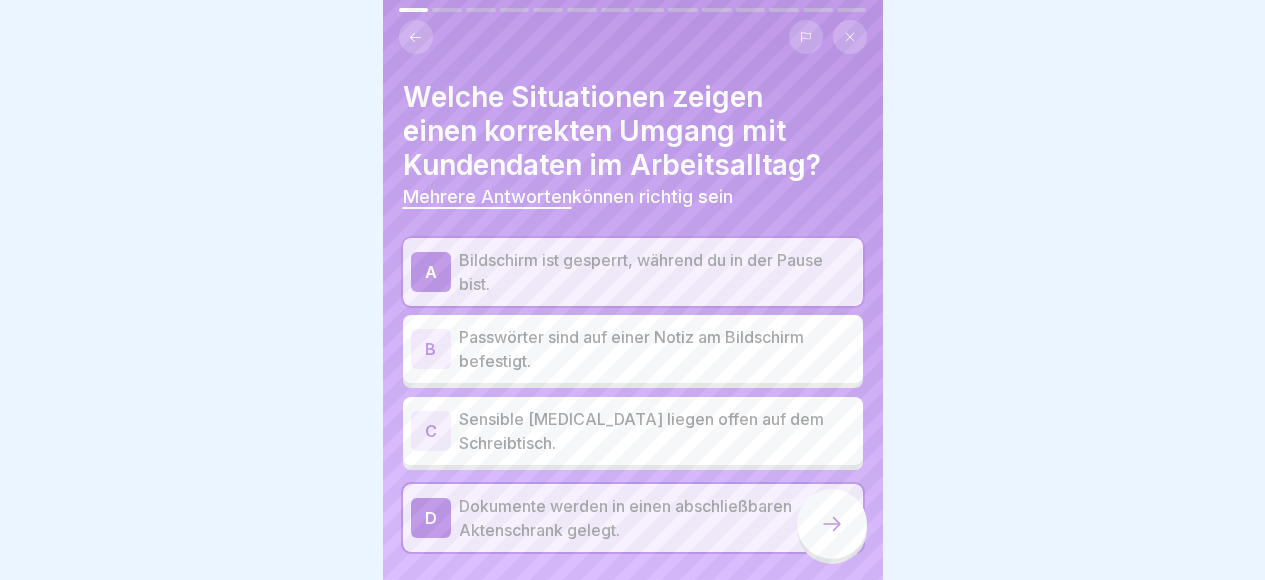 click 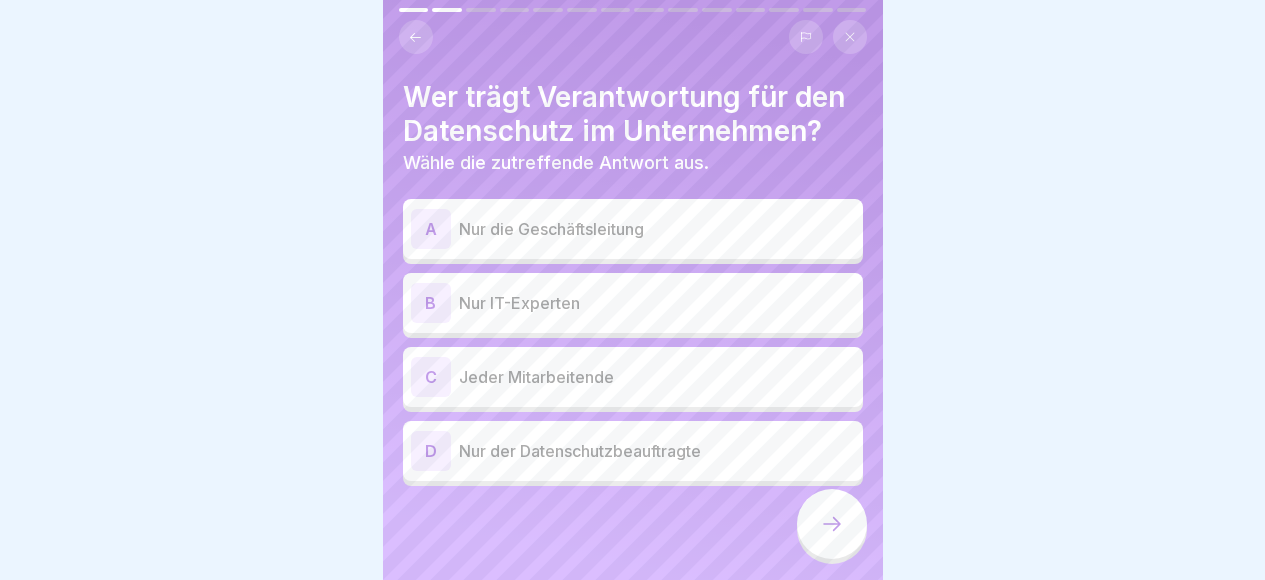 click on "Jeder Mitarbeitende" at bounding box center (657, 377) 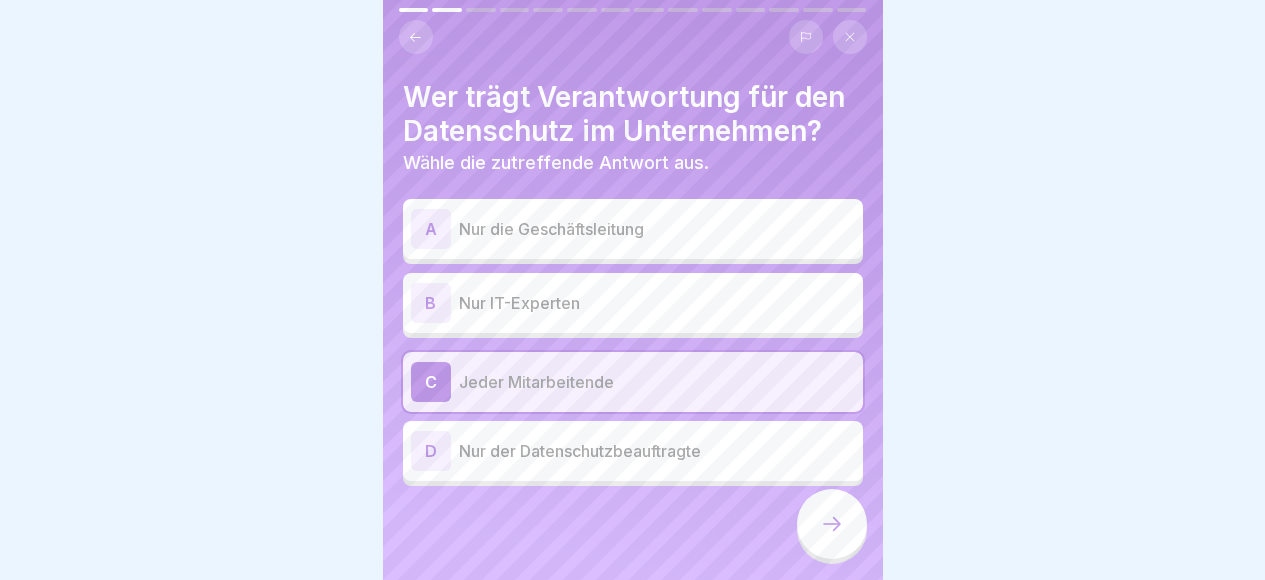 click 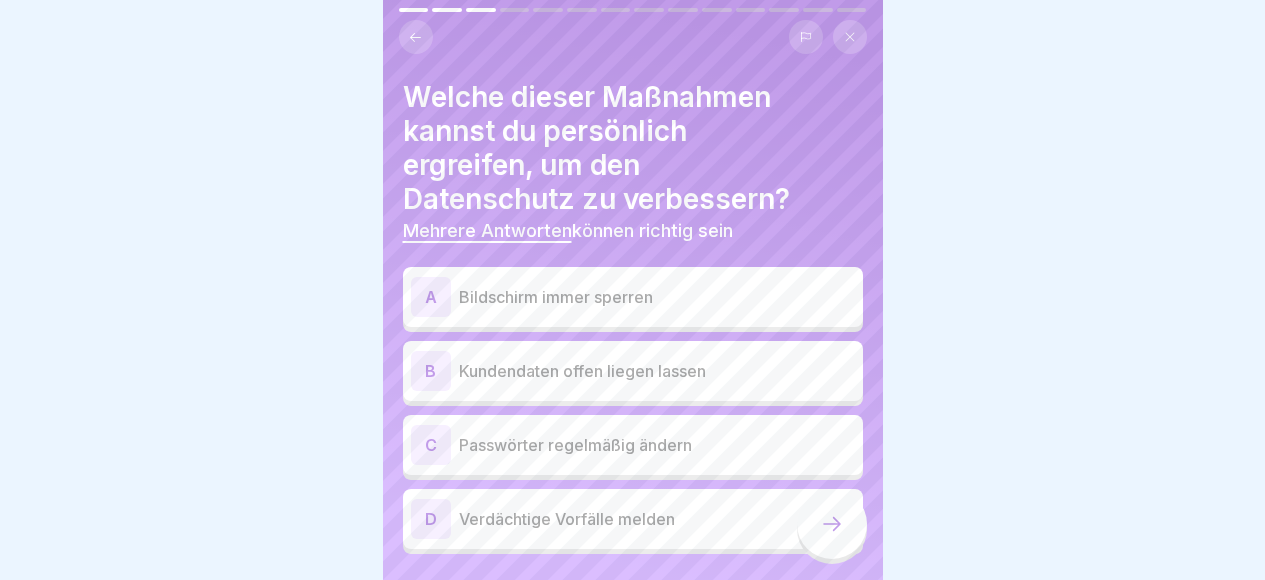 click on "A Bildschirm immer sperren" at bounding box center (633, 297) 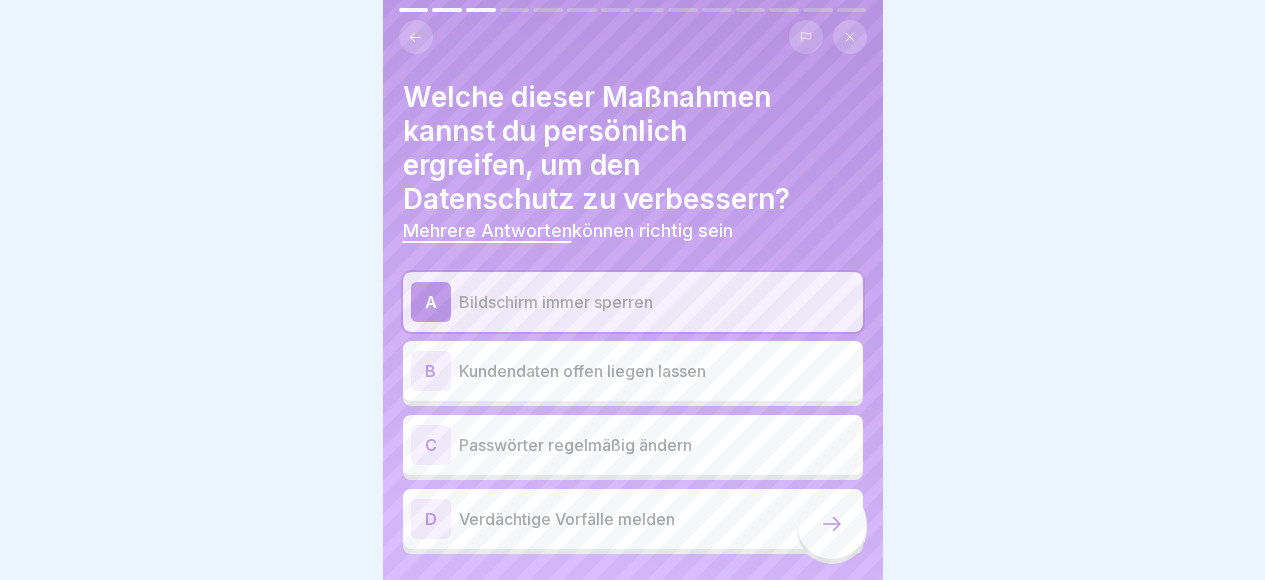 click on "C Passwörter regelmäßig ändern" at bounding box center (633, 445) 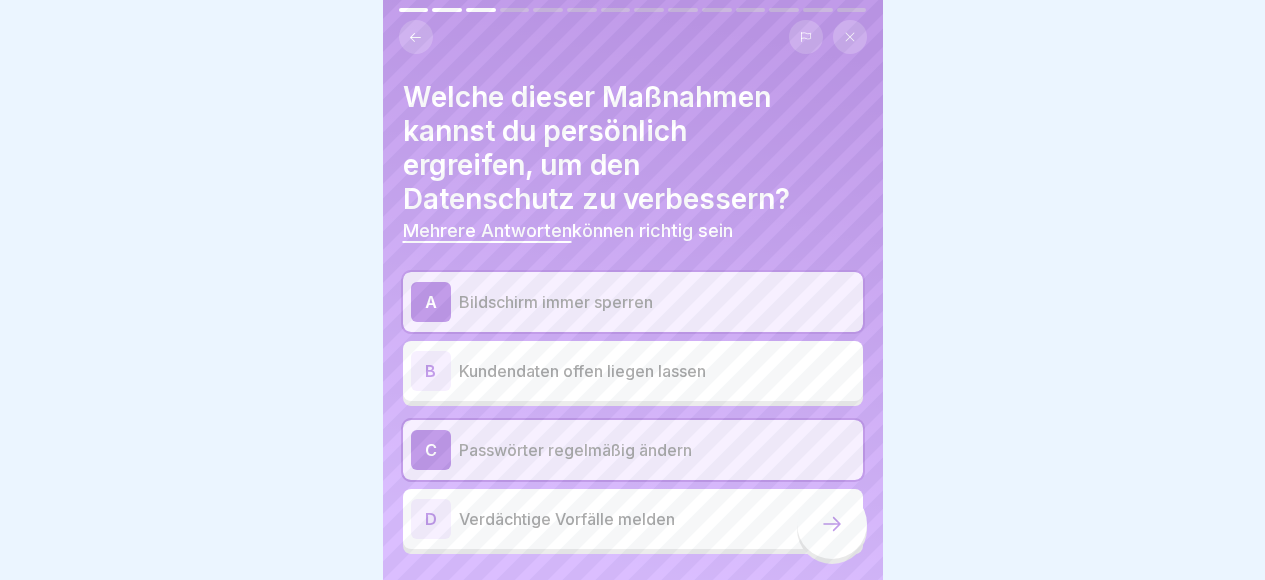 click on "Verdächtige Vorfälle melden" at bounding box center [657, 519] 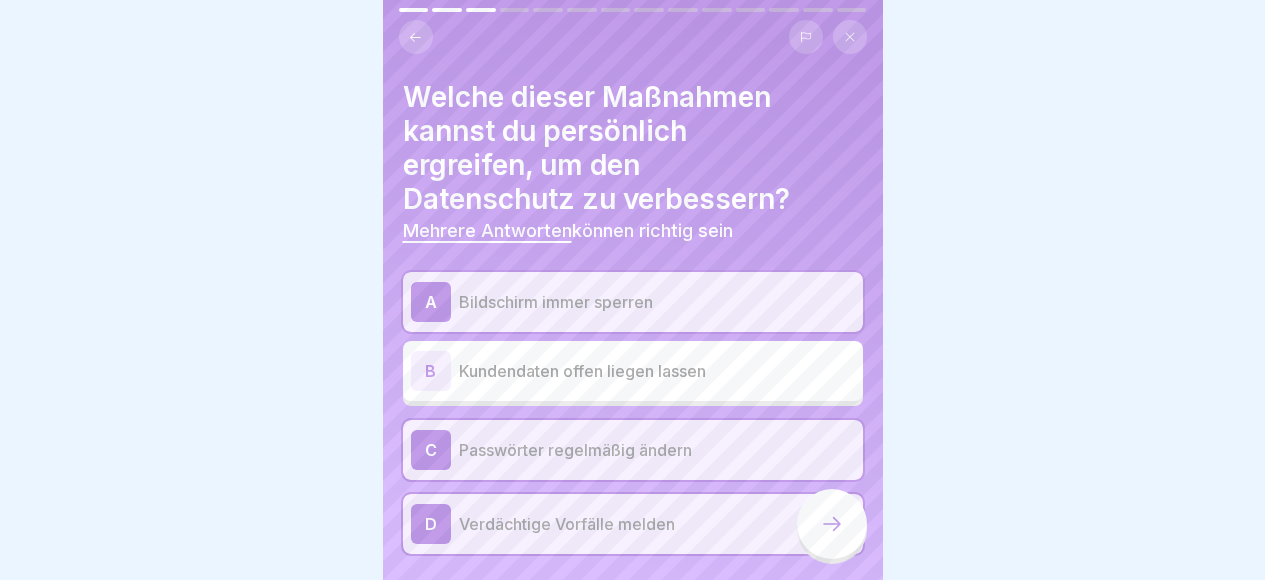 click at bounding box center (832, 524) 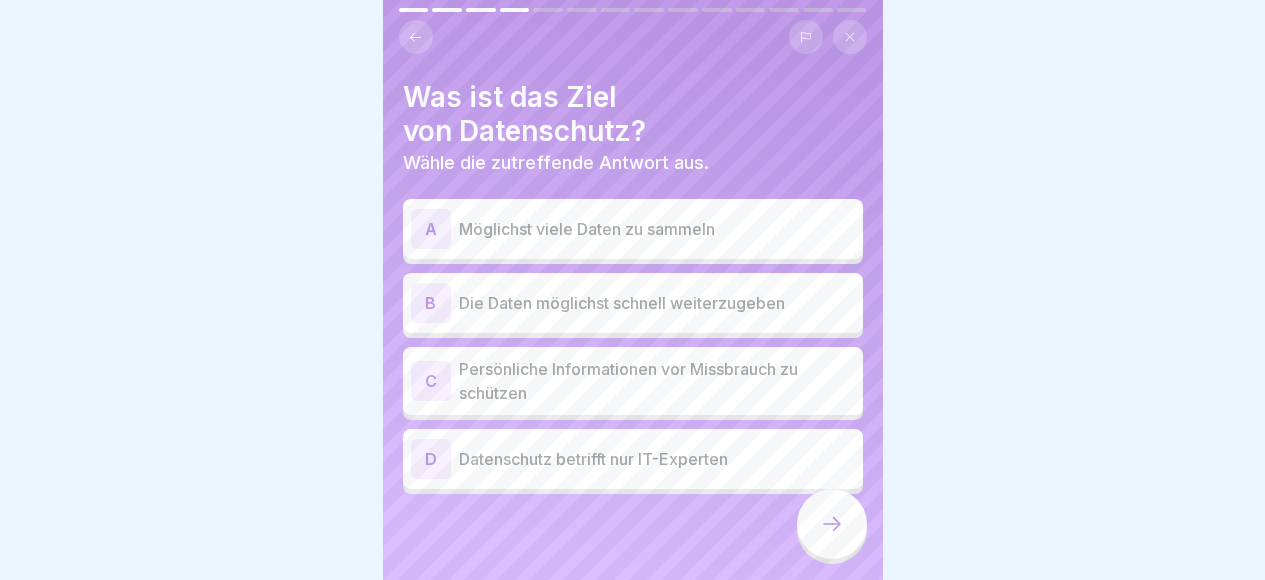 click on "Persönliche Informationen vor Missbrauch zu schützen" at bounding box center [657, 381] 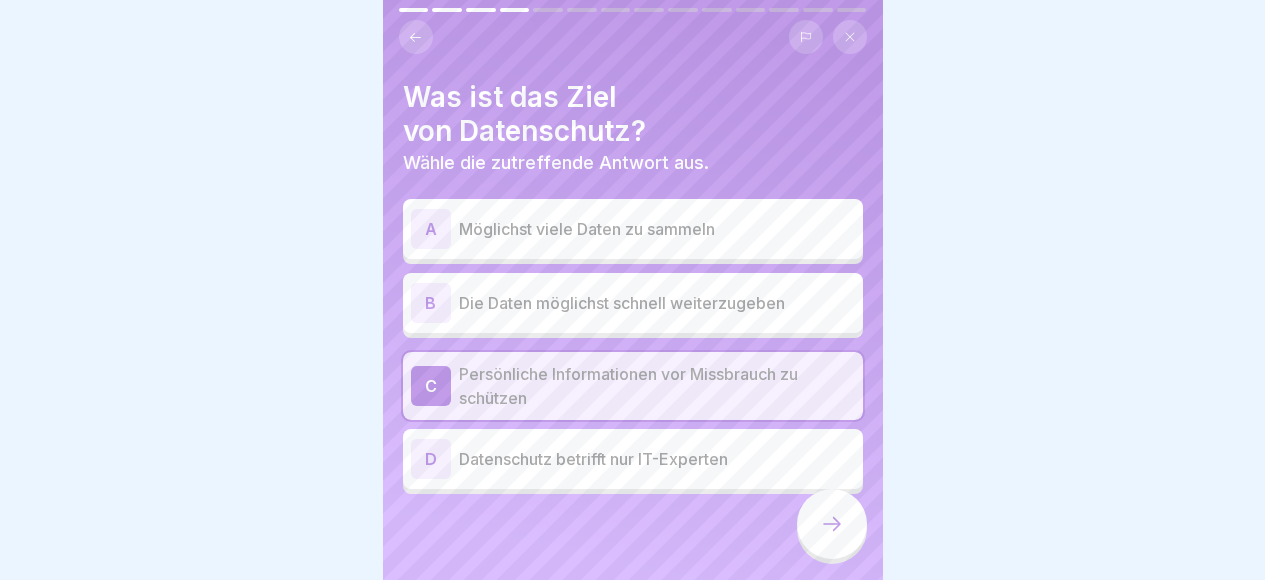 click at bounding box center (832, 524) 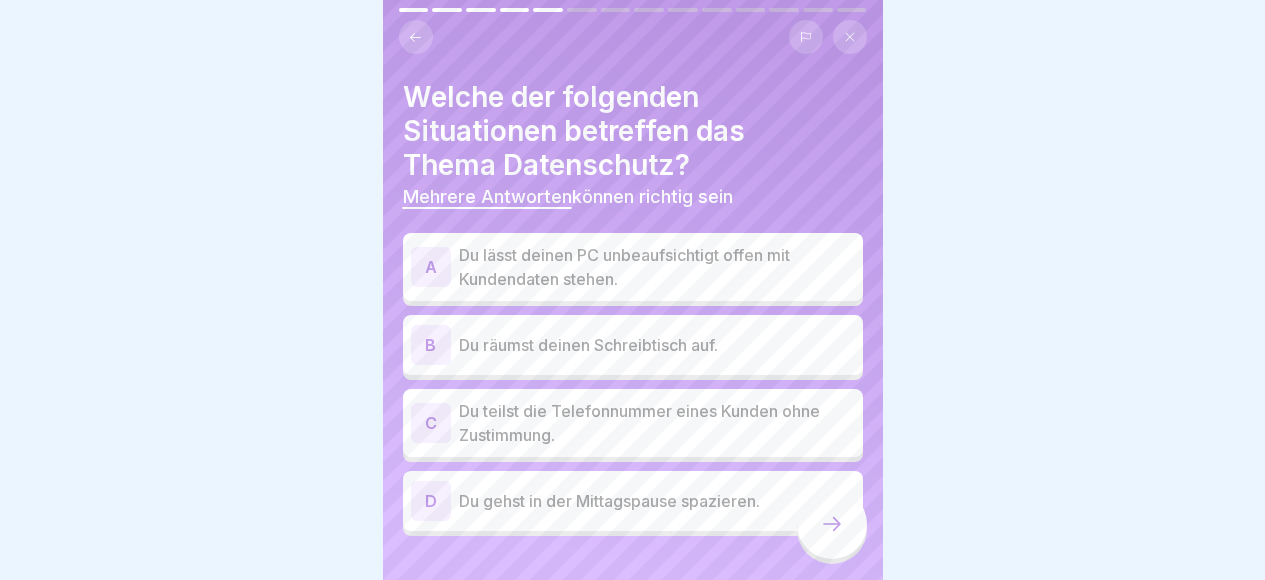 click on "Du lässt deinen PC unbeaufsichtigt offen mit Kundendaten stehen." at bounding box center (657, 267) 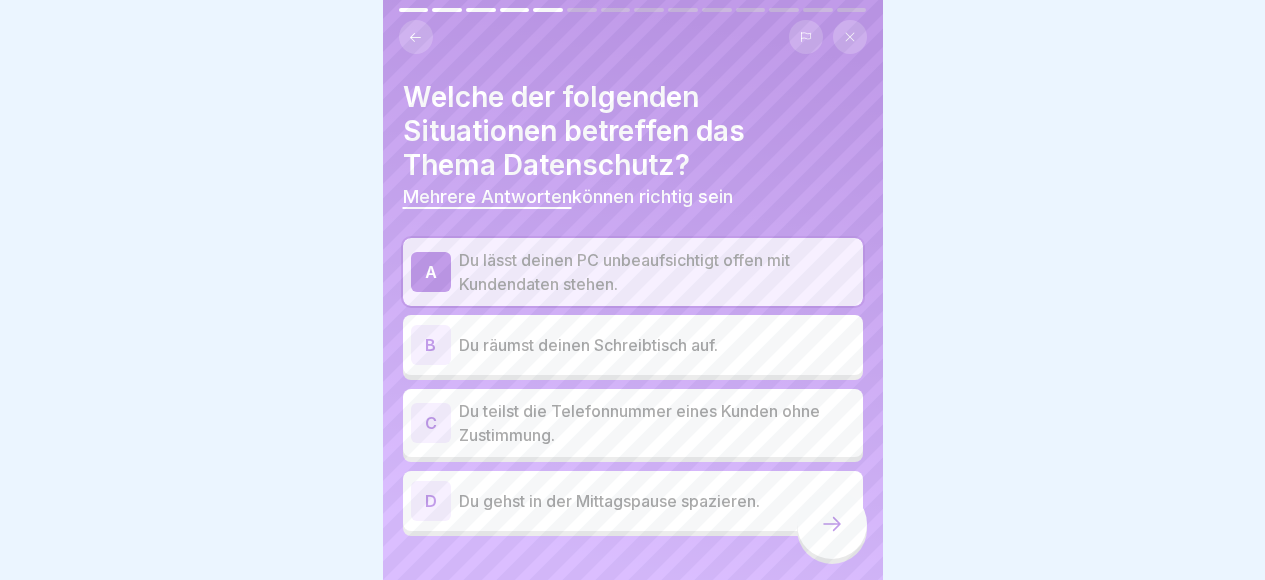 click on "Du teilst die Telefonnummer eines Kunden ohne Zustimmung." at bounding box center [657, 423] 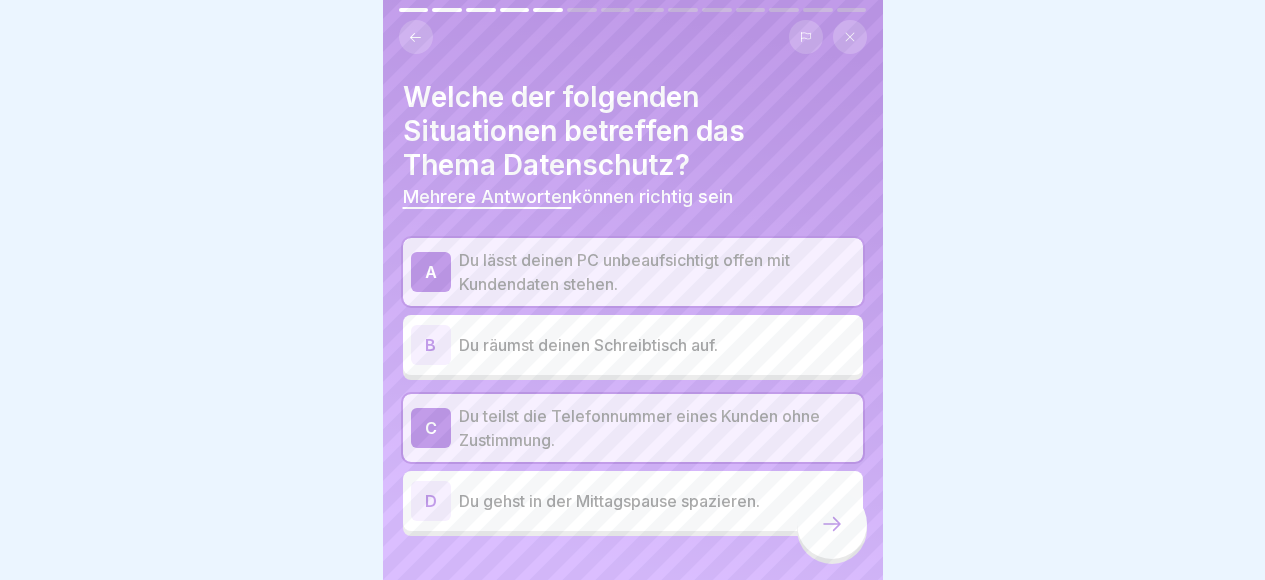 click 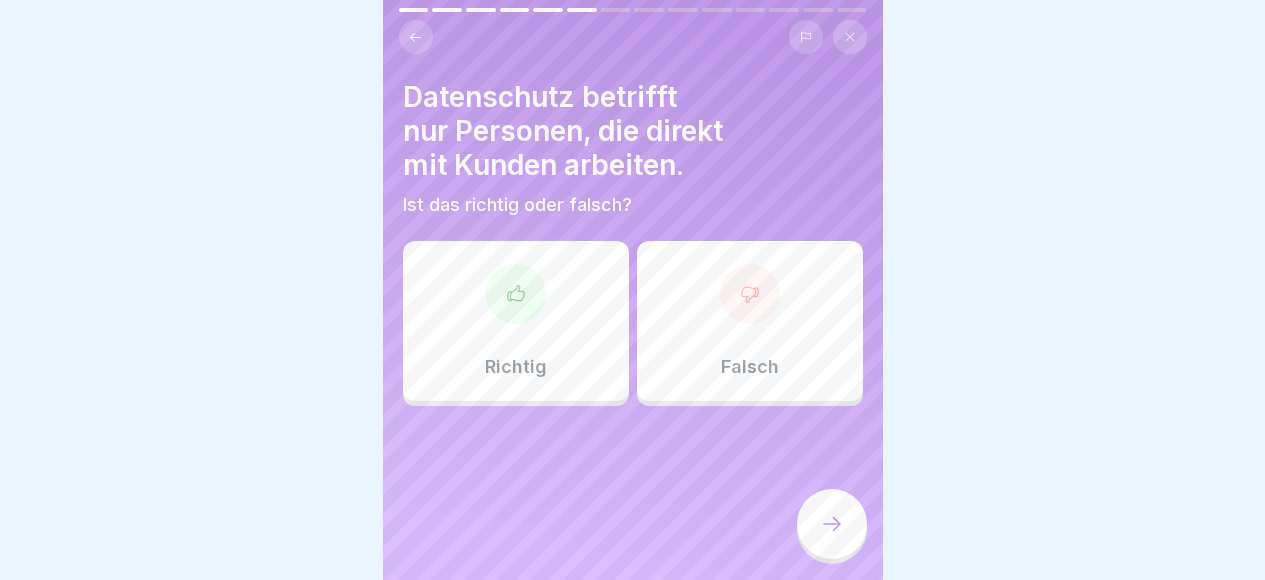 click on "Falsch" at bounding box center [750, 321] 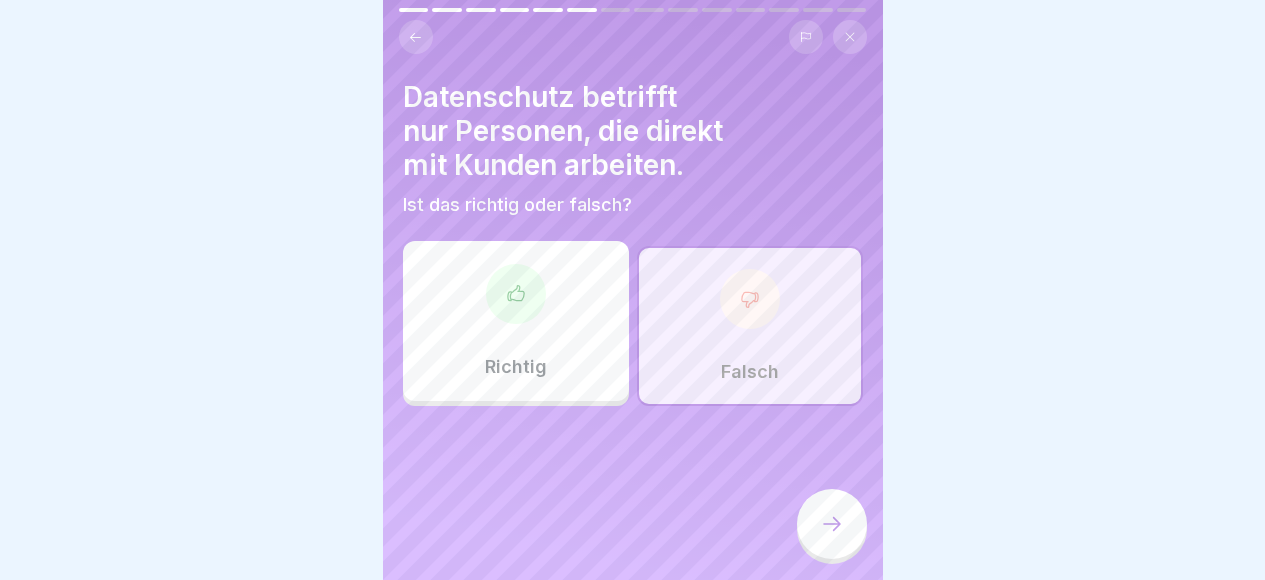 click 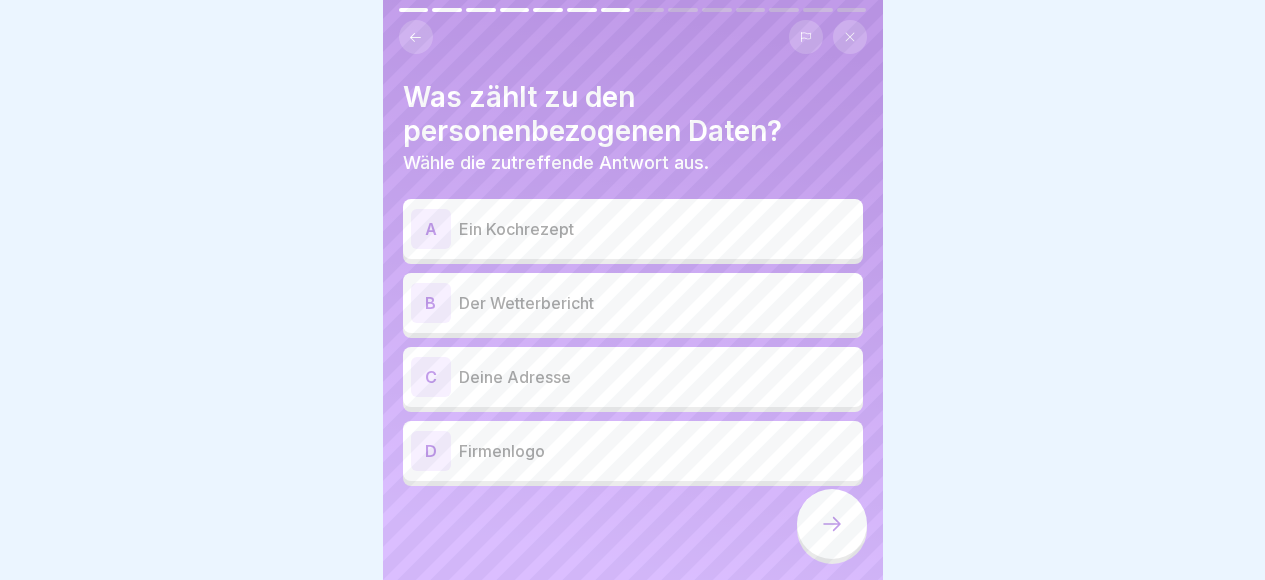 click on "Deine Adresse" at bounding box center (657, 377) 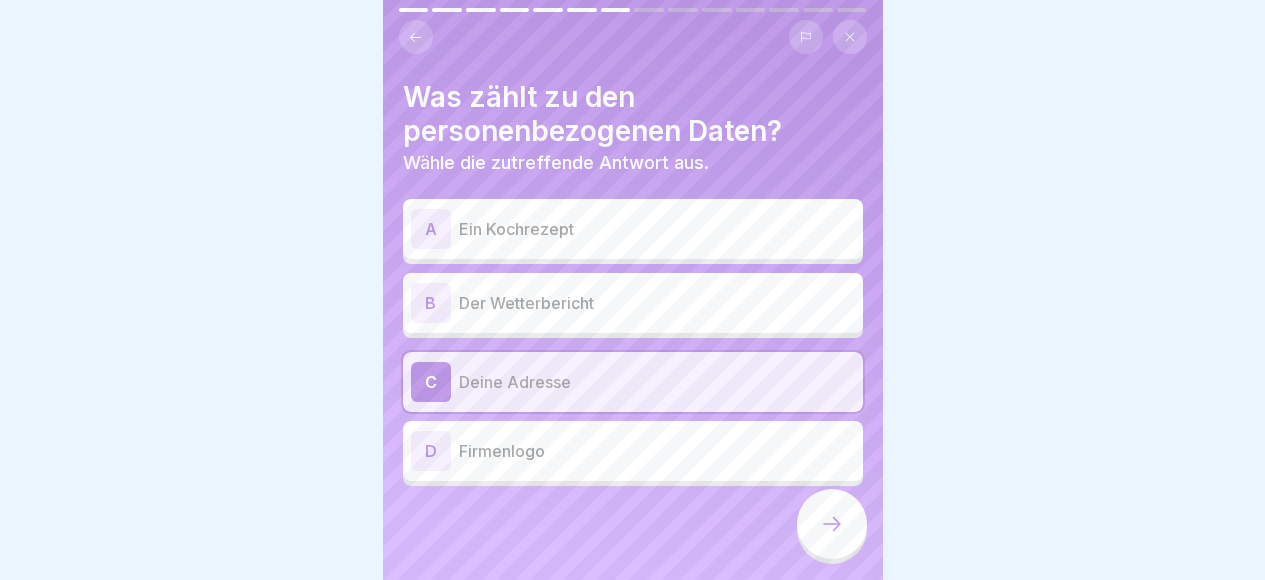 click 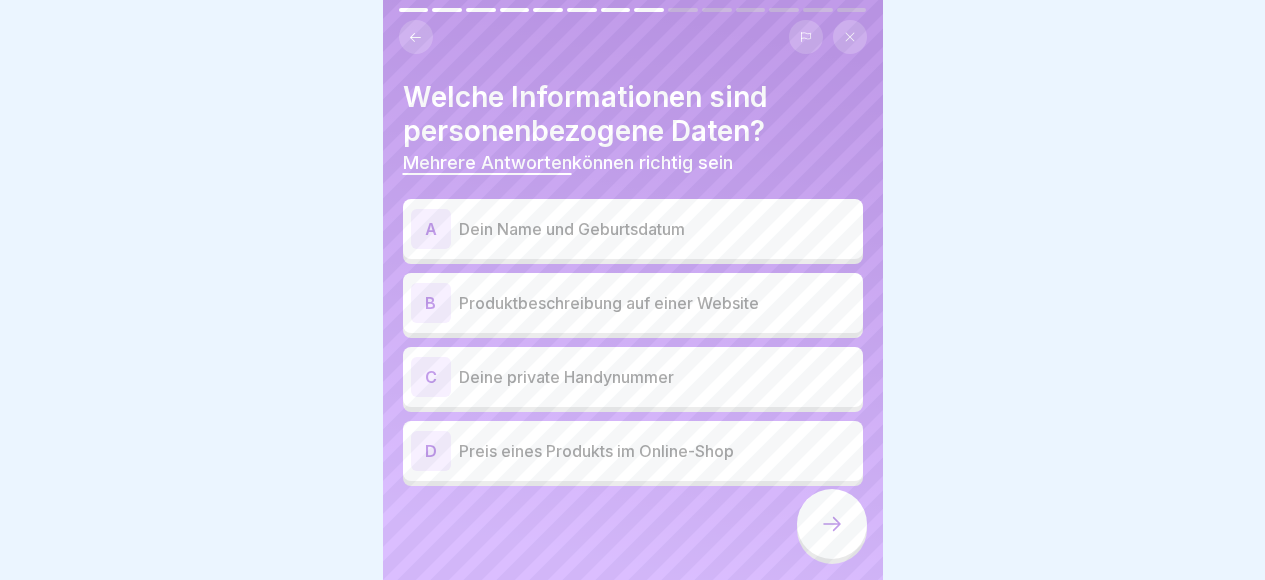 click on "Dein Name und Geburtsdatum" at bounding box center (657, 229) 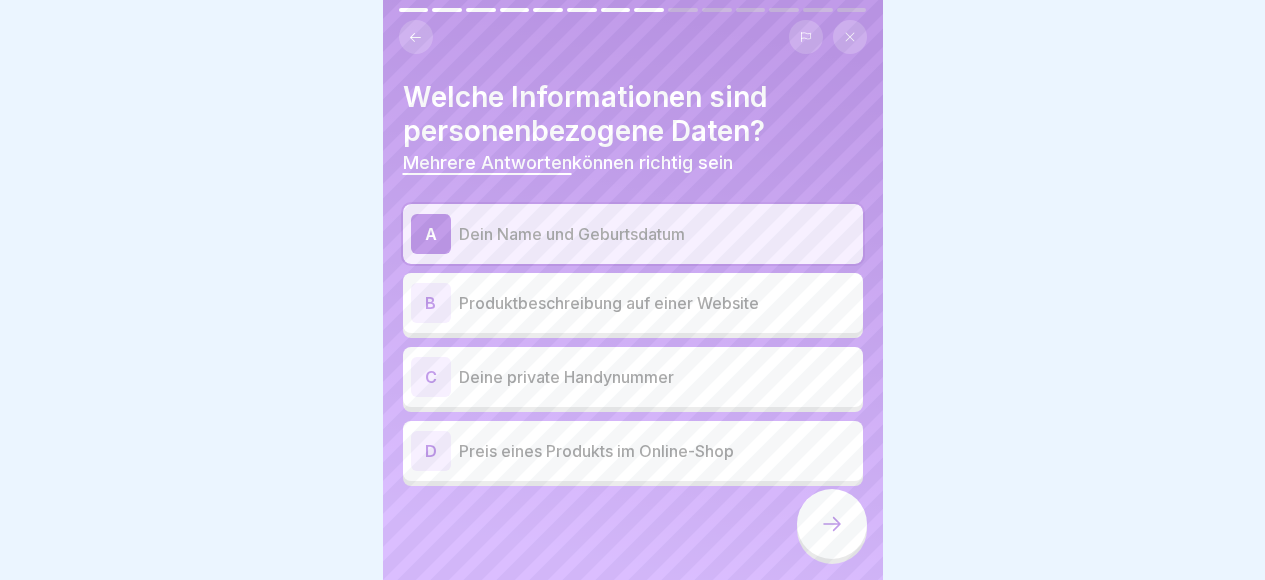 click on "Deine private Handynummer" at bounding box center (657, 377) 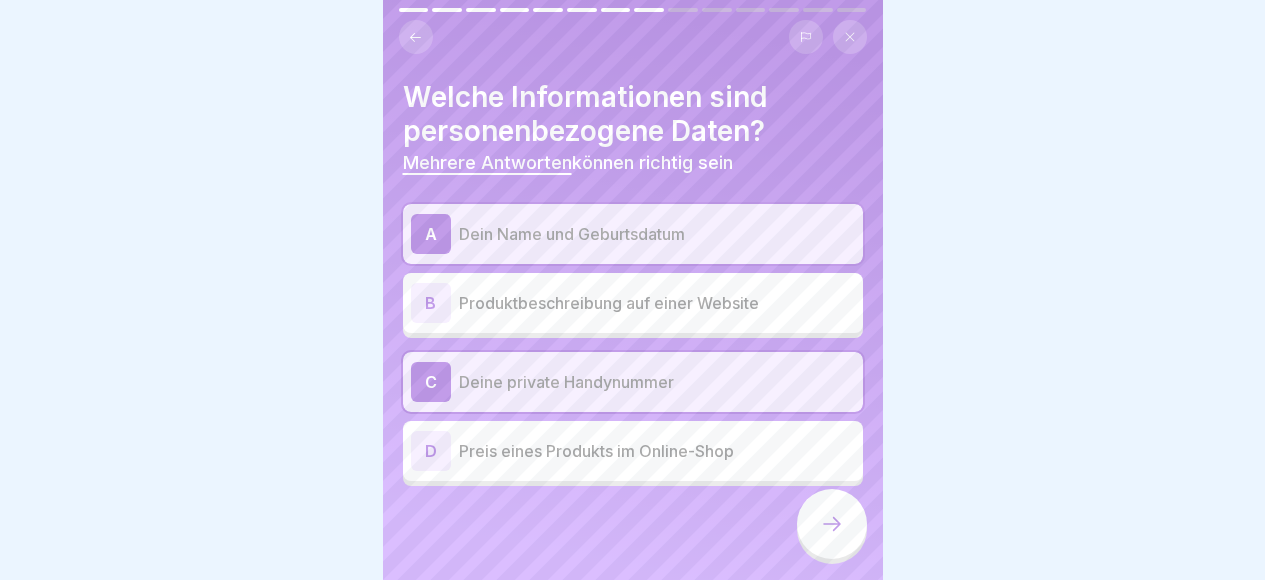 click at bounding box center [832, 524] 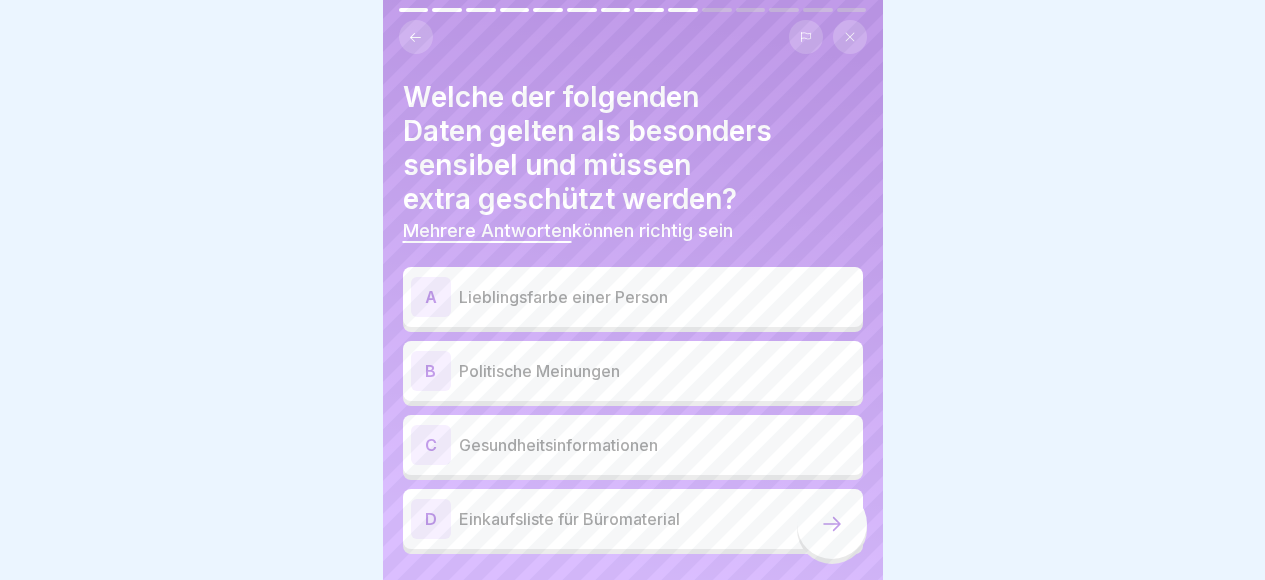 click on "Politische Meinungen" at bounding box center (657, 371) 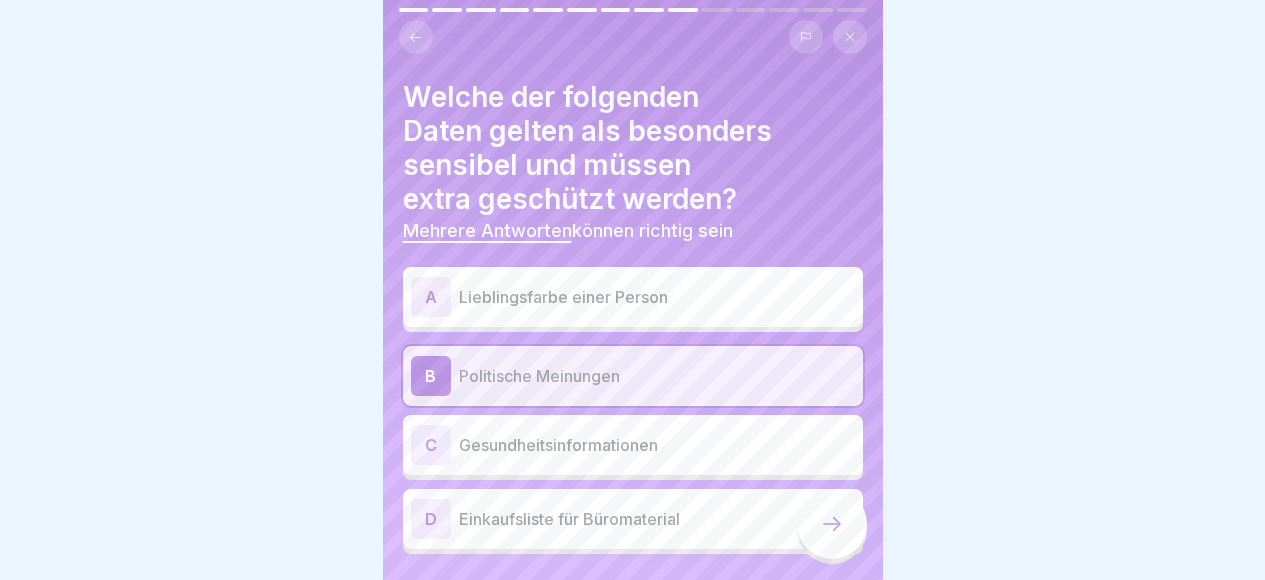 click on "C Gesundheitsinformationen" at bounding box center [633, 445] 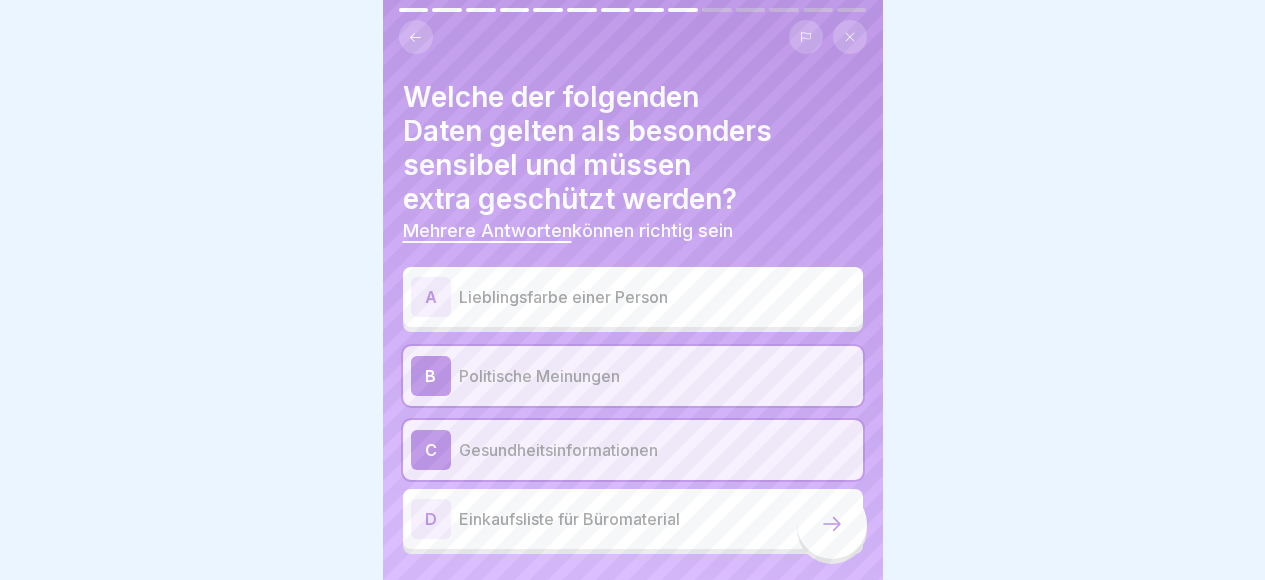 click 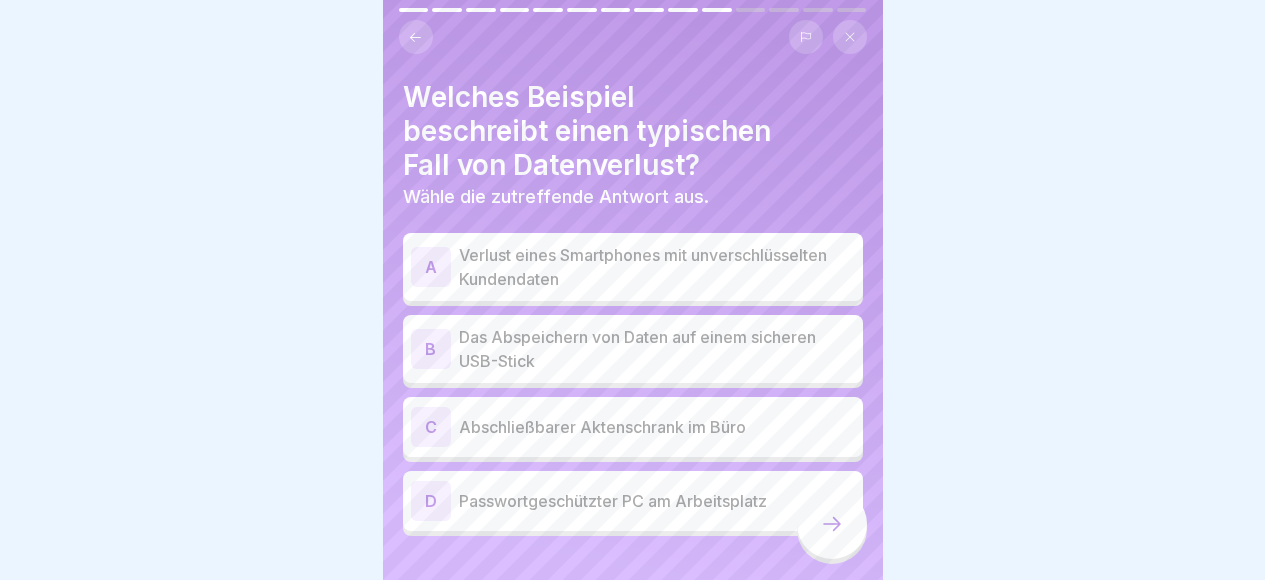 click on "Verlust eines Smartphones mit unverschlüsselten Kundendaten" at bounding box center (657, 267) 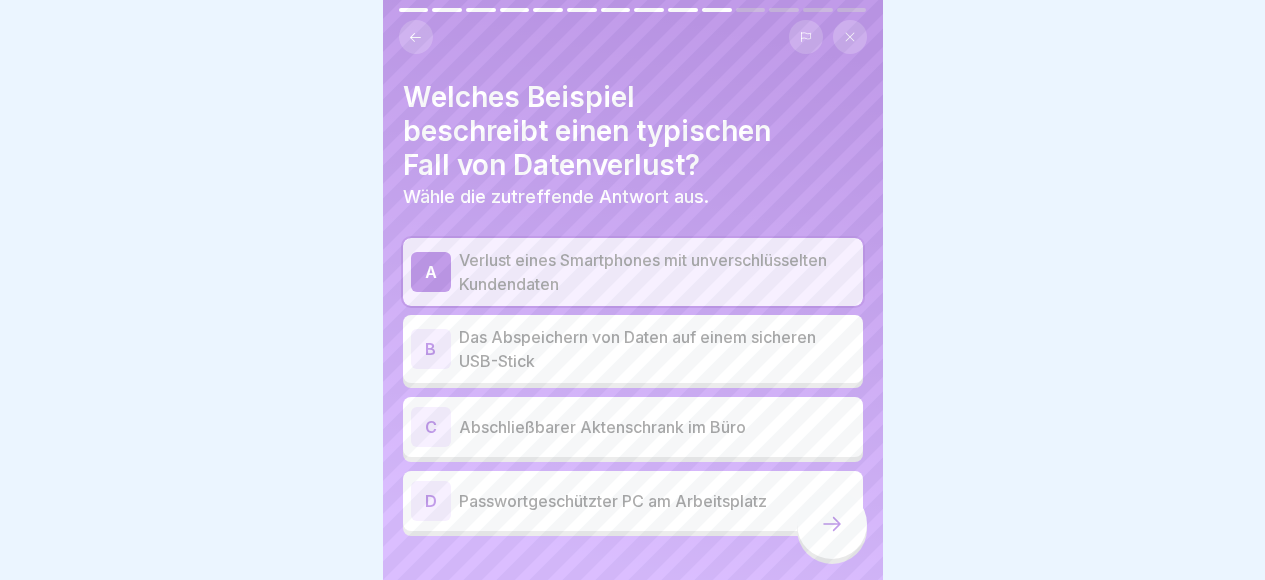 click 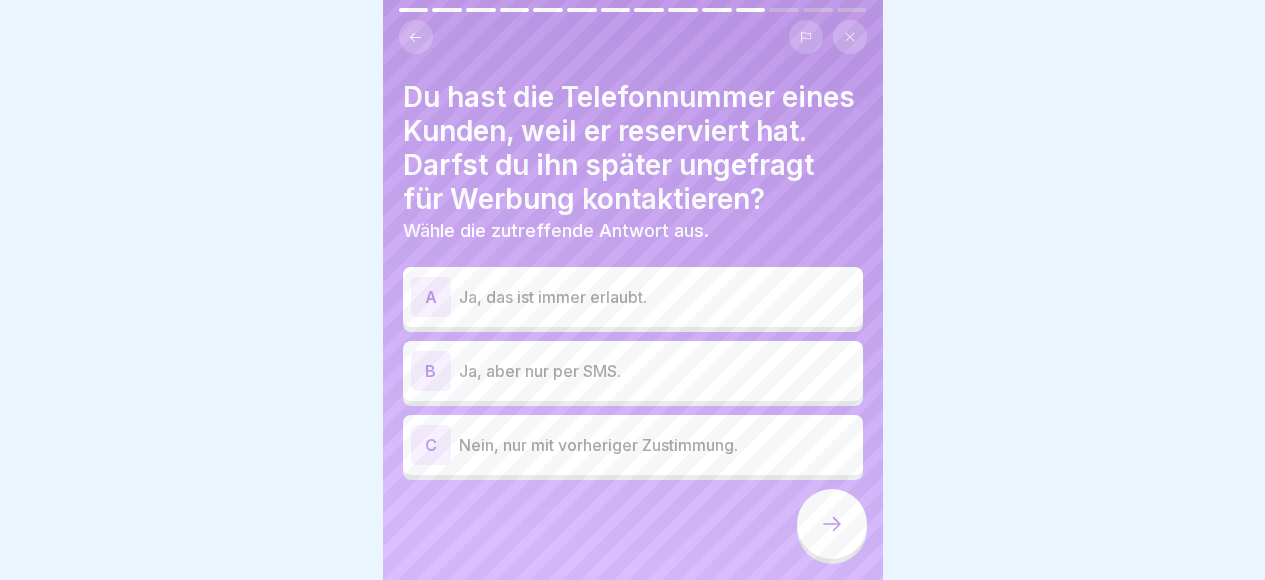 click on "Nein, nur mit vorheriger Zustimmung." at bounding box center (657, 445) 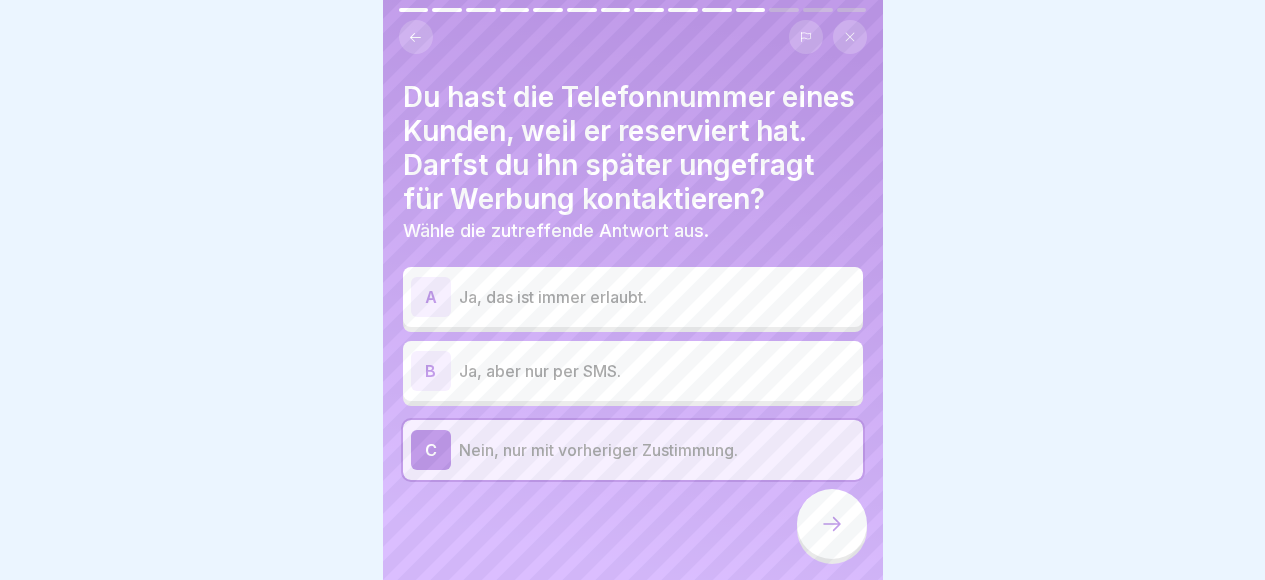 click 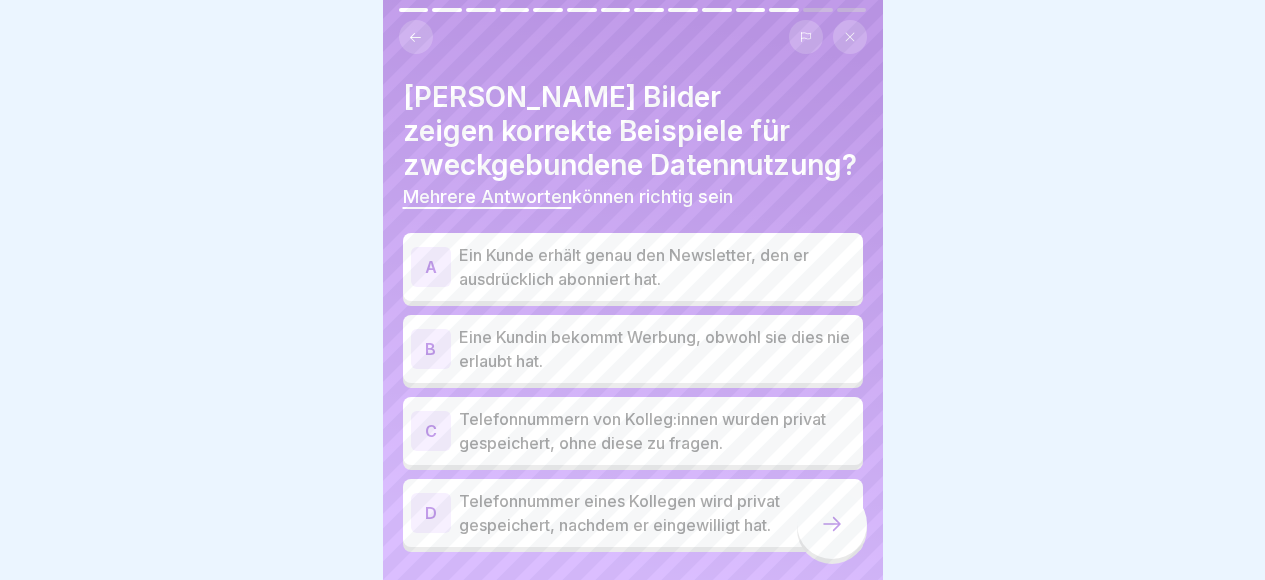 click on "A Ein Kunde erhält genau den Newsletter, den er ausdrücklich abonniert hat." at bounding box center [633, 267] 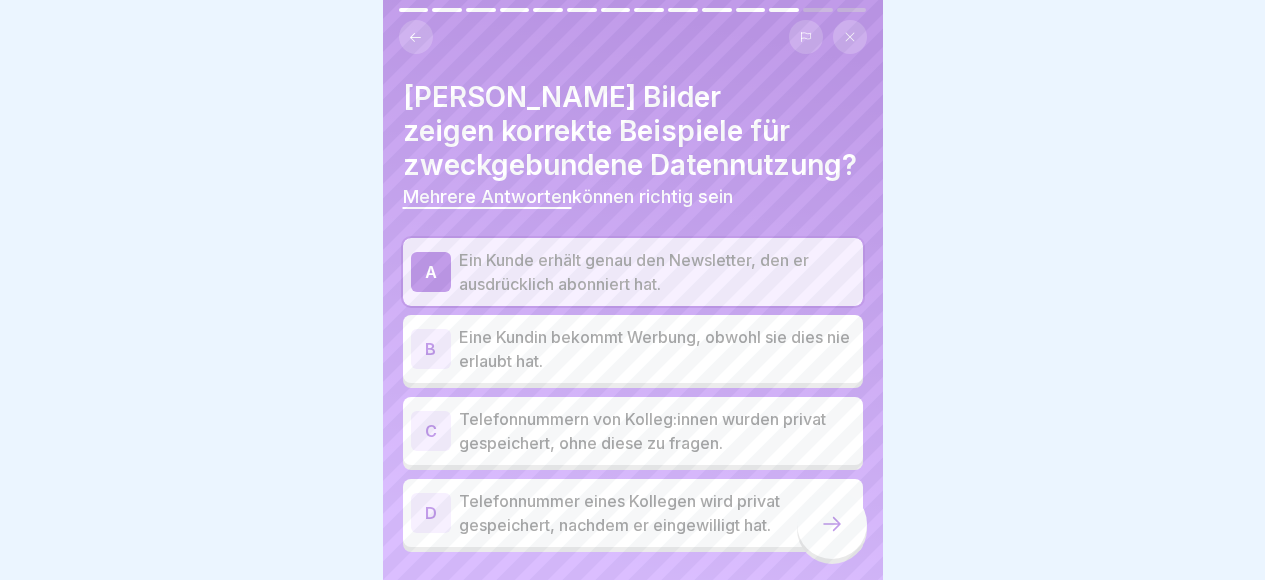 click on "Telefonnummer eines Kollegen wird privat gespeichert, nachdem er eingewilligt hat." at bounding box center [657, 513] 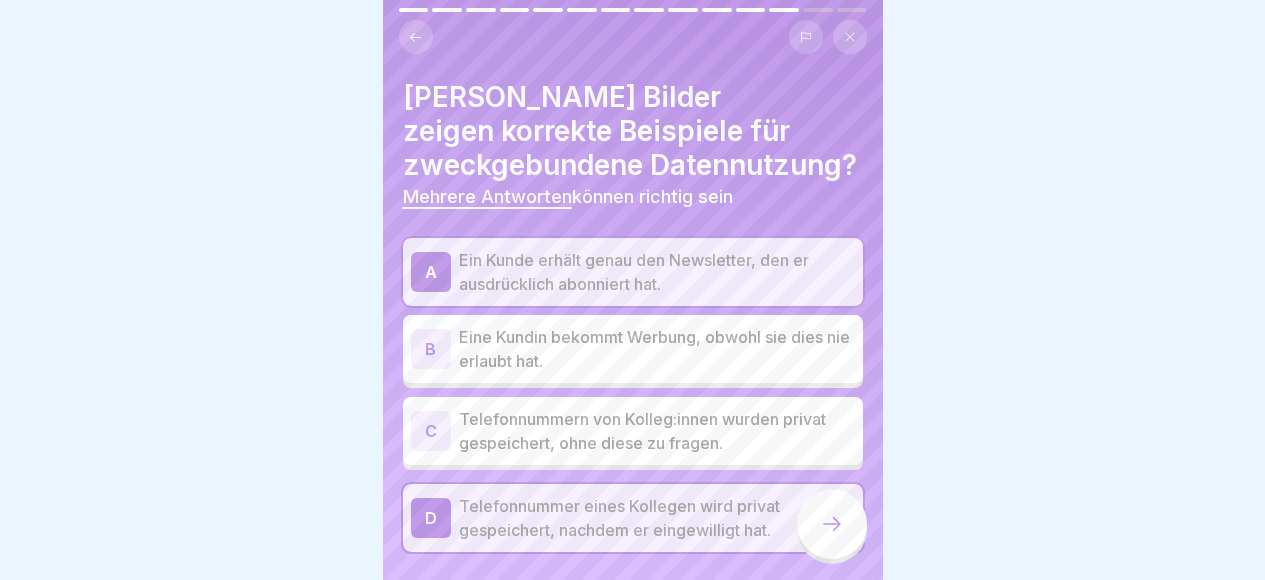 click at bounding box center (832, 524) 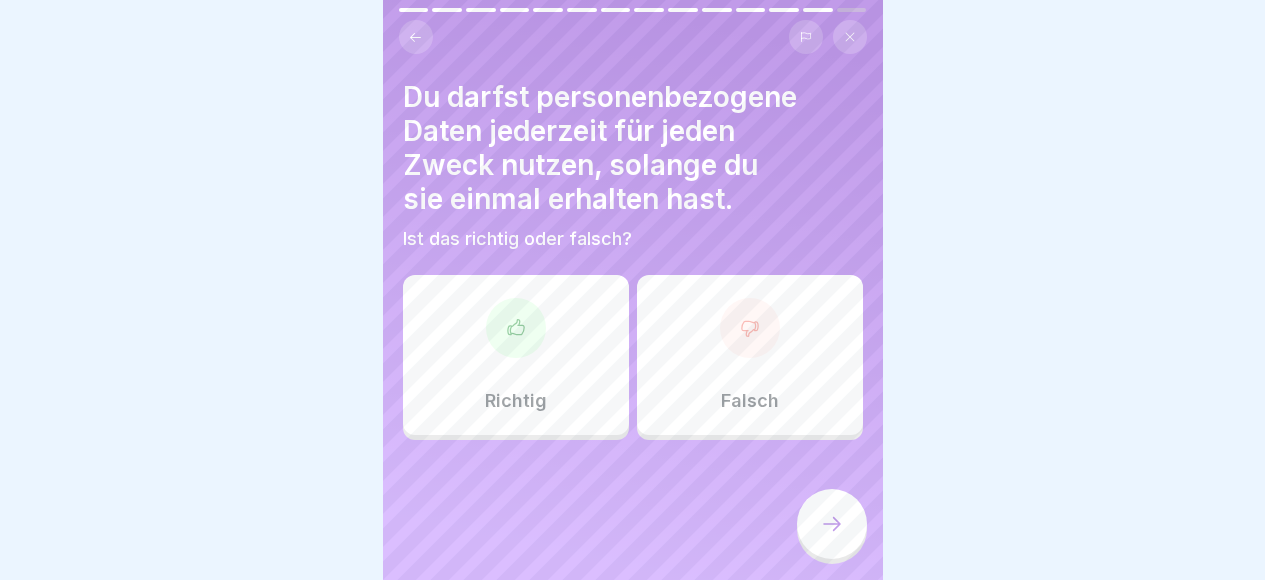 click on "Falsch" at bounding box center [750, 355] 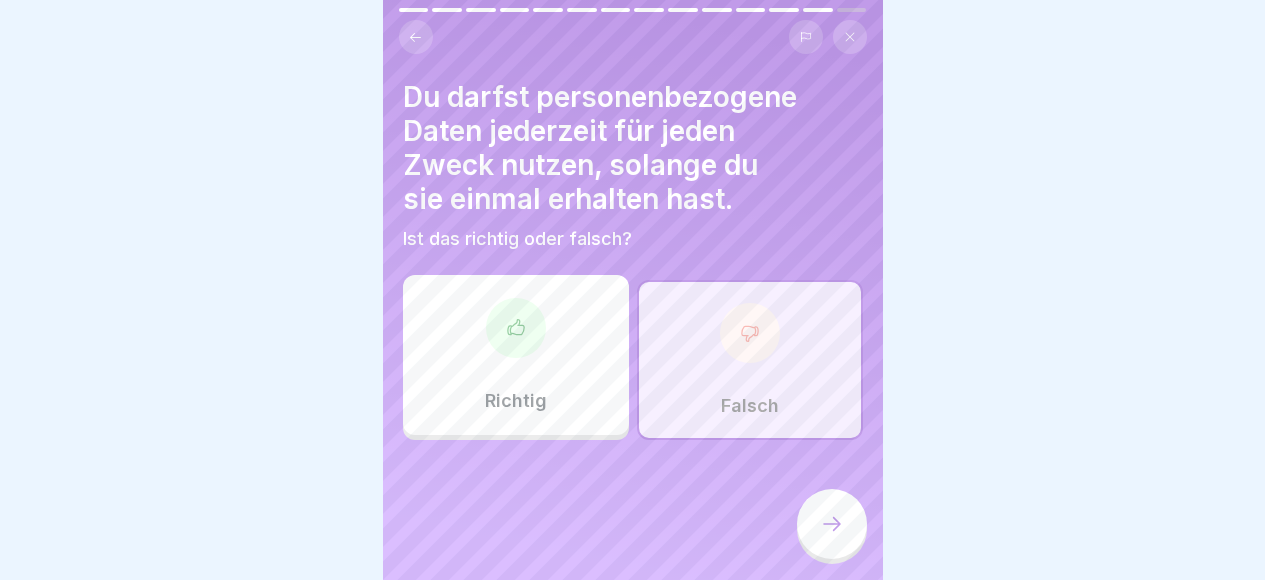 click at bounding box center [832, 524] 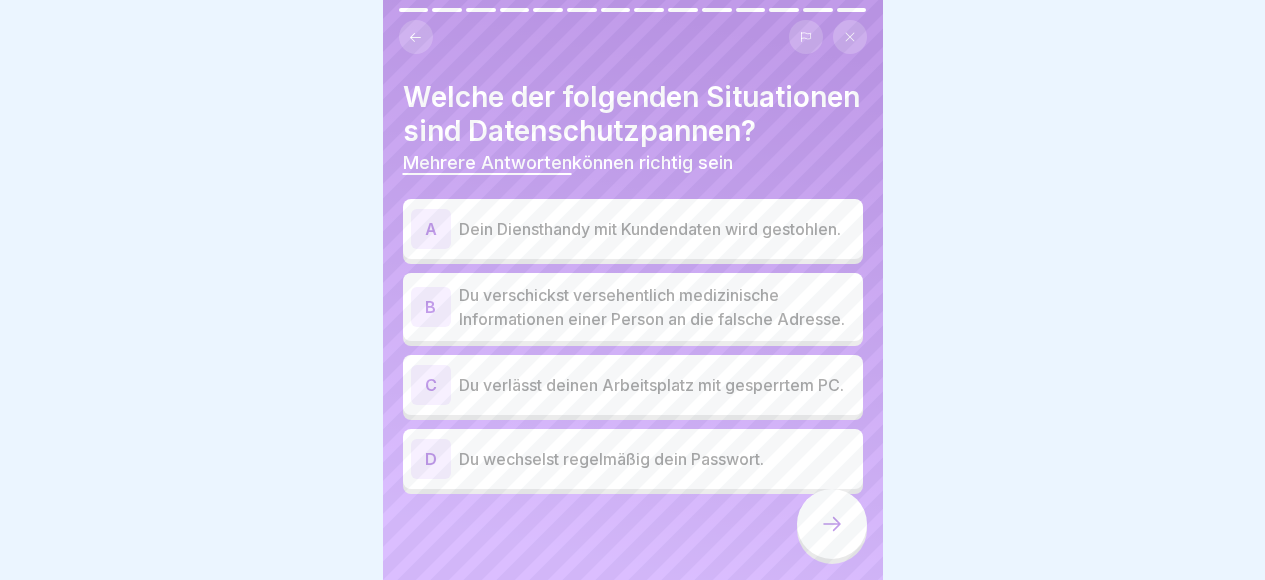 click on "Dein Diensthandy mit Kundendaten wird gestohlen." at bounding box center [657, 229] 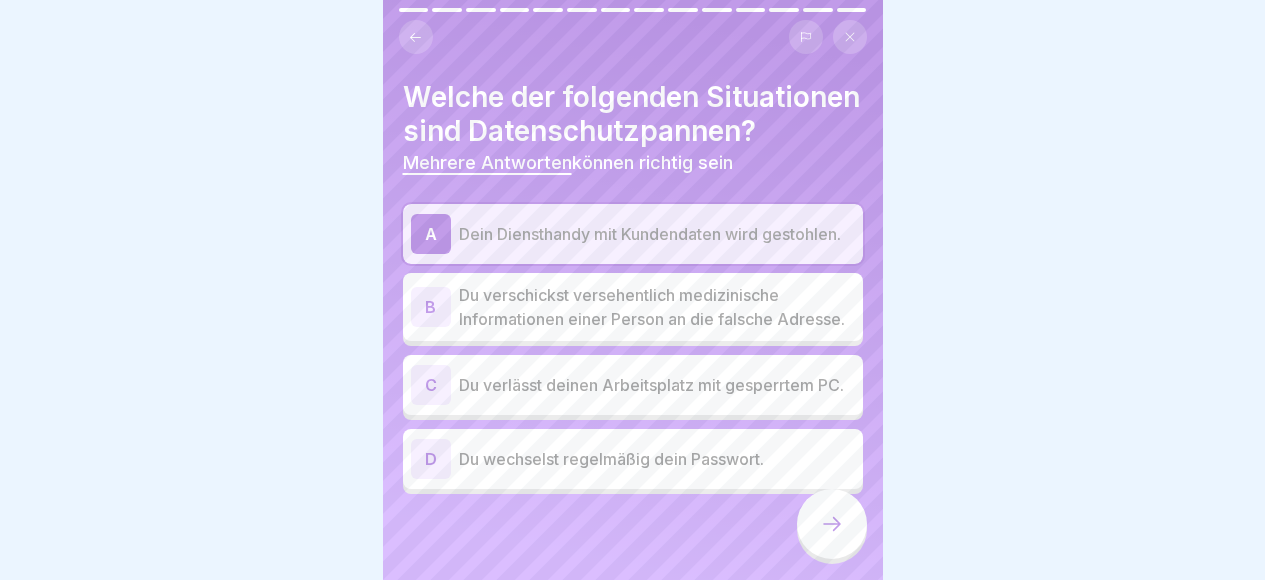 click on "Du verschickst versehentlich medizinische Informationen einer Person an die falsche Adresse." at bounding box center [657, 307] 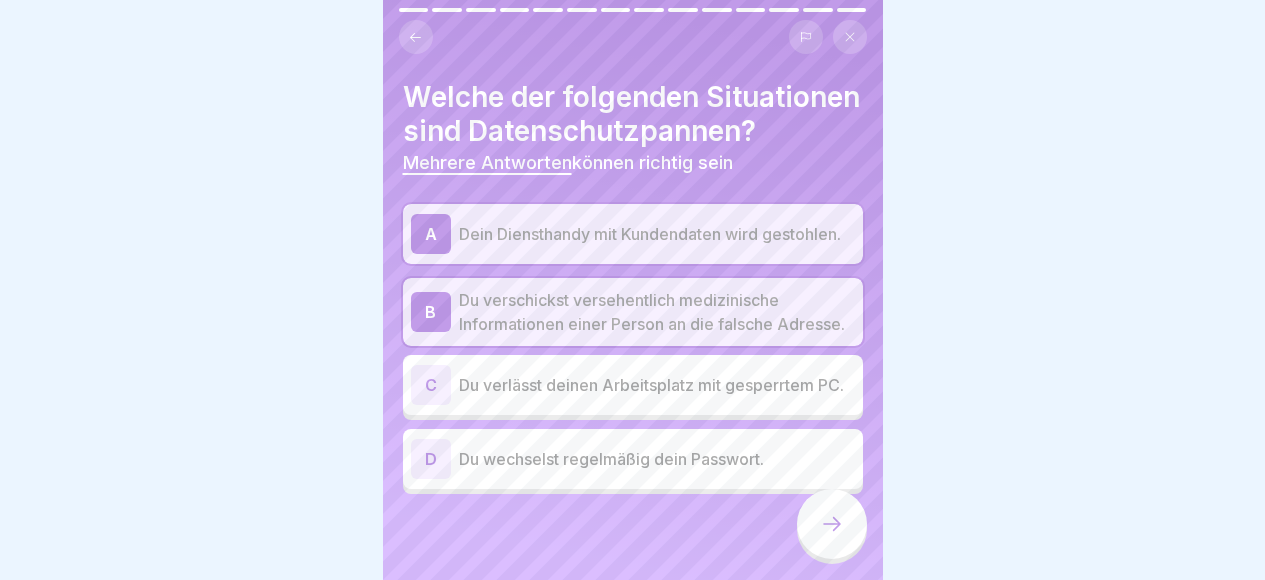 click 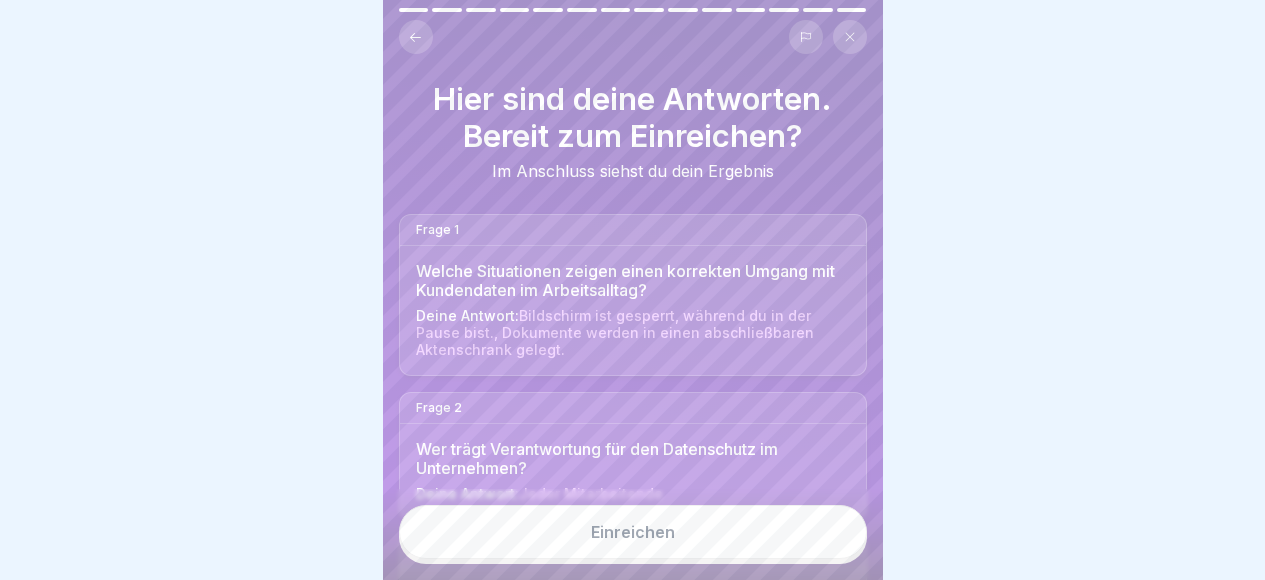 click on "Einreichen" at bounding box center [633, 532] 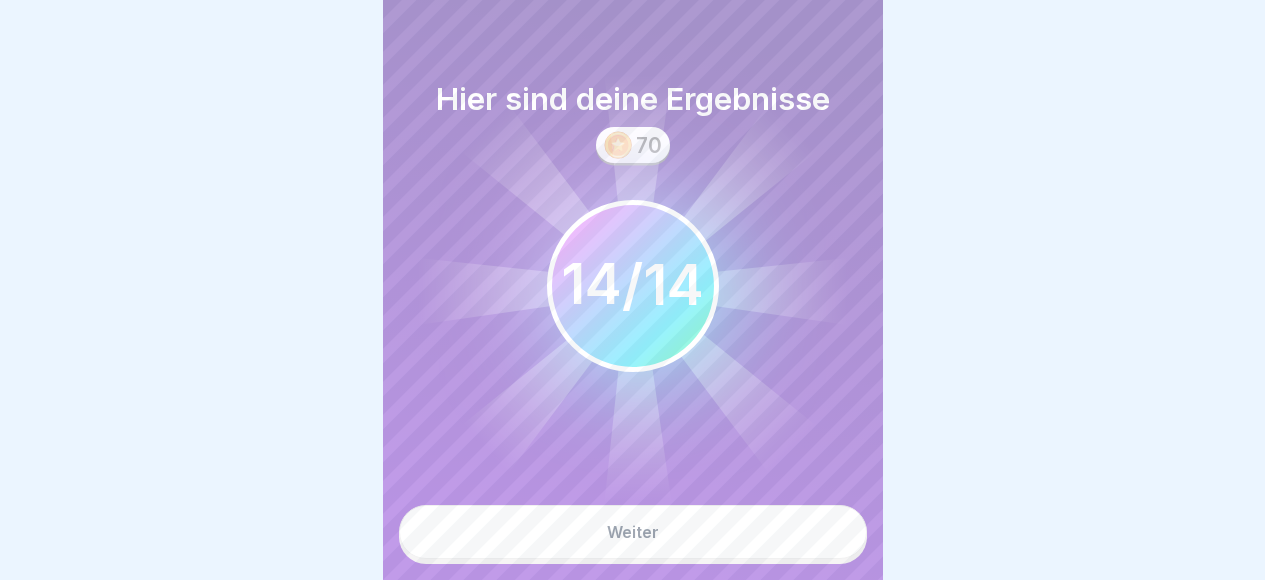 click on "Weiter" at bounding box center [633, 532] 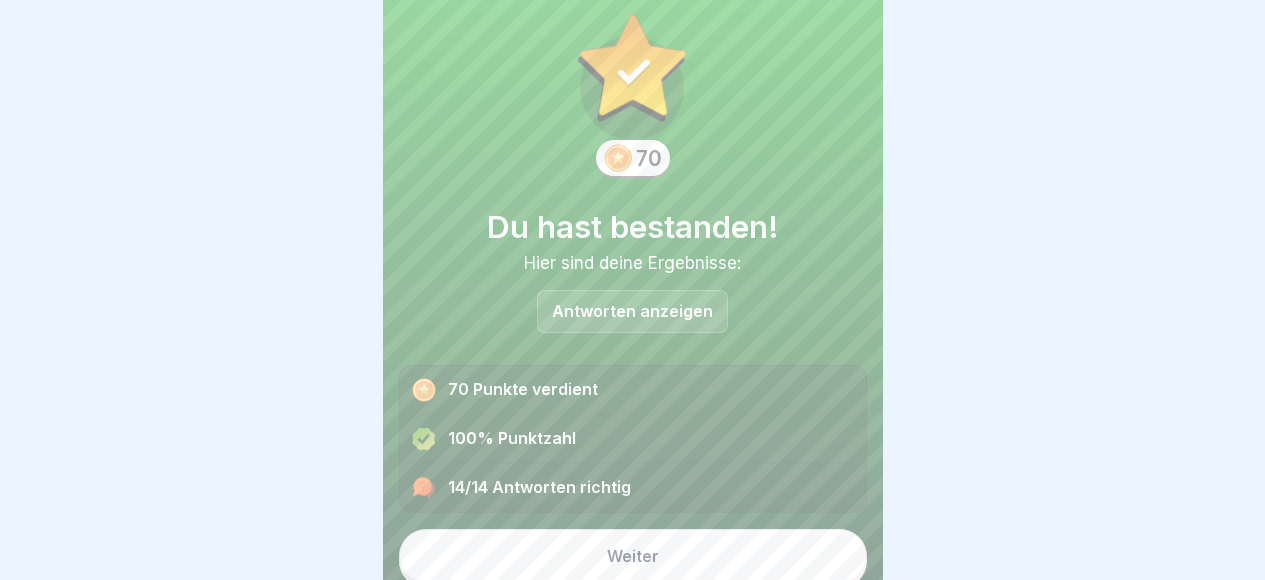 scroll, scrollTop: 47, scrollLeft: 0, axis: vertical 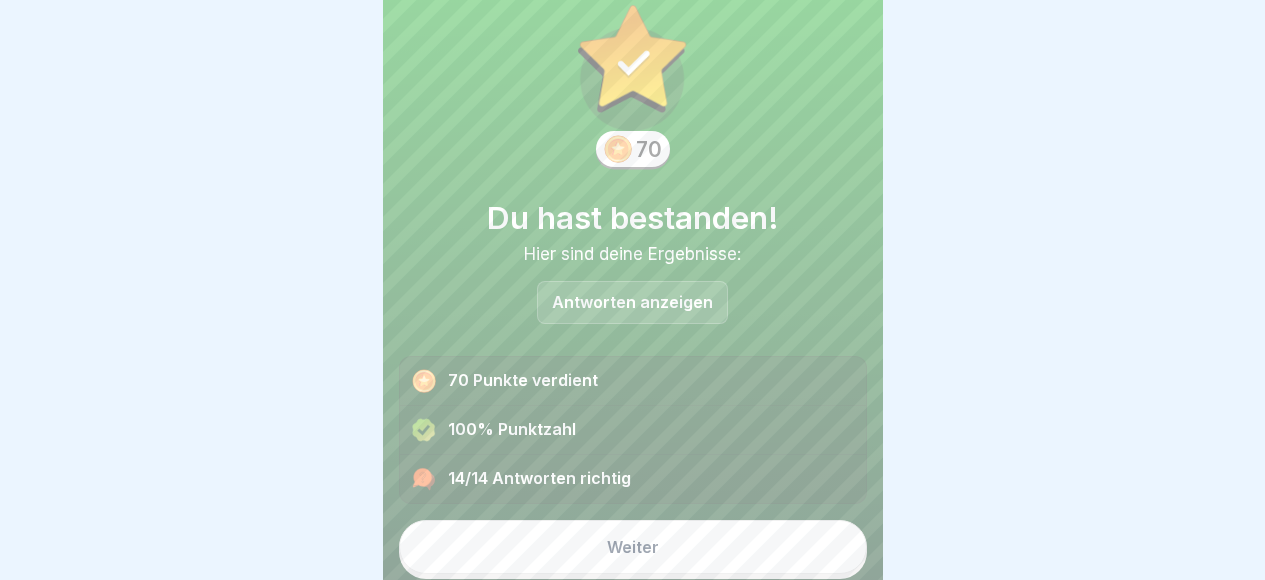 click on "Weiter" at bounding box center [633, 547] 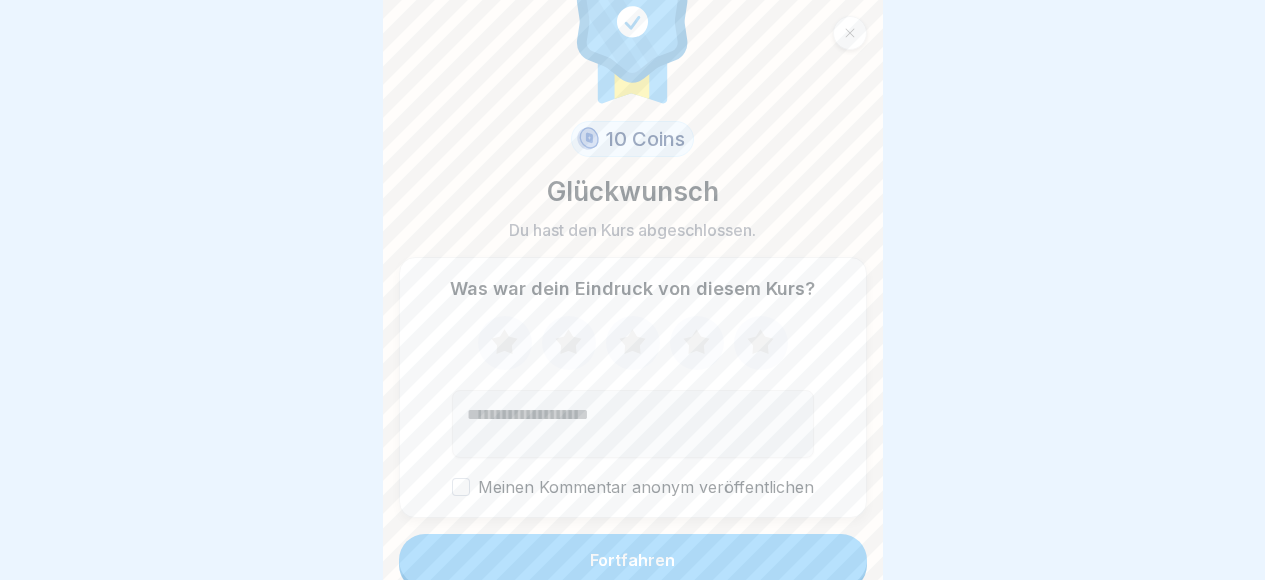 scroll, scrollTop: 73, scrollLeft: 0, axis: vertical 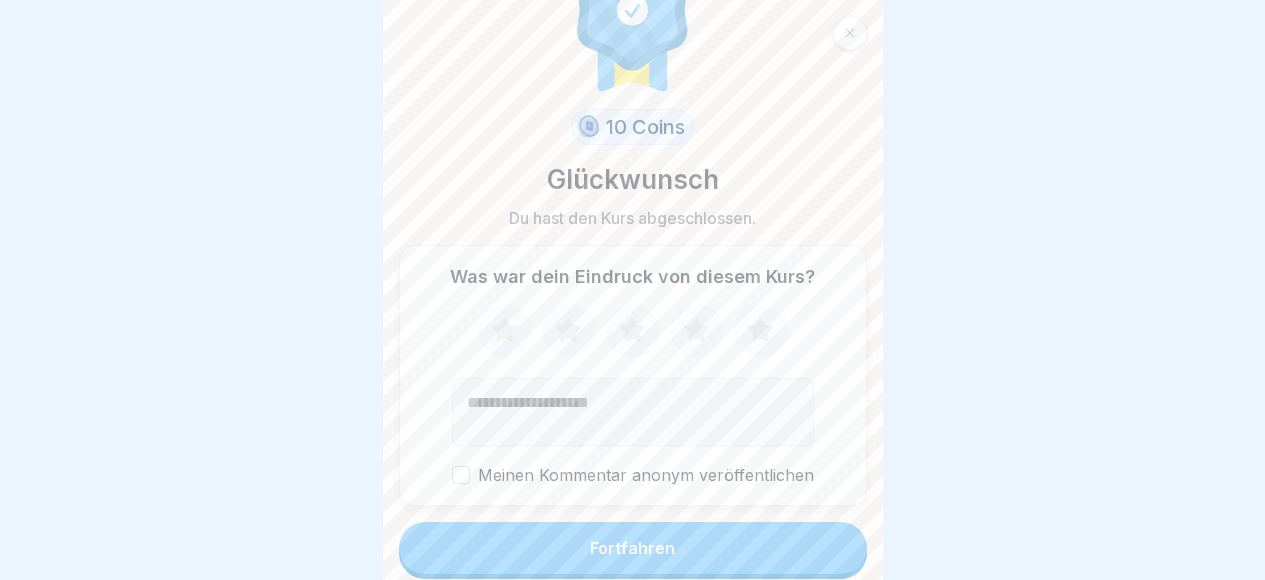 click 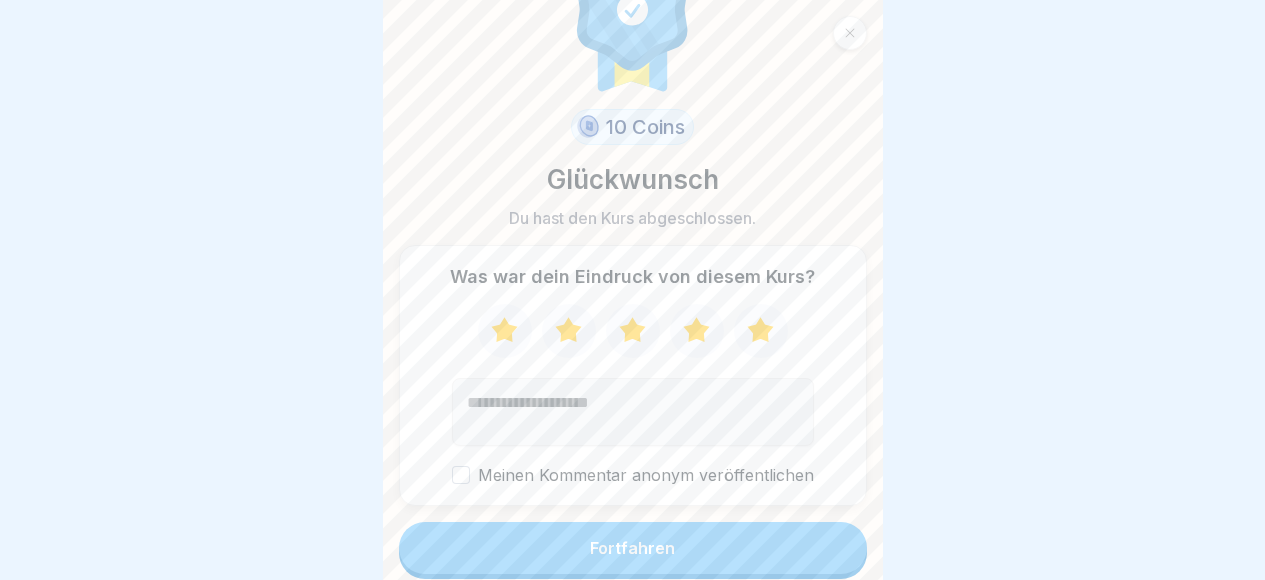 click on "Fortfahren" at bounding box center (633, 548) 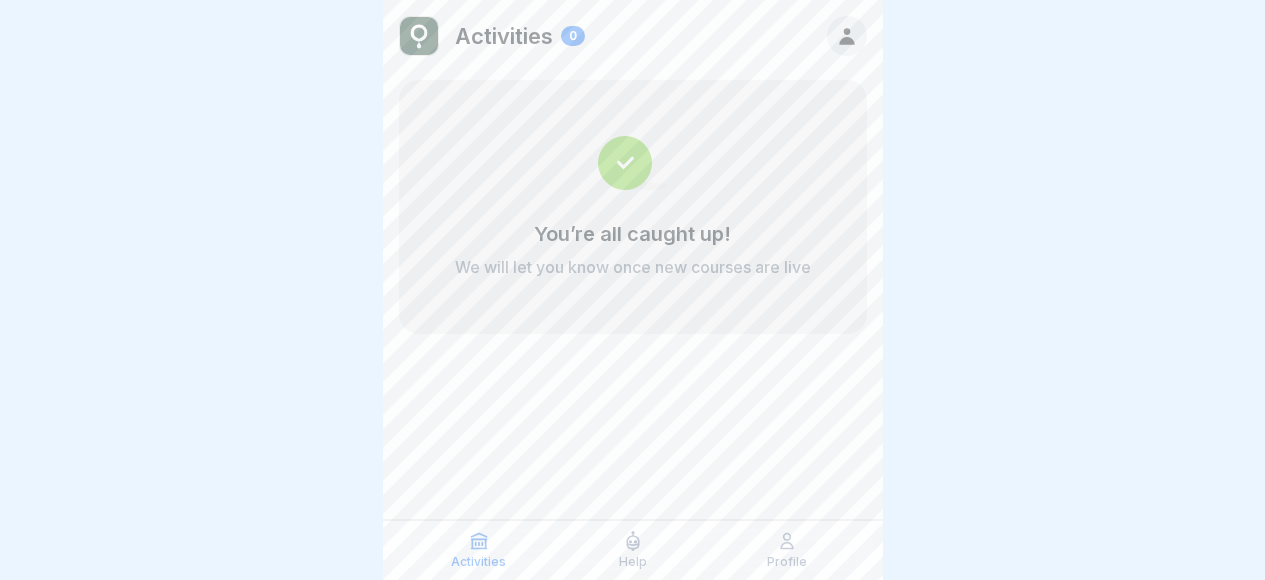 scroll, scrollTop: 0, scrollLeft: 0, axis: both 